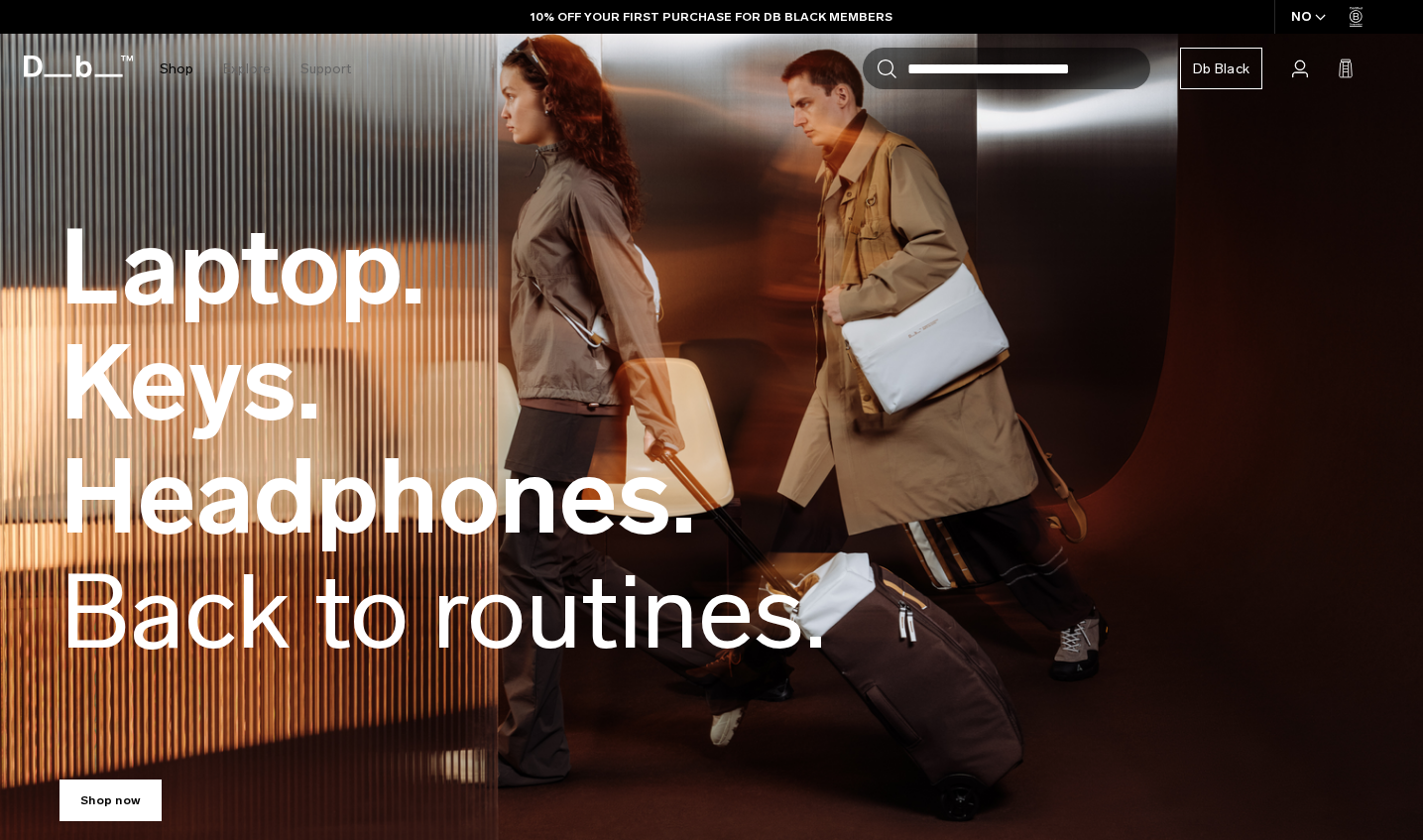 scroll, scrollTop: 0, scrollLeft: 0, axis: both 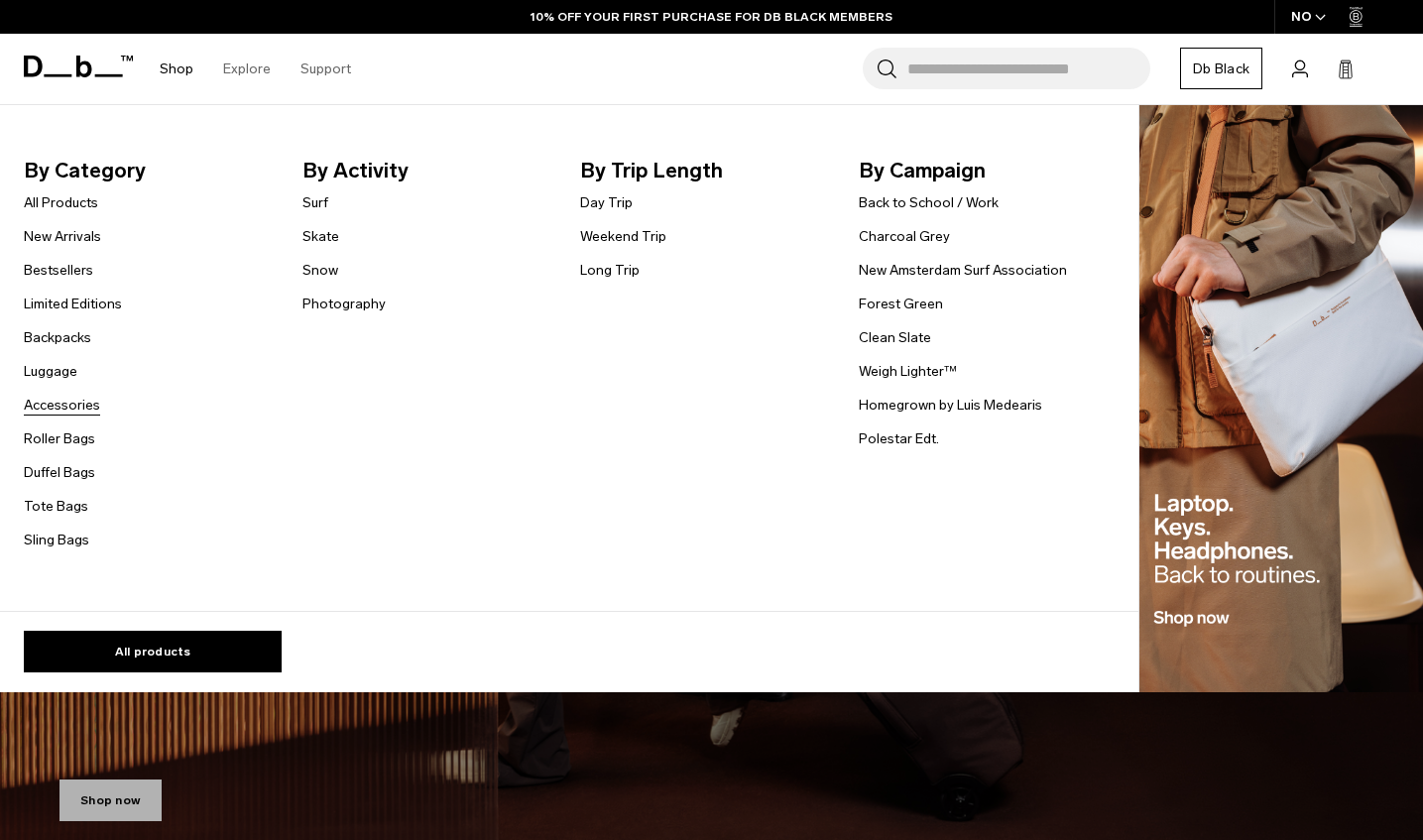 click on "Accessories" at bounding box center (61, 405) 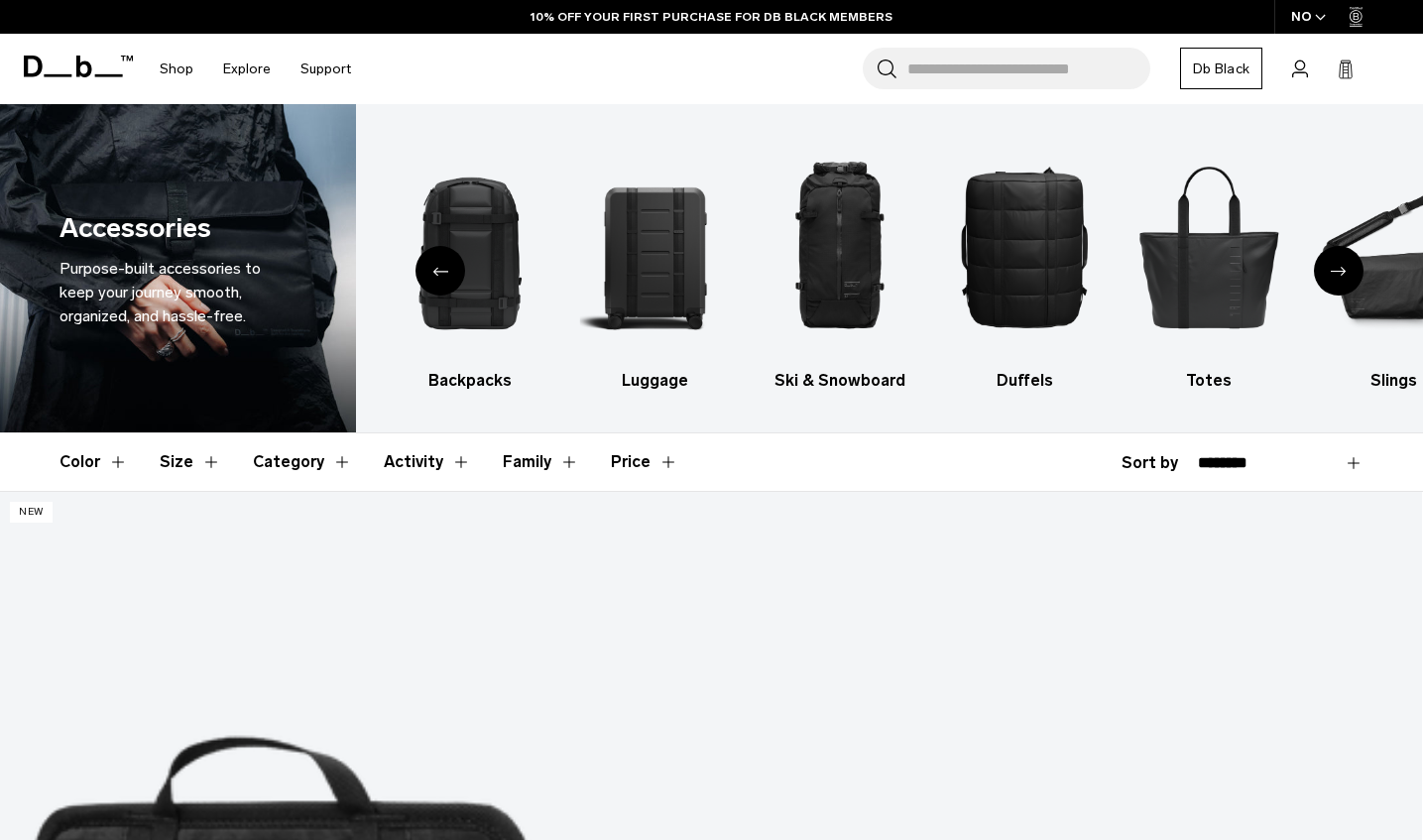 scroll, scrollTop: 318, scrollLeft: 0, axis: vertical 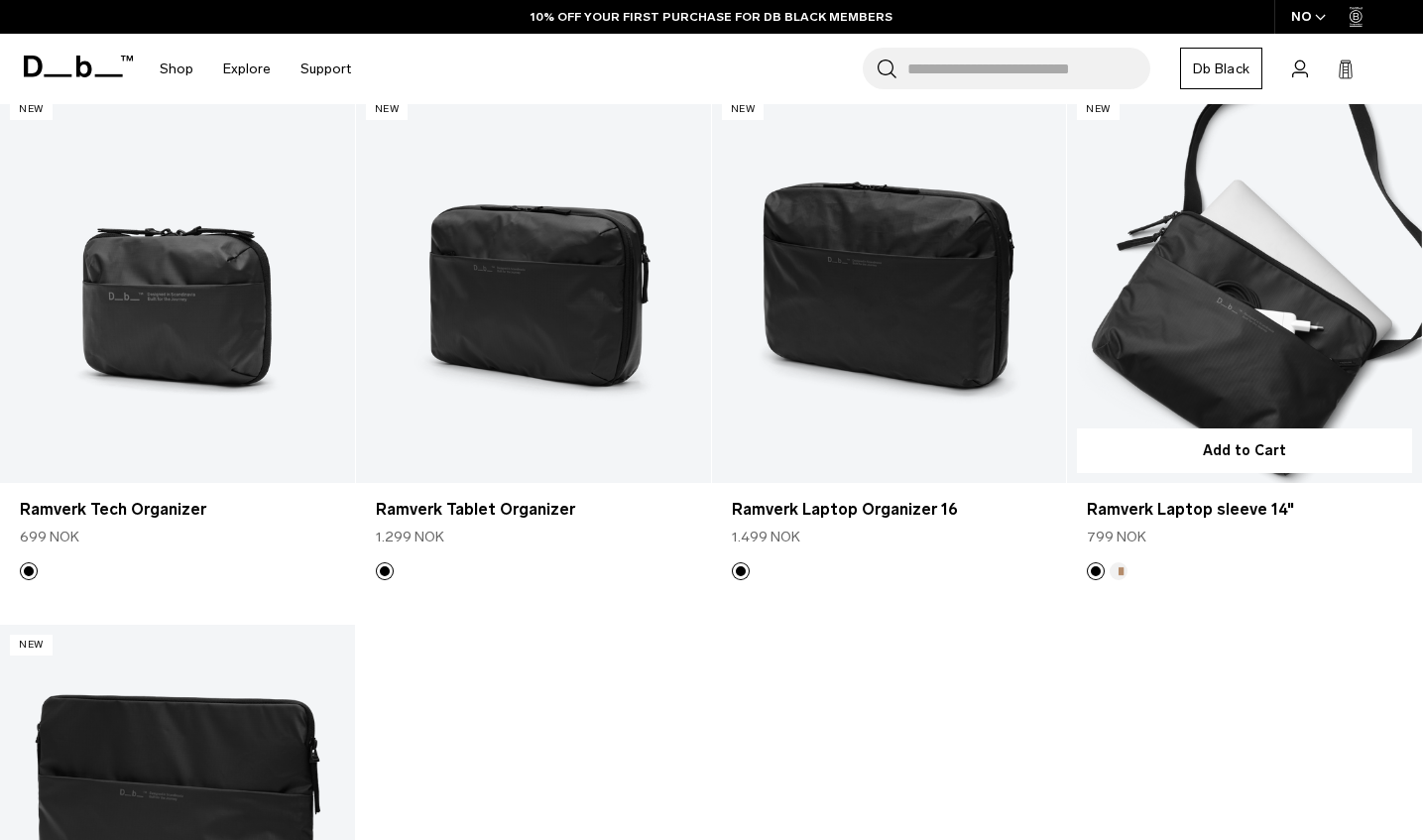 click at bounding box center (1245, 287) 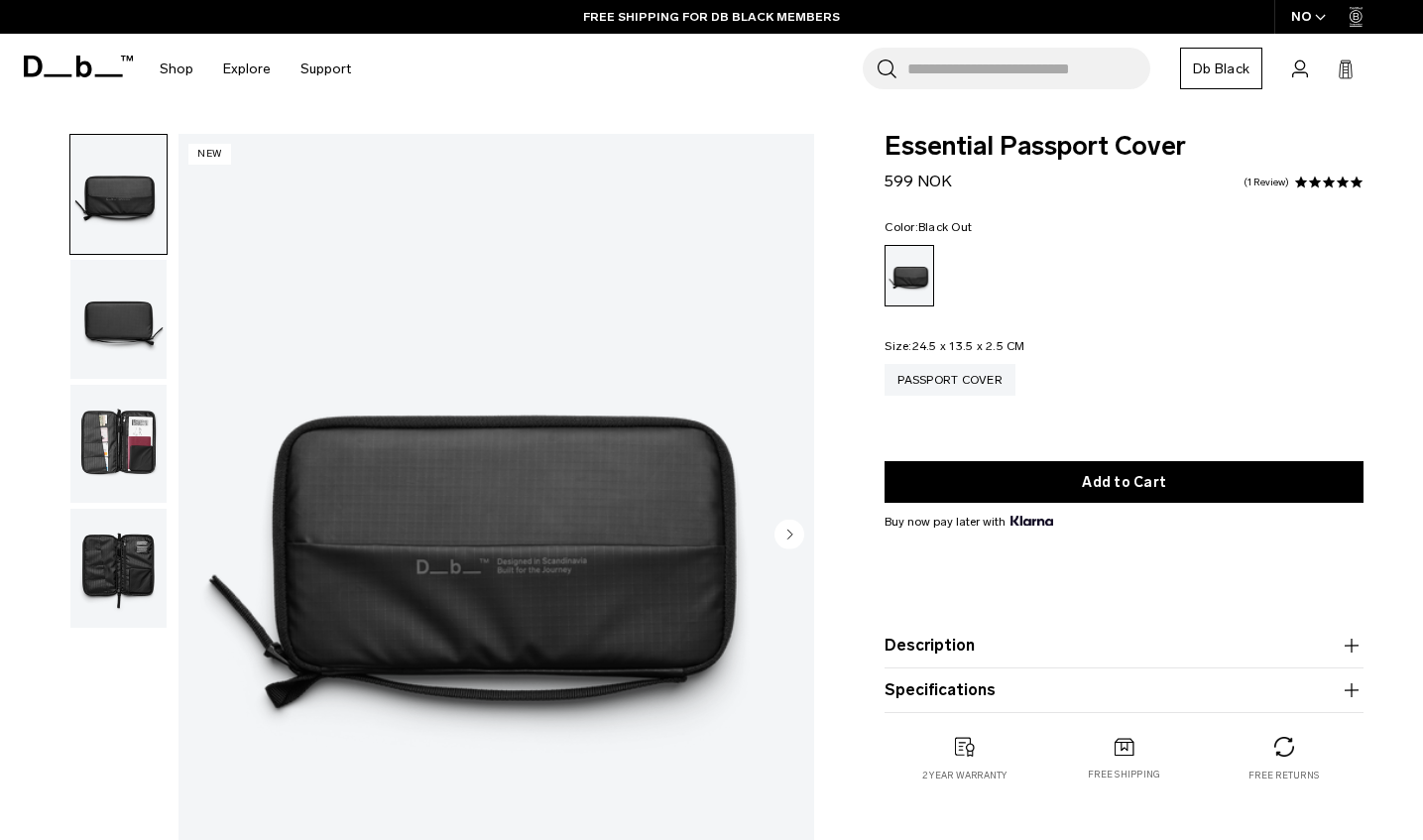 scroll, scrollTop: 0, scrollLeft: 0, axis: both 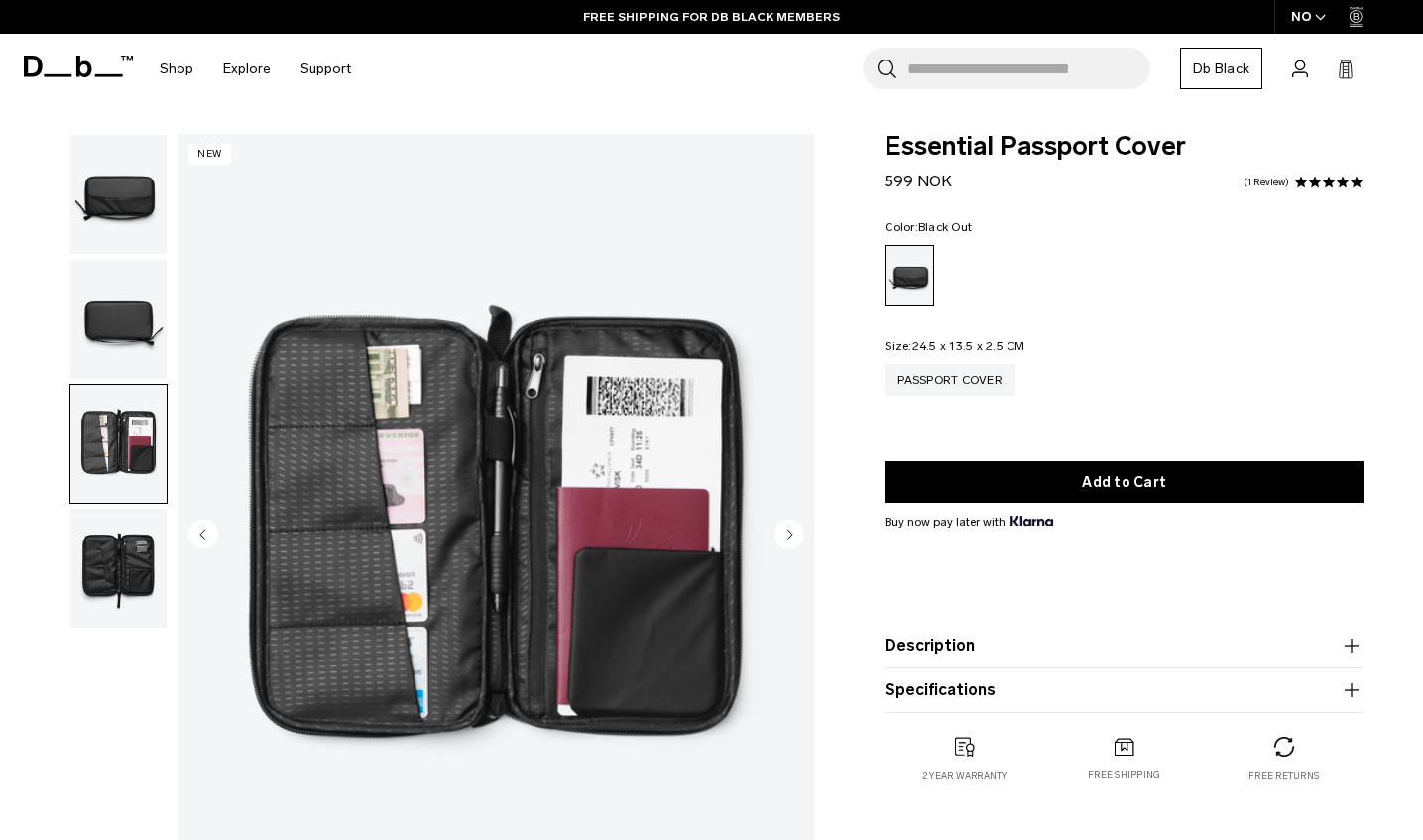 click at bounding box center (496, 537) 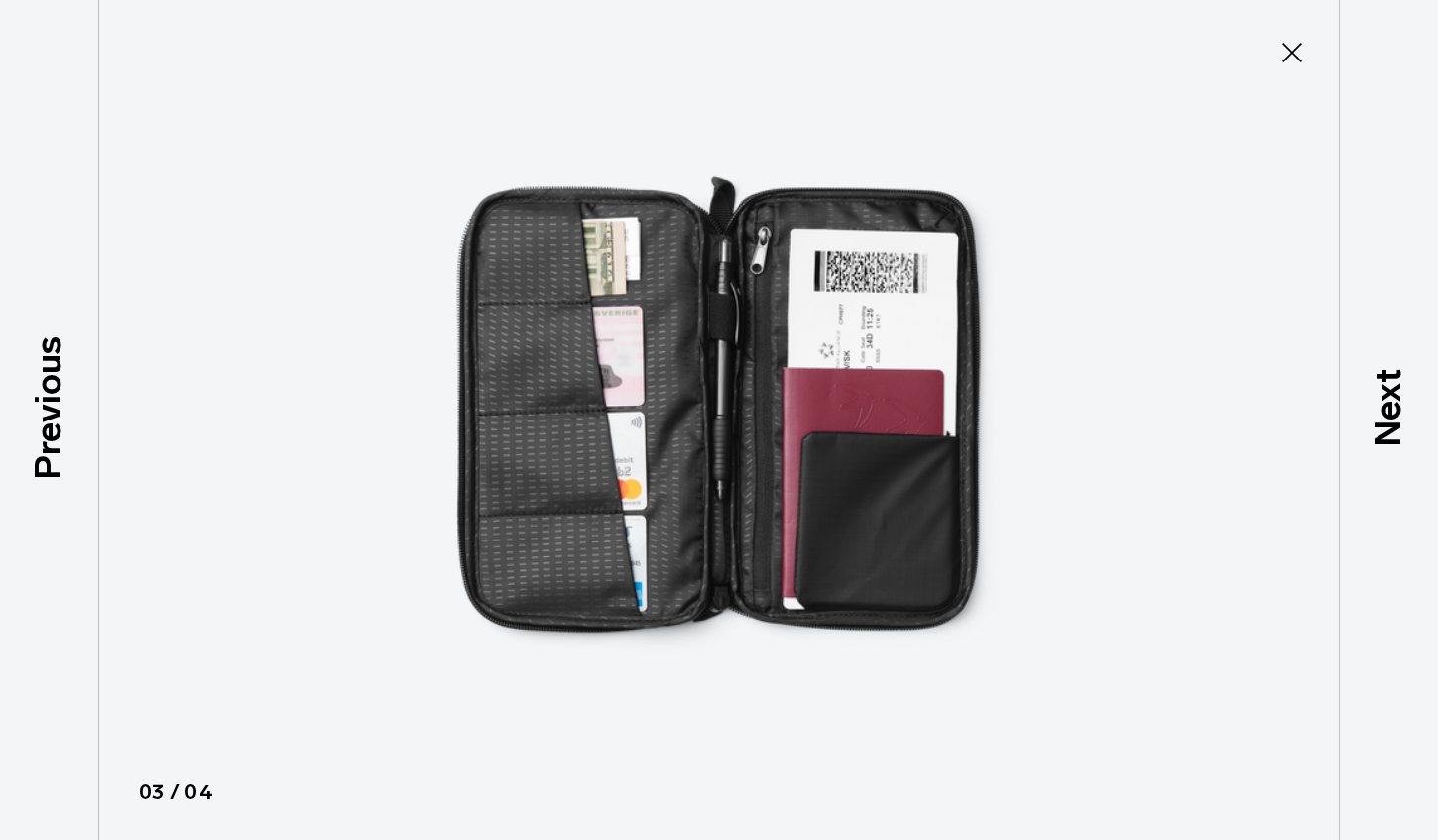 click at bounding box center [719, 420] 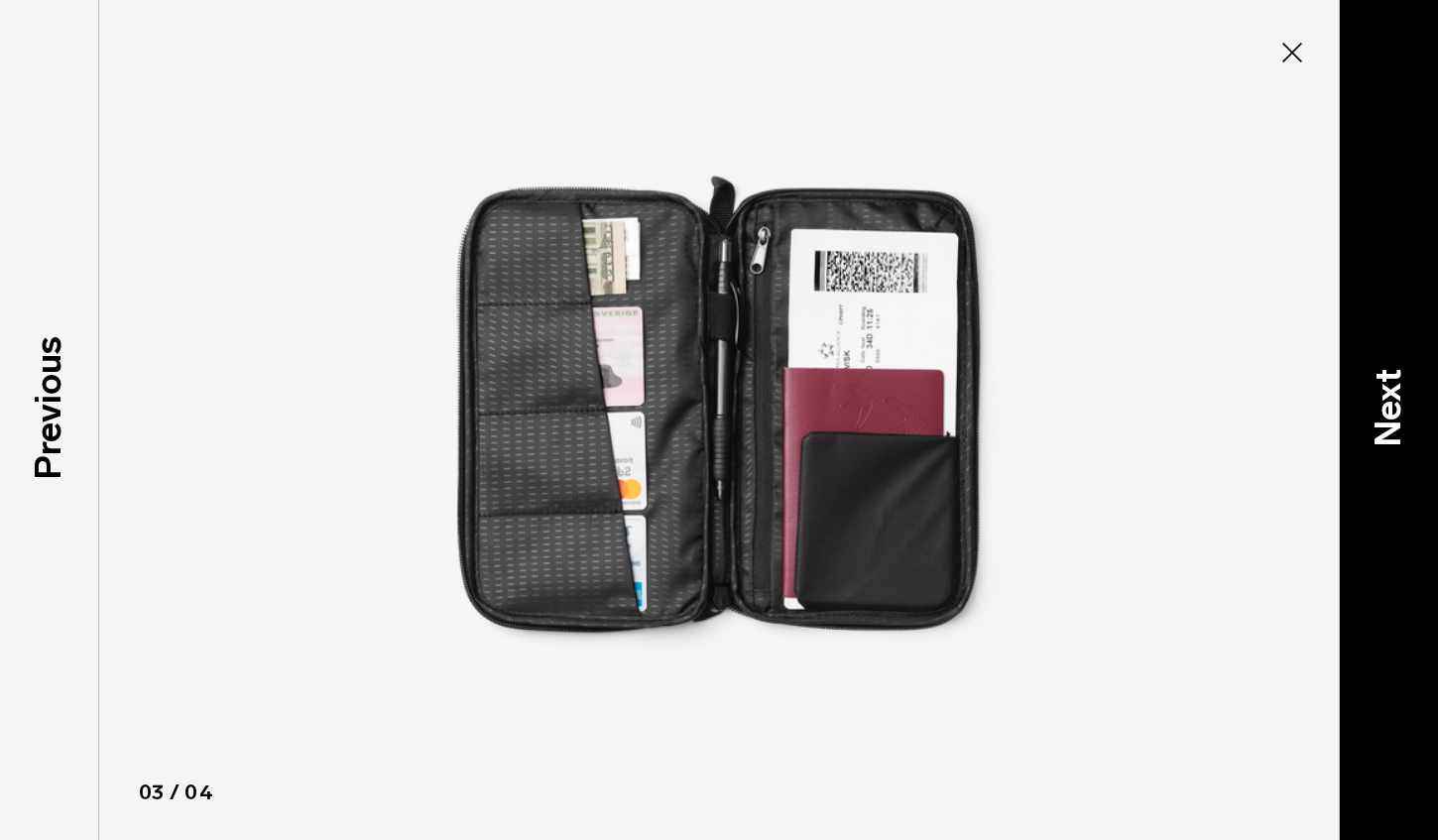 click on "Next" at bounding box center [1388, 408] 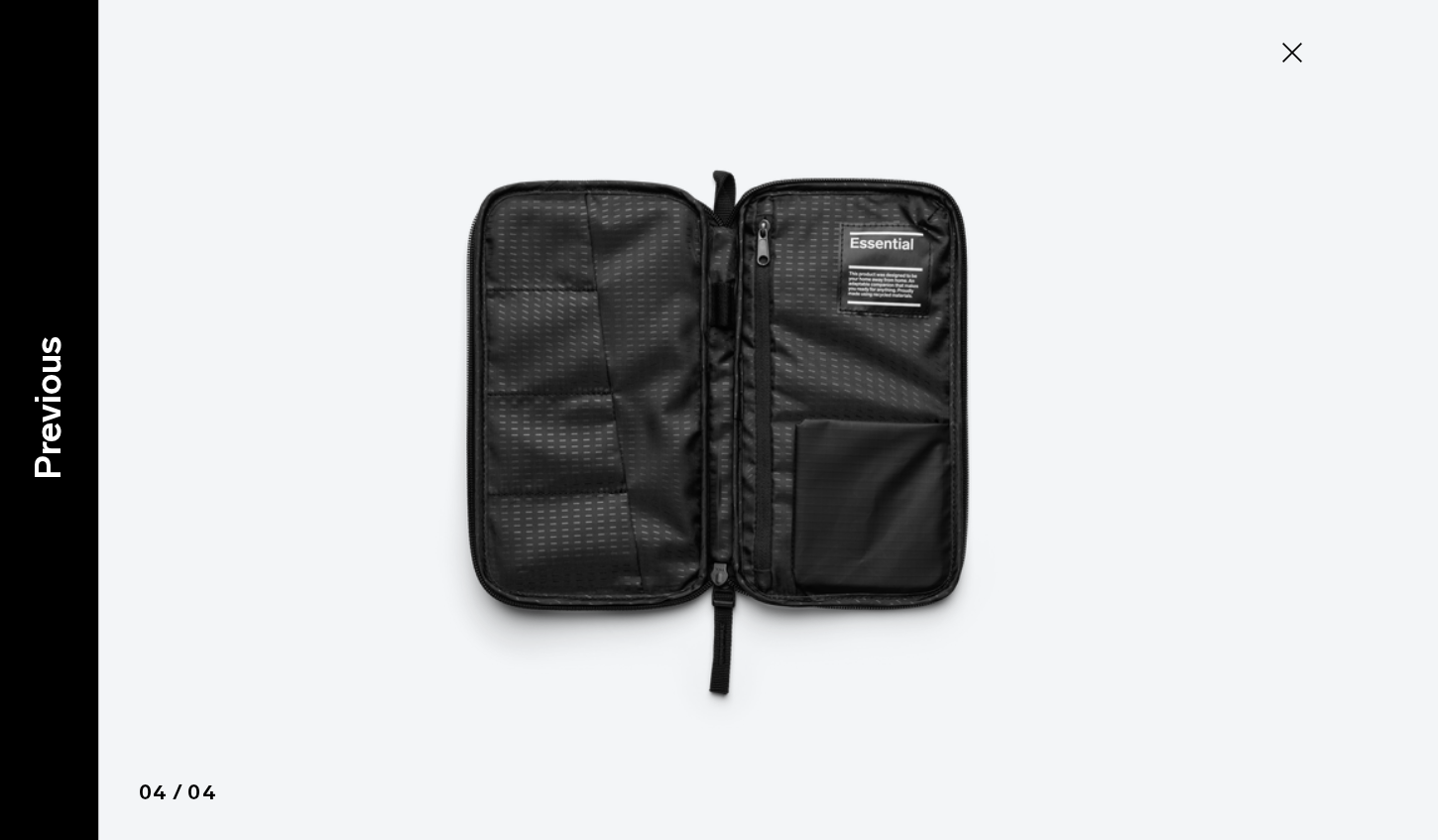 click on "Previous" at bounding box center (49, 408) 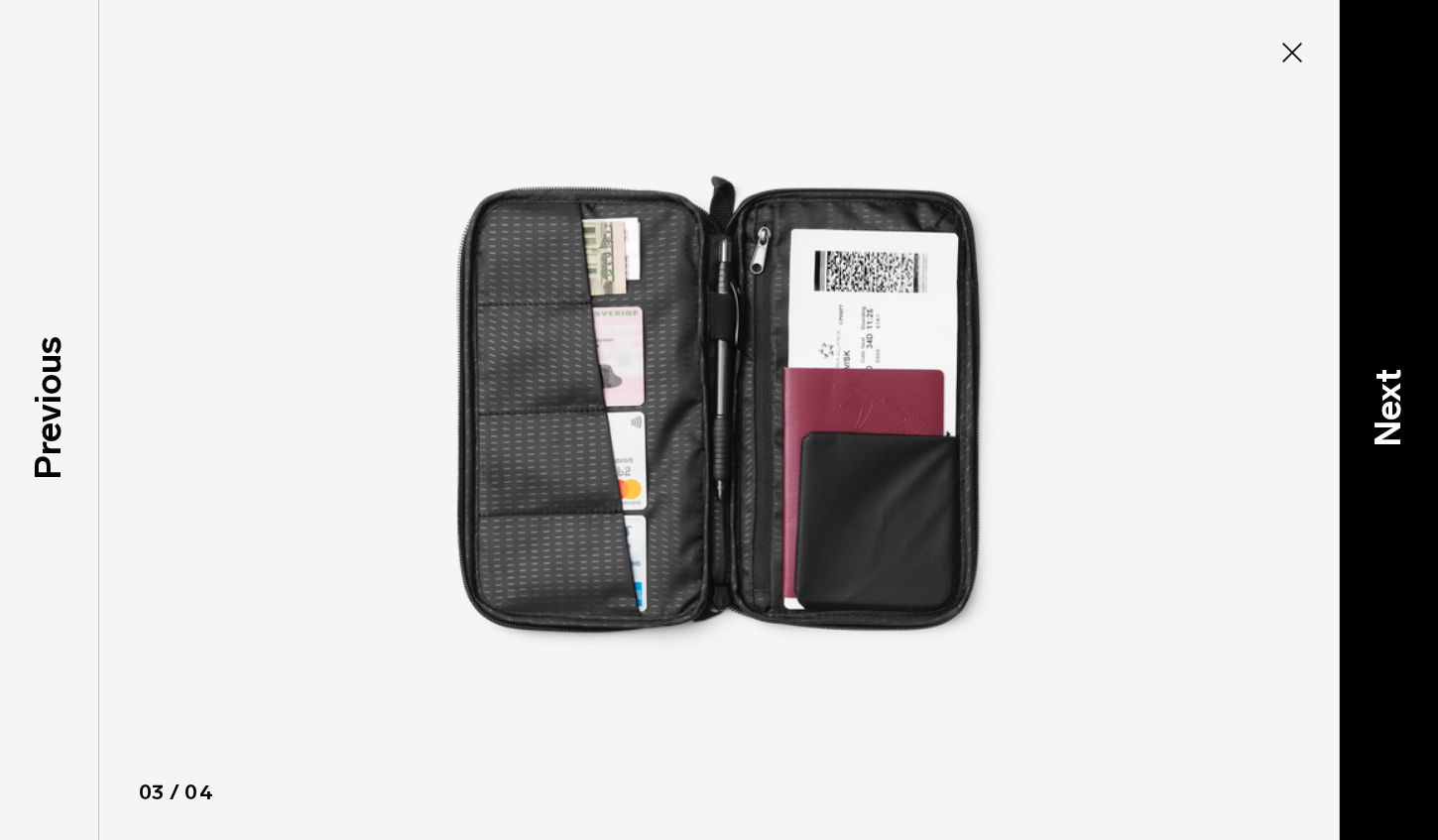 click on "Next" at bounding box center (1388, 408) 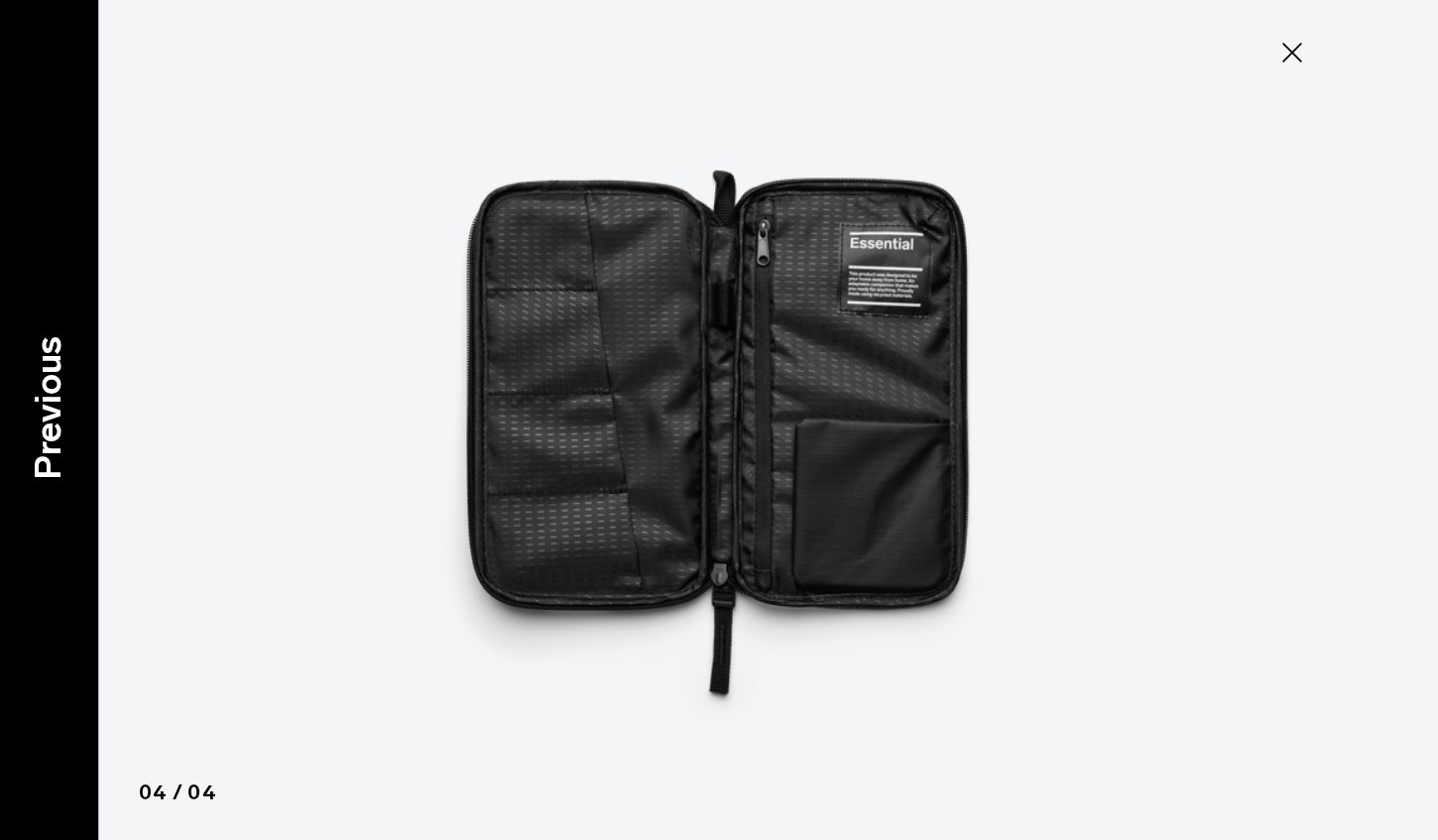 click on "Previous" at bounding box center [49, 408] 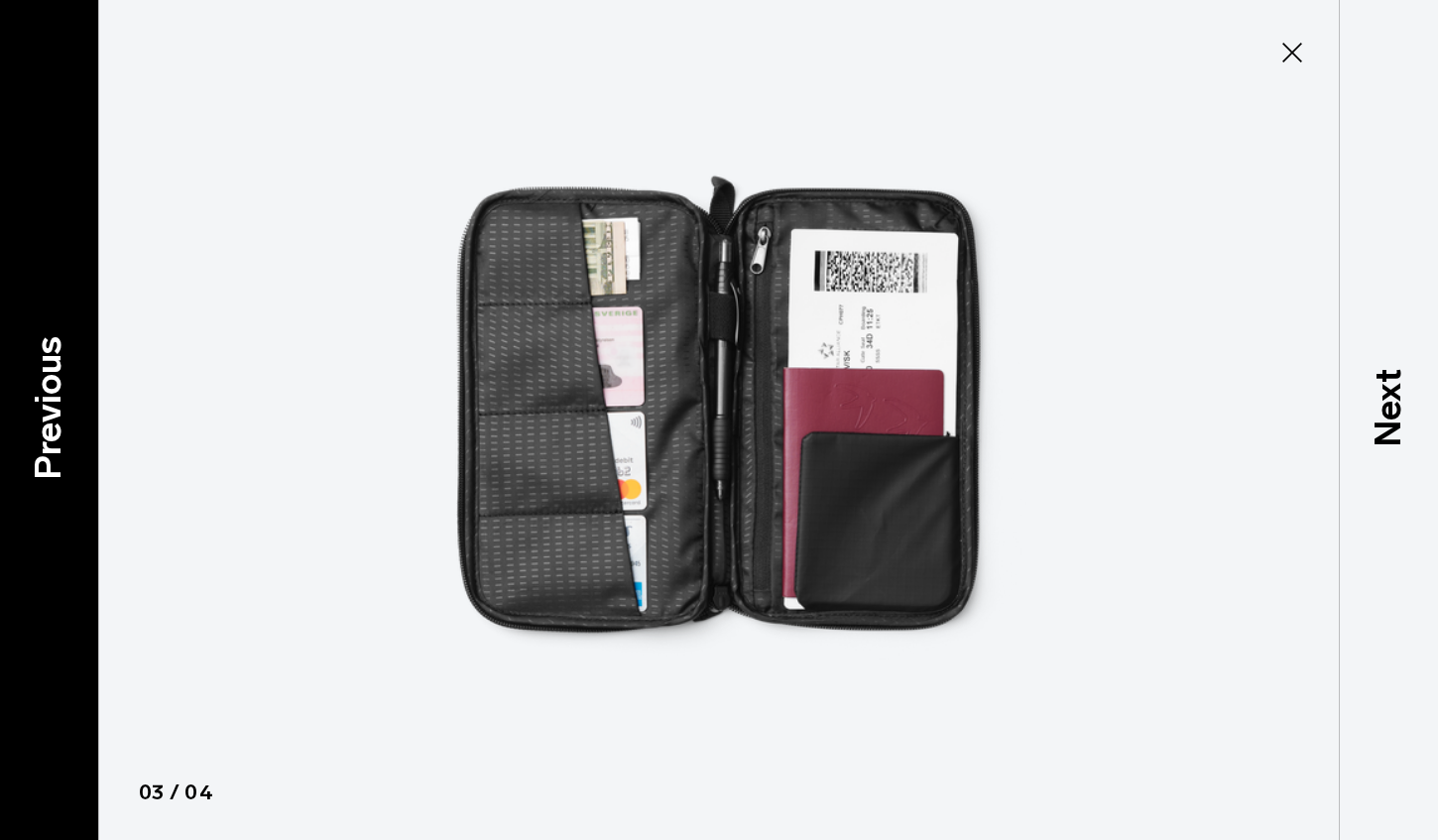 click on "Previous" at bounding box center (49, 408) 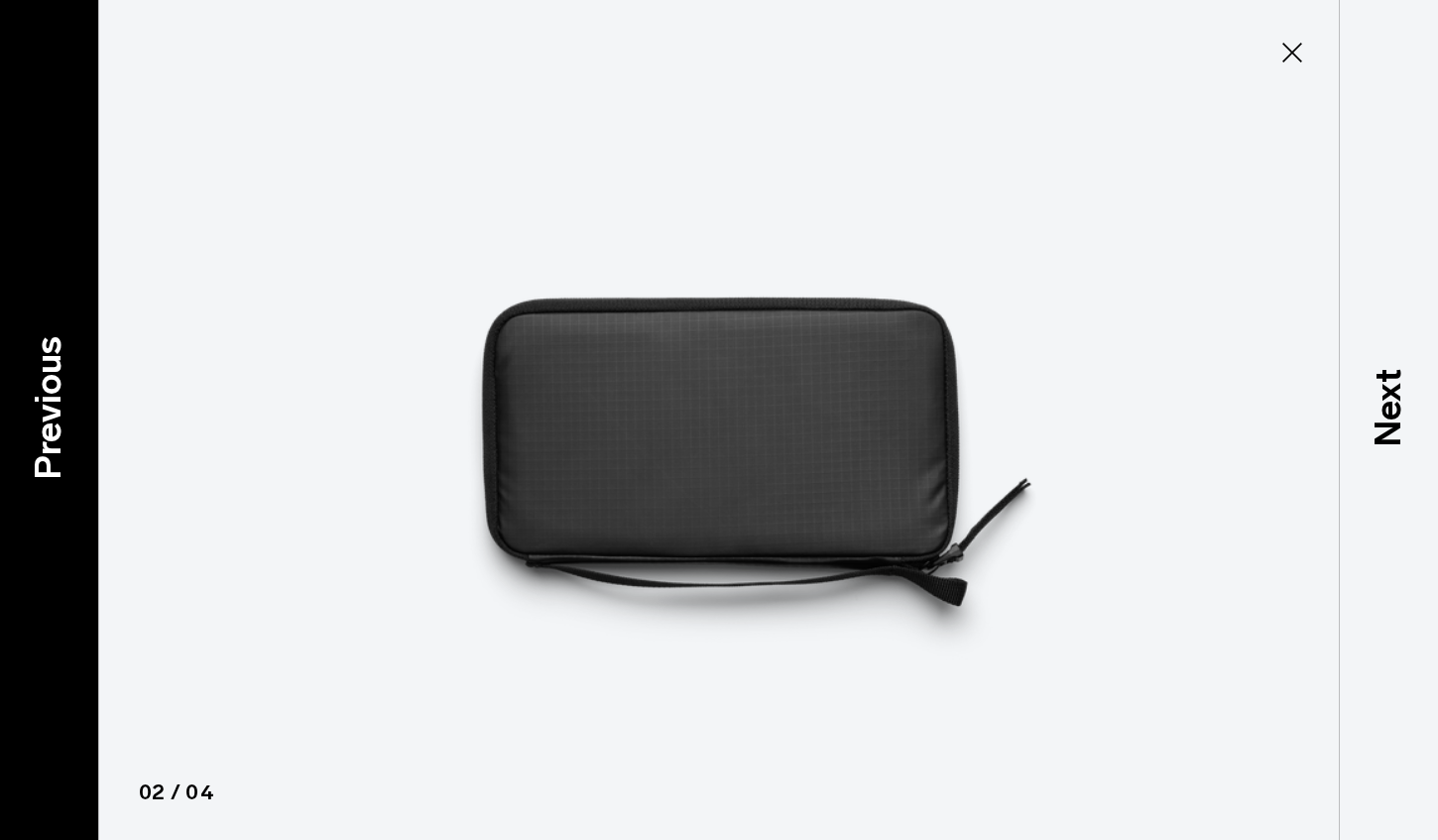 click on "Previous" at bounding box center [49, 408] 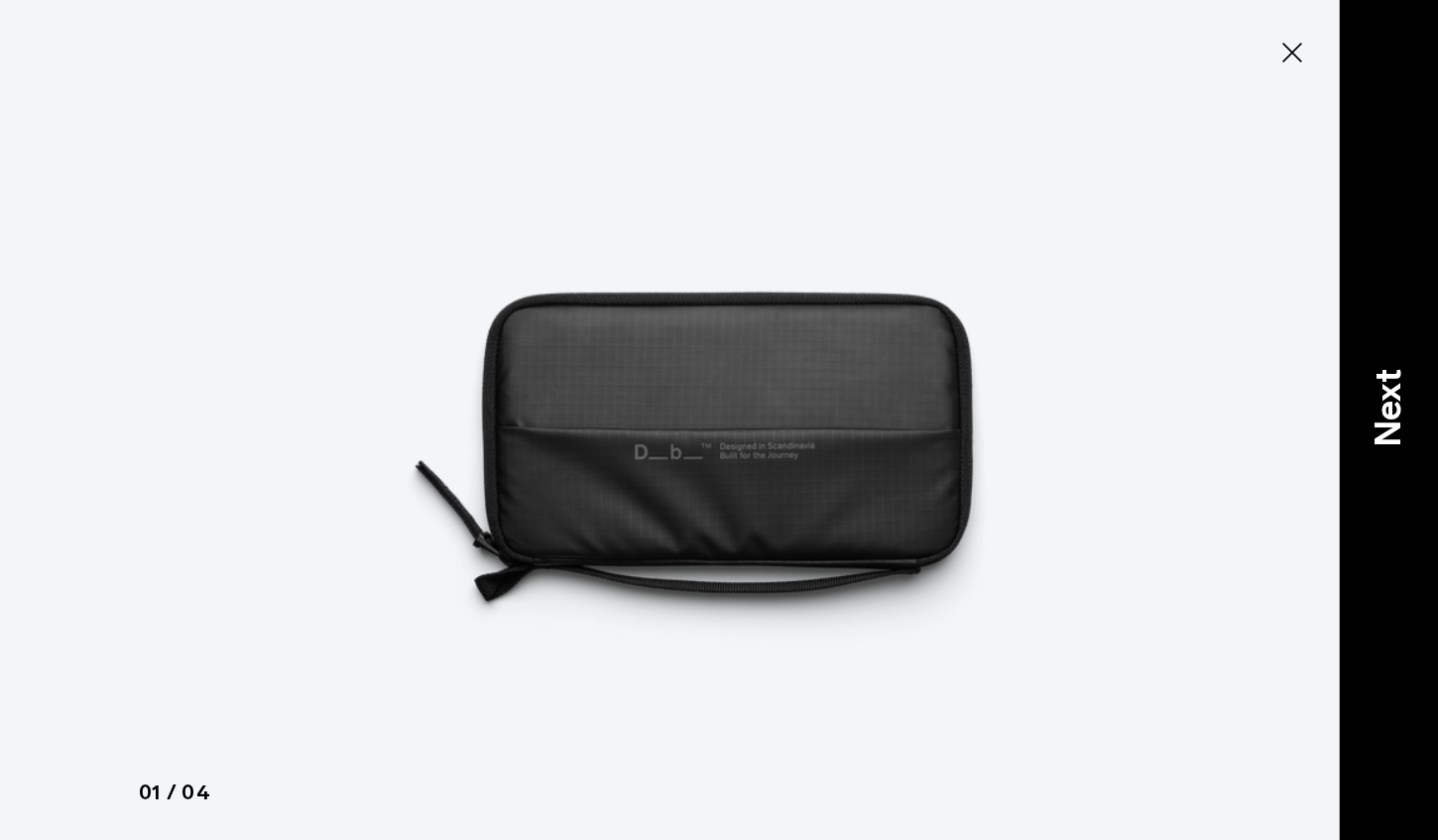 click on "Next" at bounding box center (1388, 420) 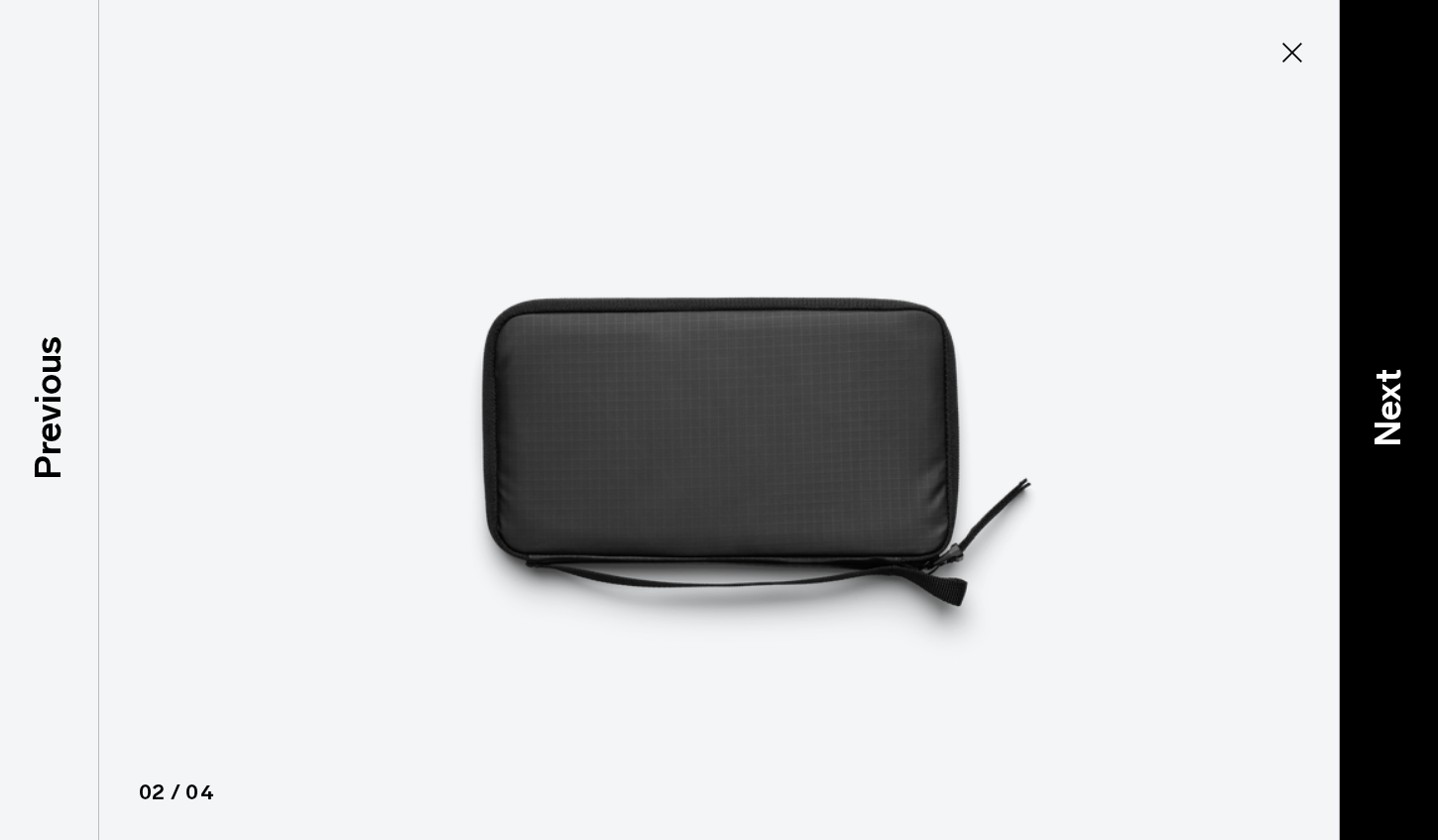 click on "Next" at bounding box center (1388, 420) 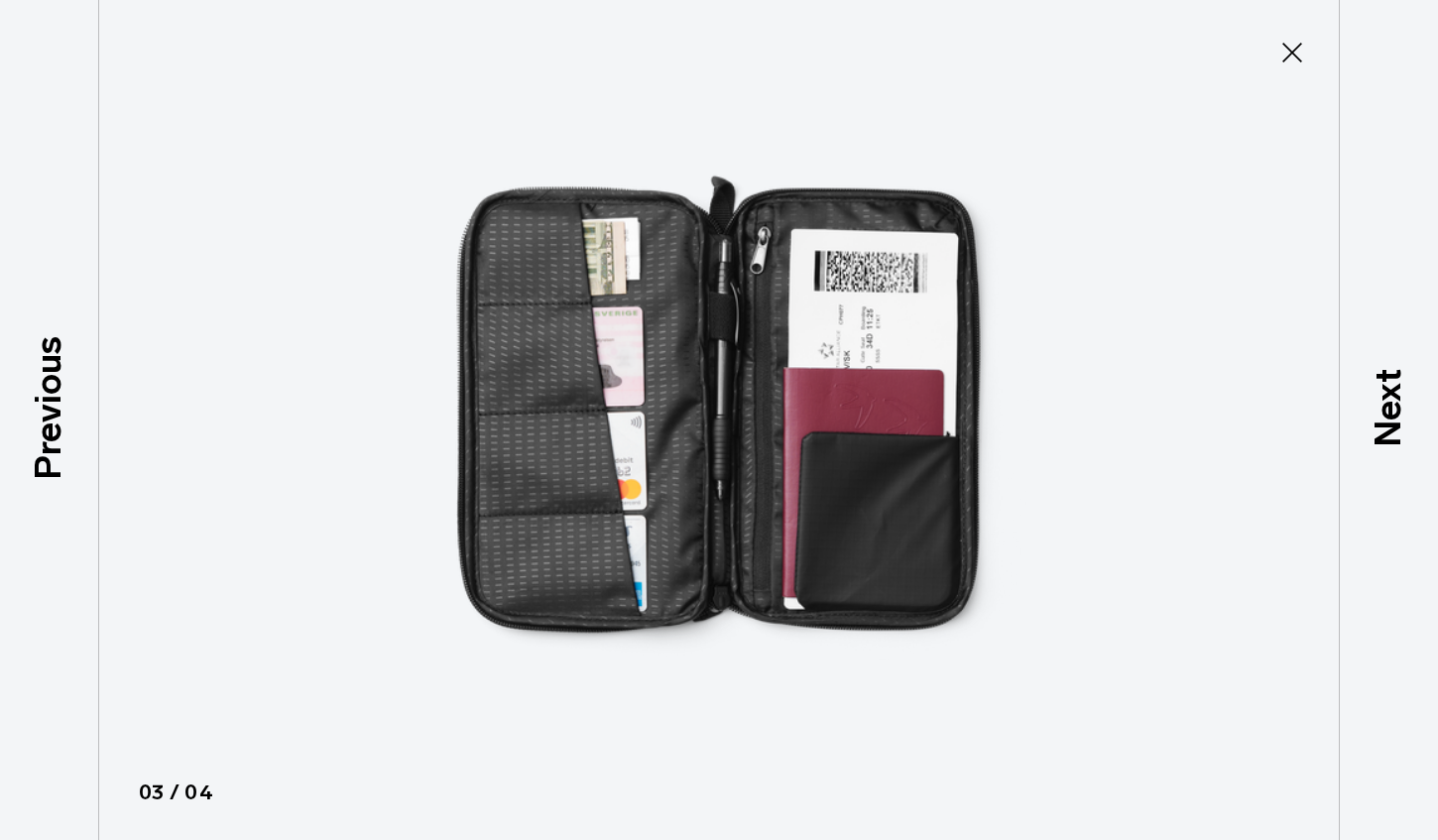 click at bounding box center [719, 420] 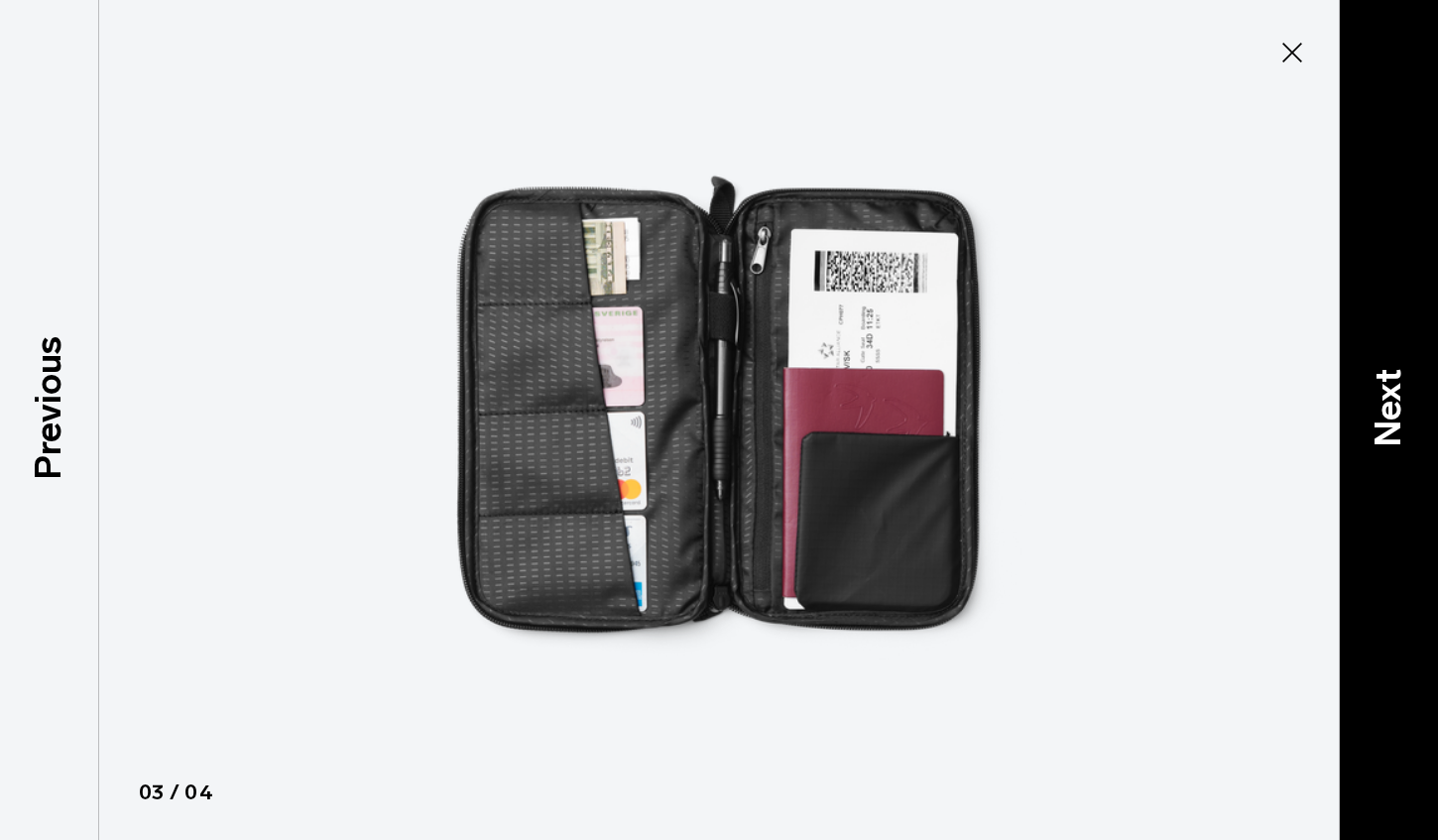 click on "Next" at bounding box center (1388, 420) 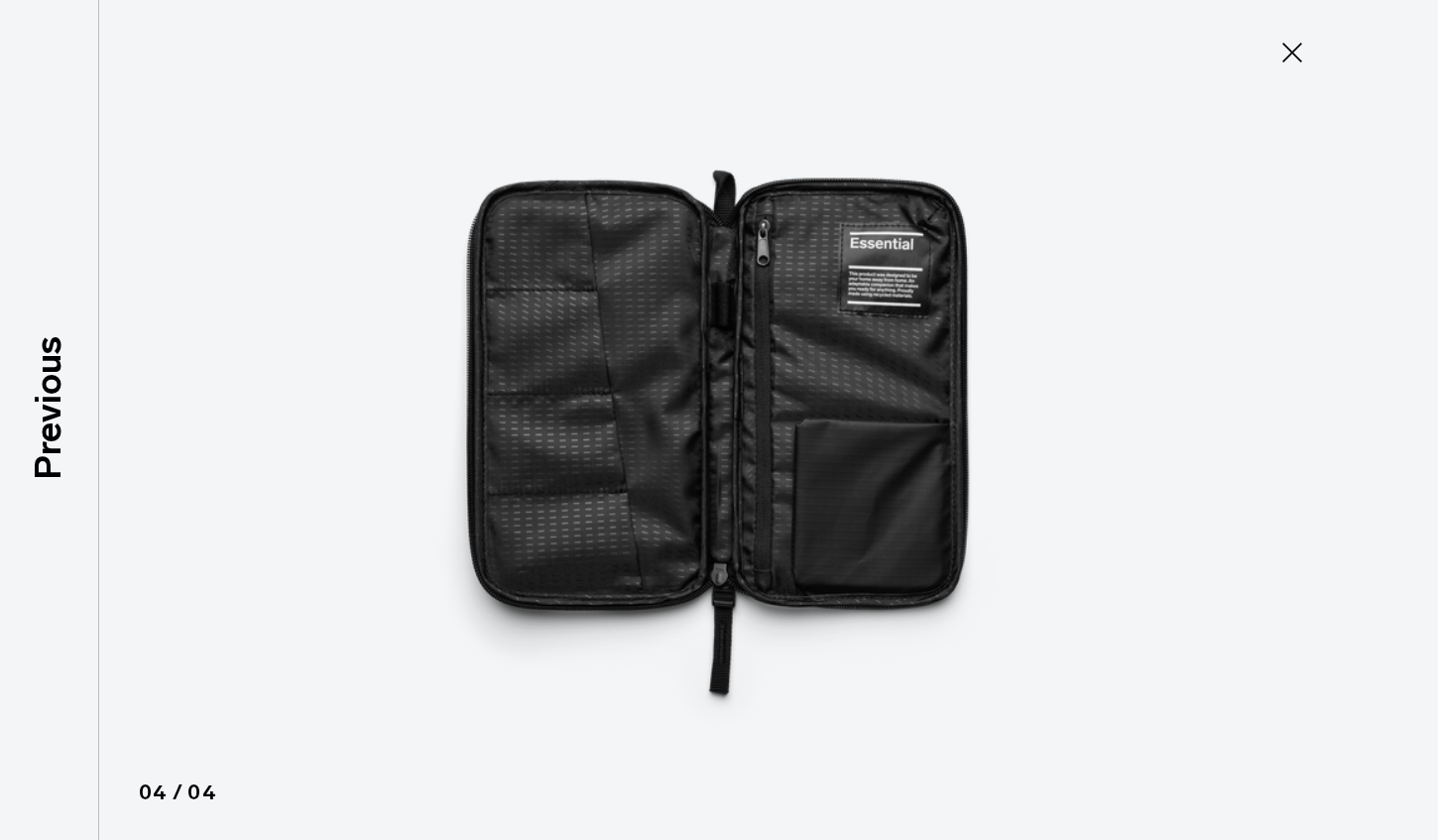 click 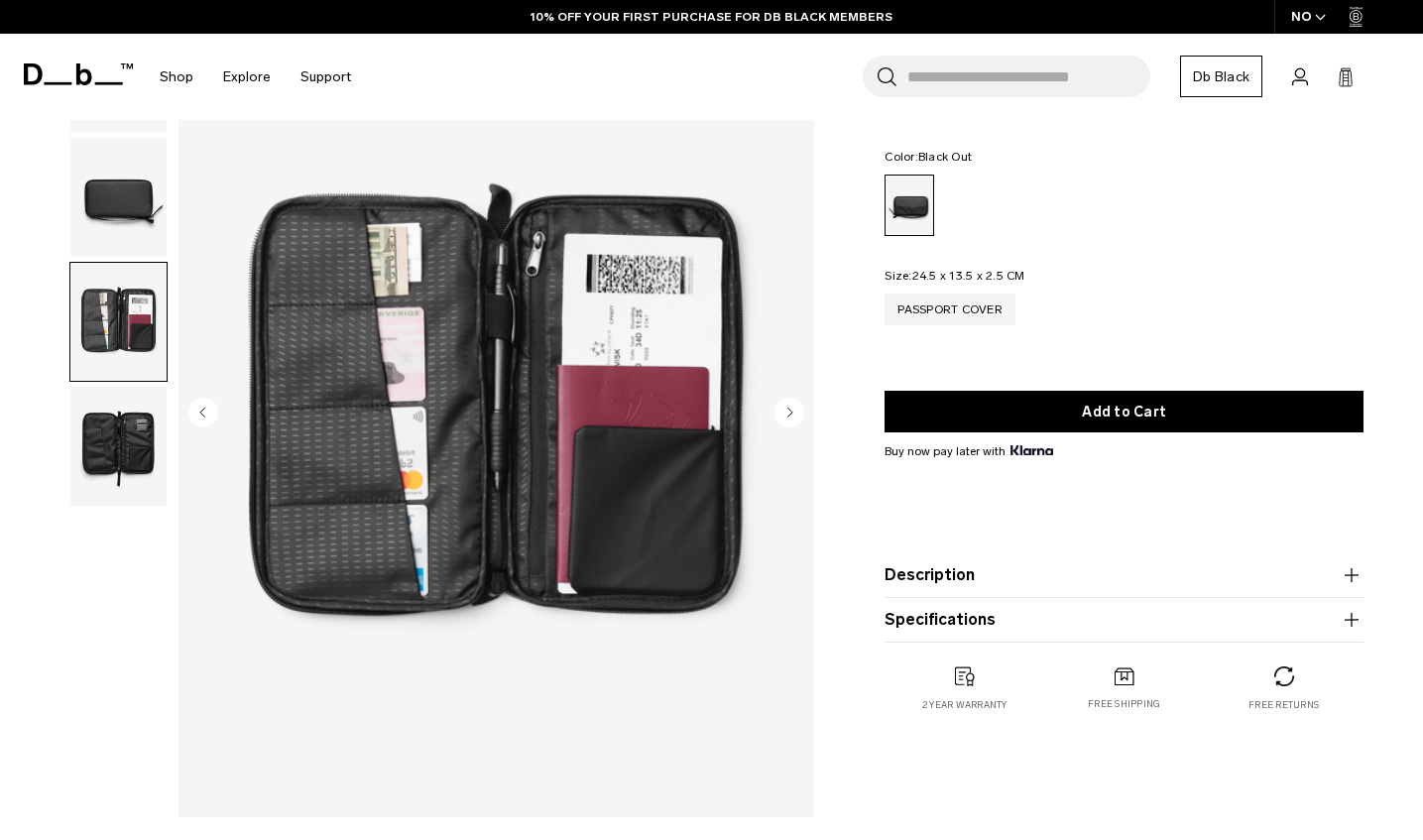 scroll, scrollTop: 126, scrollLeft: 0, axis: vertical 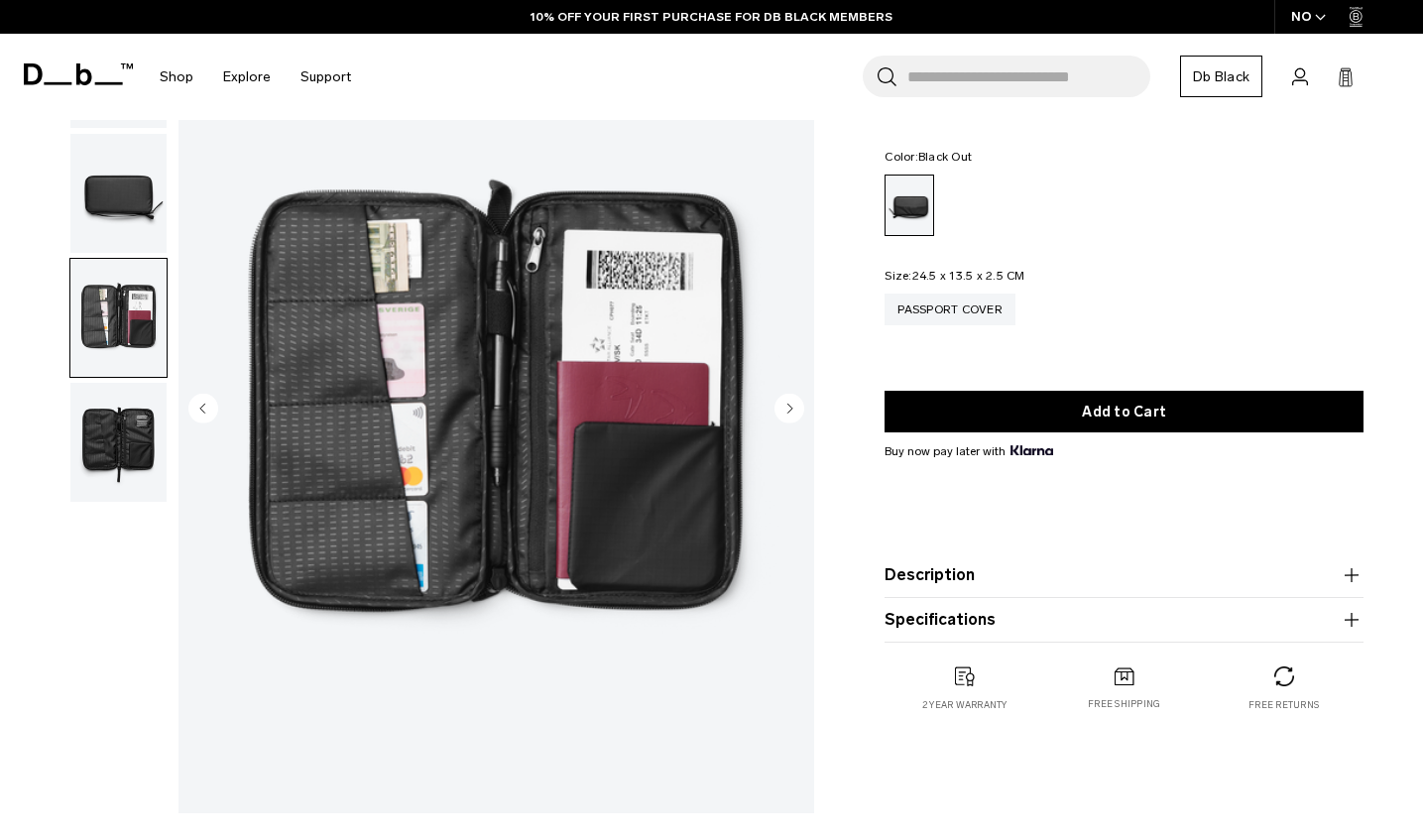 click on "Description" at bounding box center (1124, 575) 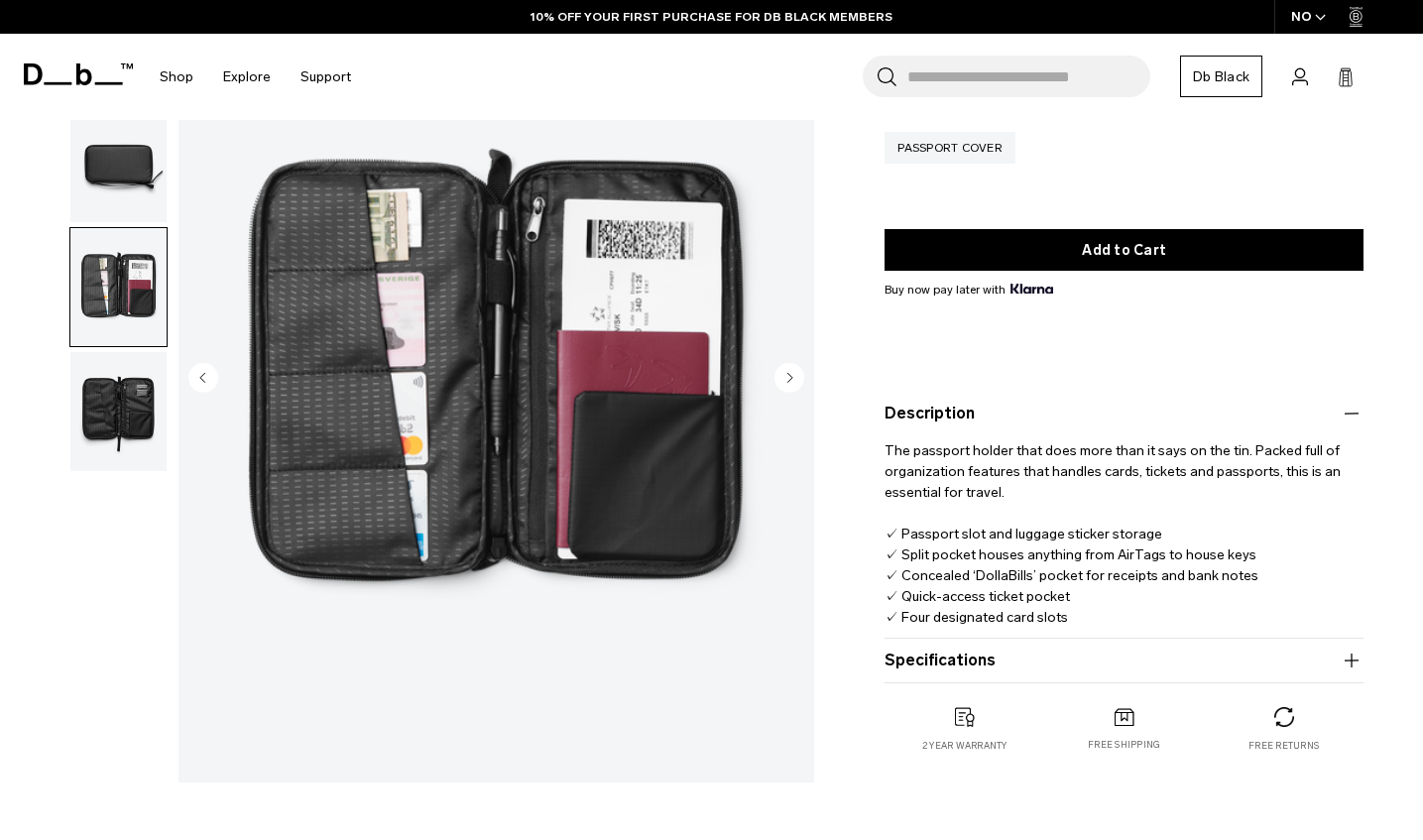 scroll, scrollTop: 243, scrollLeft: 0, axis: vertical 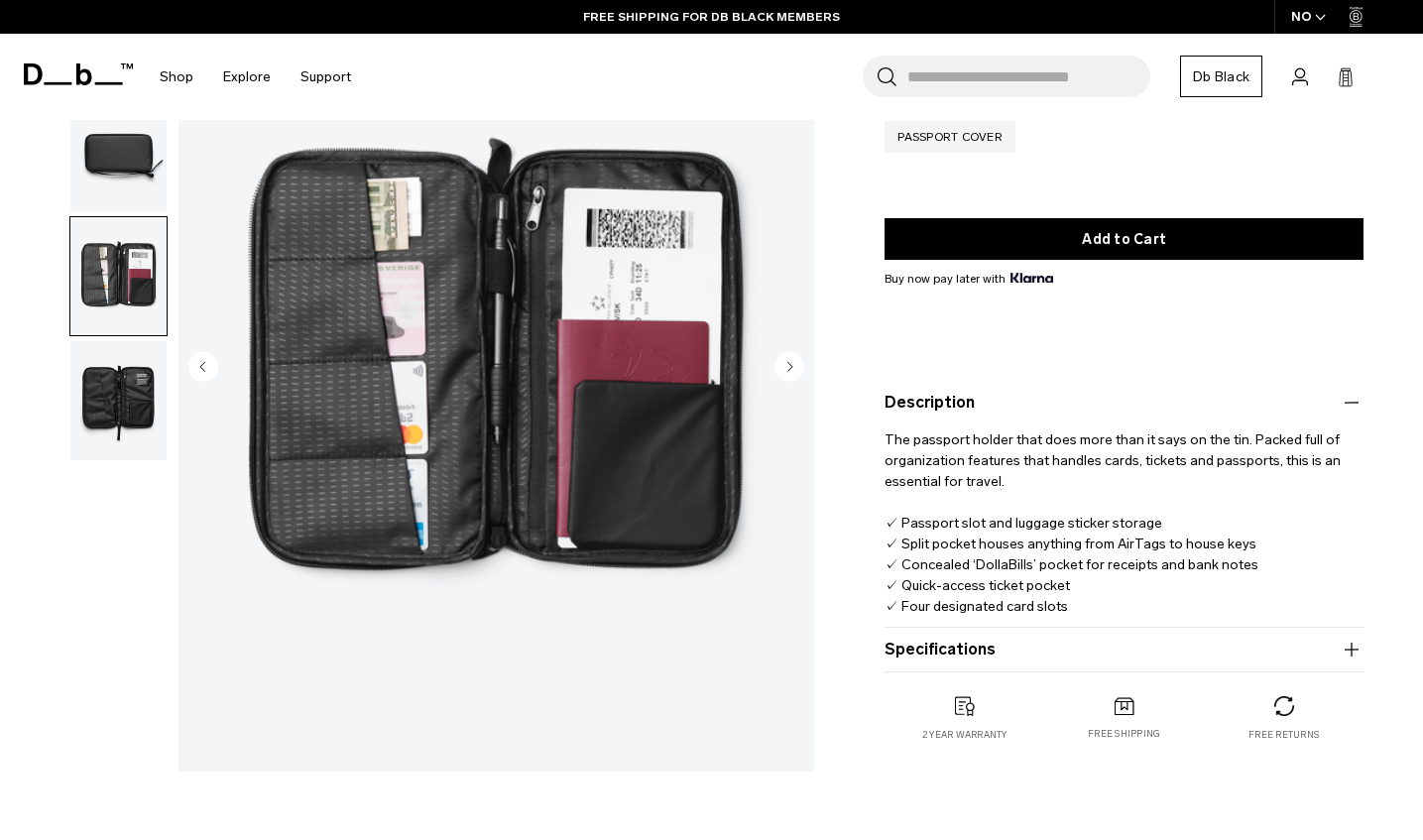 click on "The passport holder that does more than it says on the tin. Packed full of organization features that handles cards, tickets and passports, this is an essential for travel.   ✓ Passport slot and luggage sticker storage   ✓ Split pocket houses anything from AirTags to house keys  ✓ Concealed ‘DollaBills’ pocket for receipts and bank notes   ✓ Quick-access ticket pocket  ✓ Four designated card slots" at bounding box center [1124, 516] 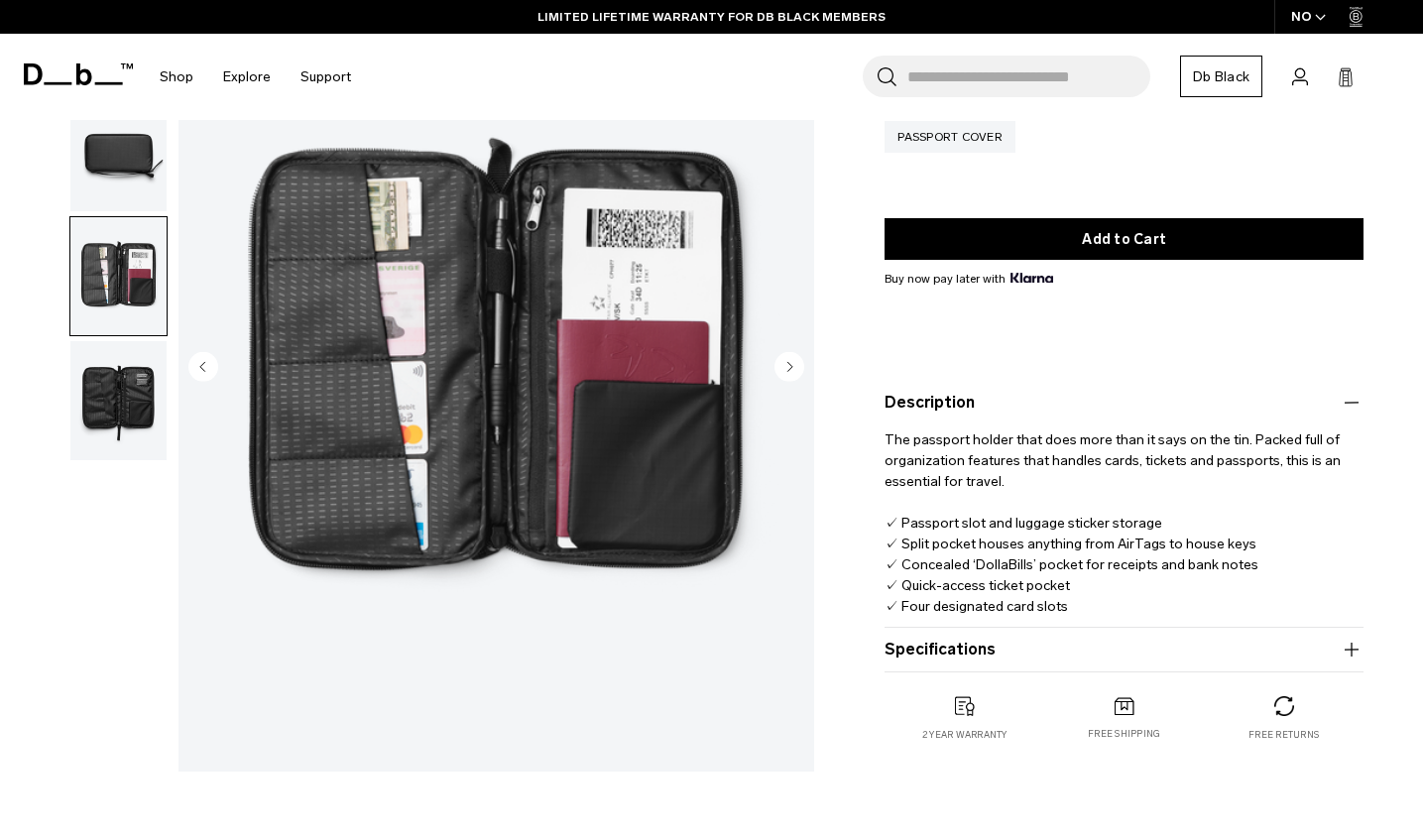 click on "Specifications" at bounding box center (1124, 650) 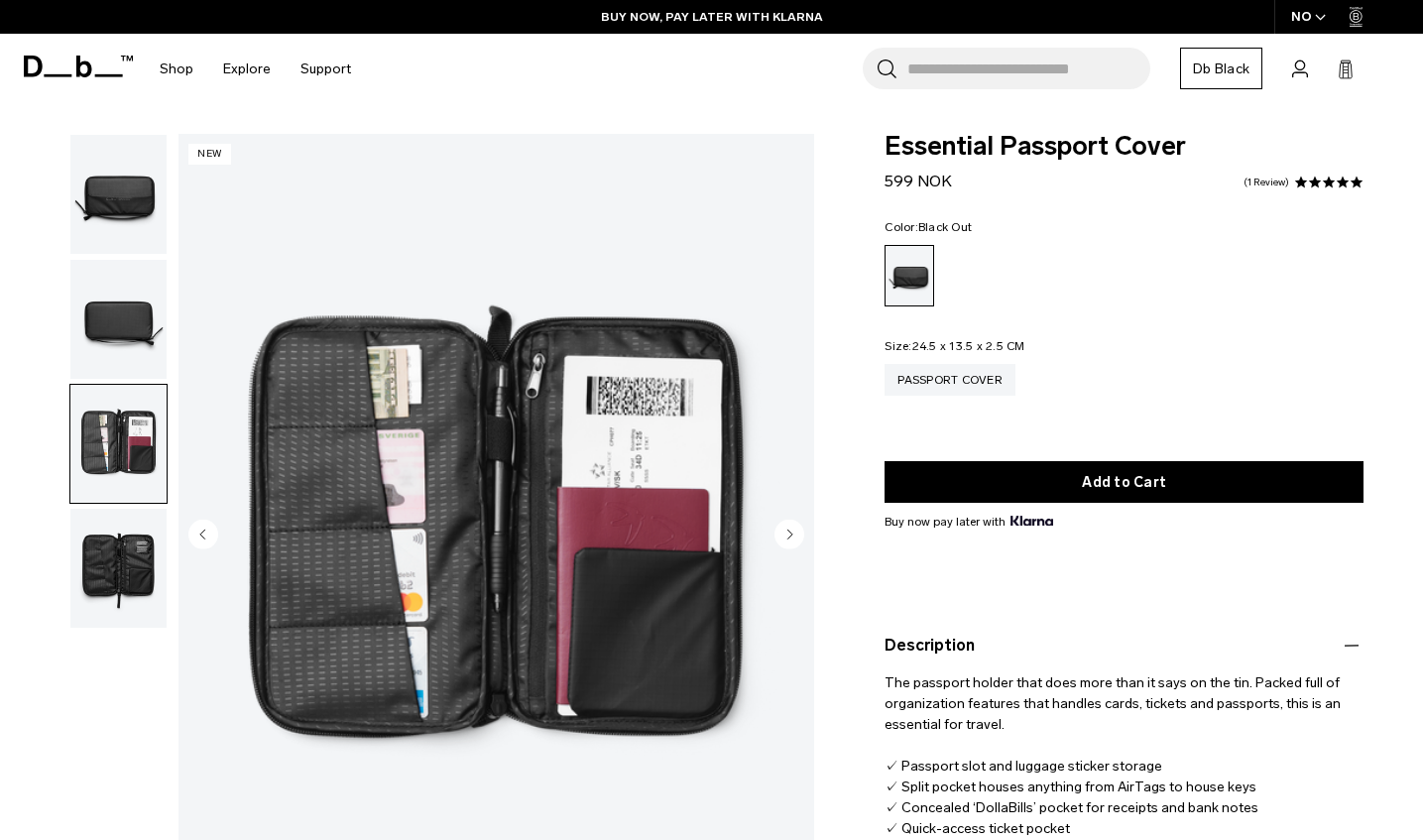 scroll, scrollTop: 0, scrollLeft: 0, axis: both 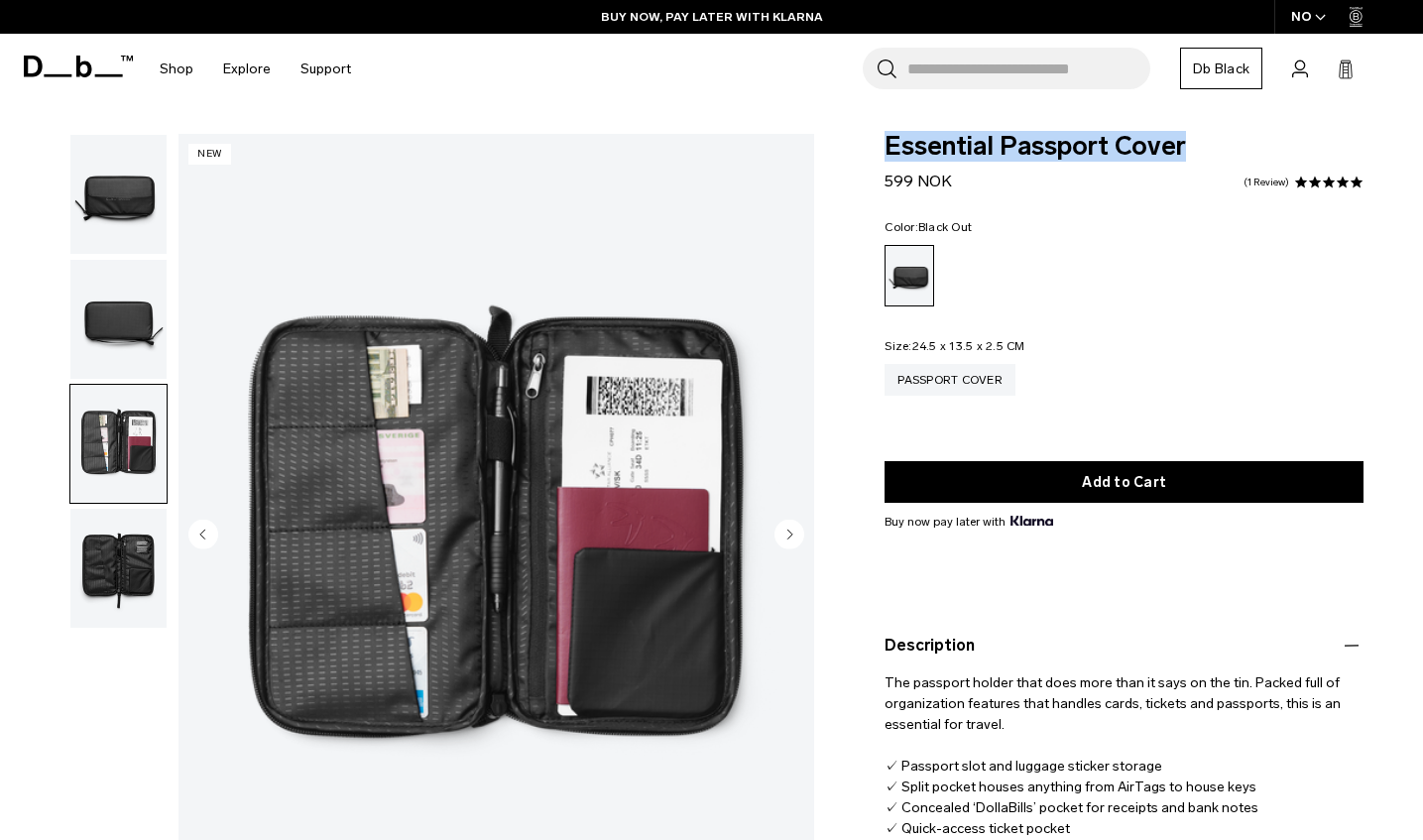drag, startPoint x: 947, startPoint y: 147, endPoint x: 1180, endPoint y: 151, distance: 233.03433 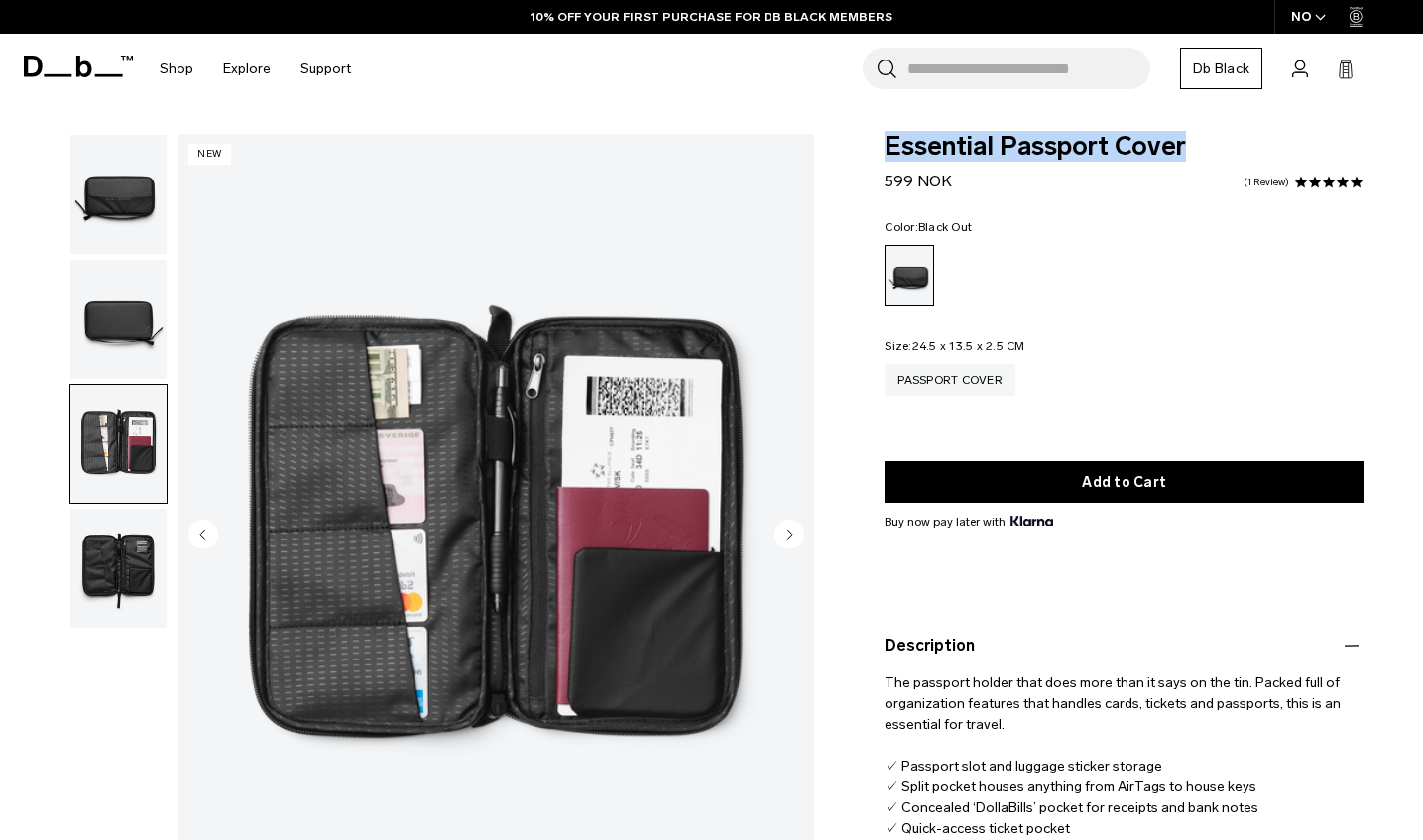 copy on "Essential Passport Cover" 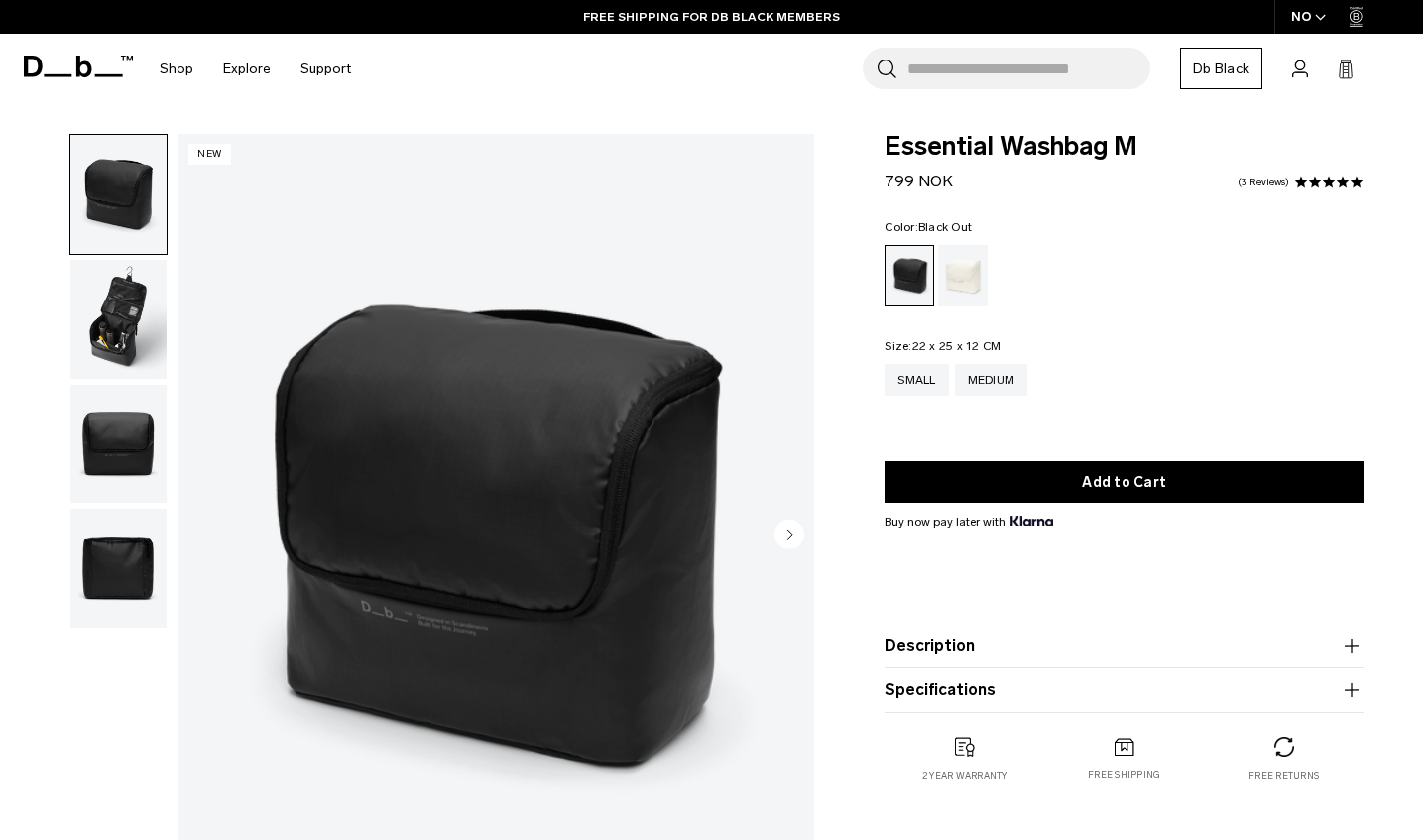 scroll, scrollTop: 0, scrollLeft: 0, axis: both 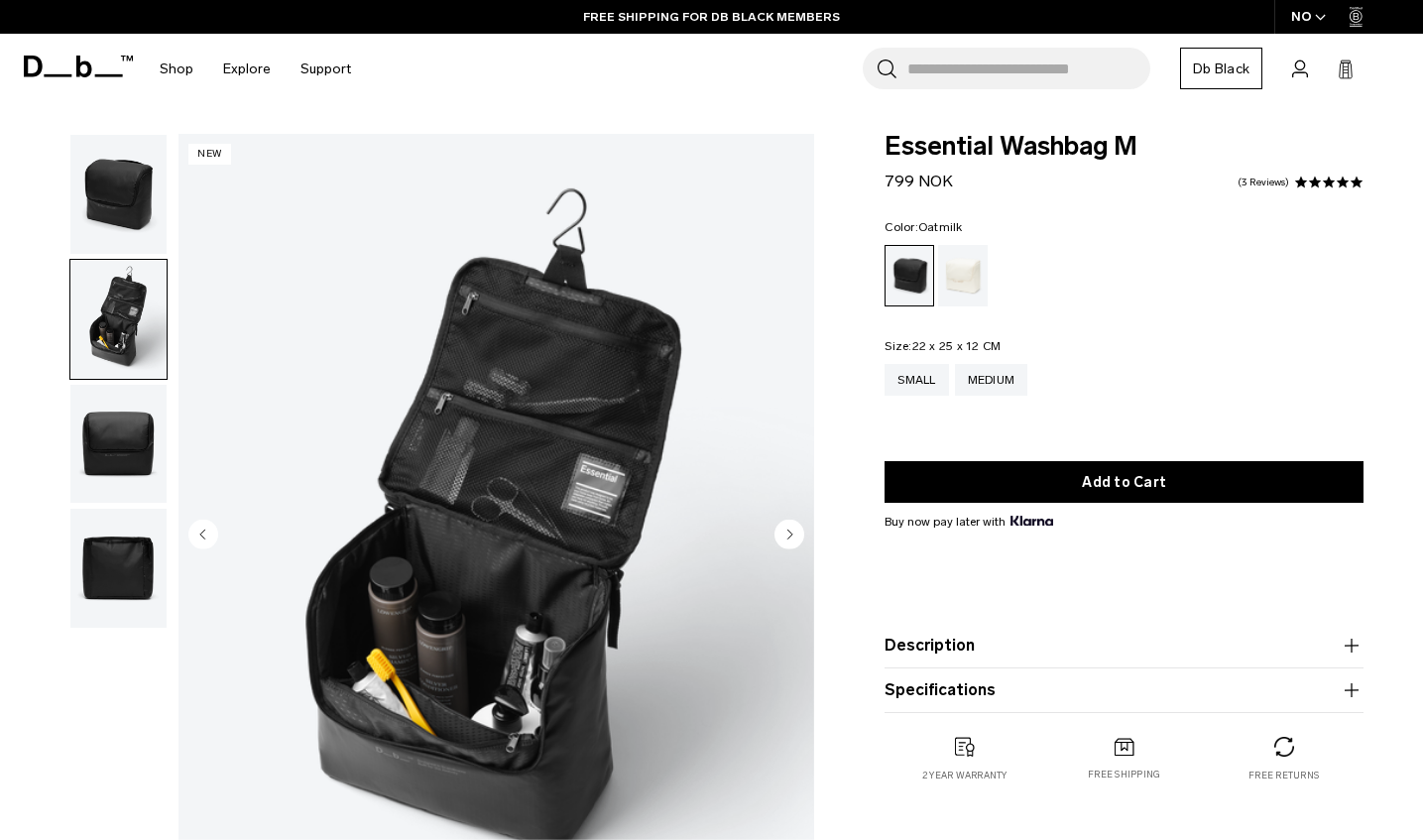 click at bounding box center (963, 276) 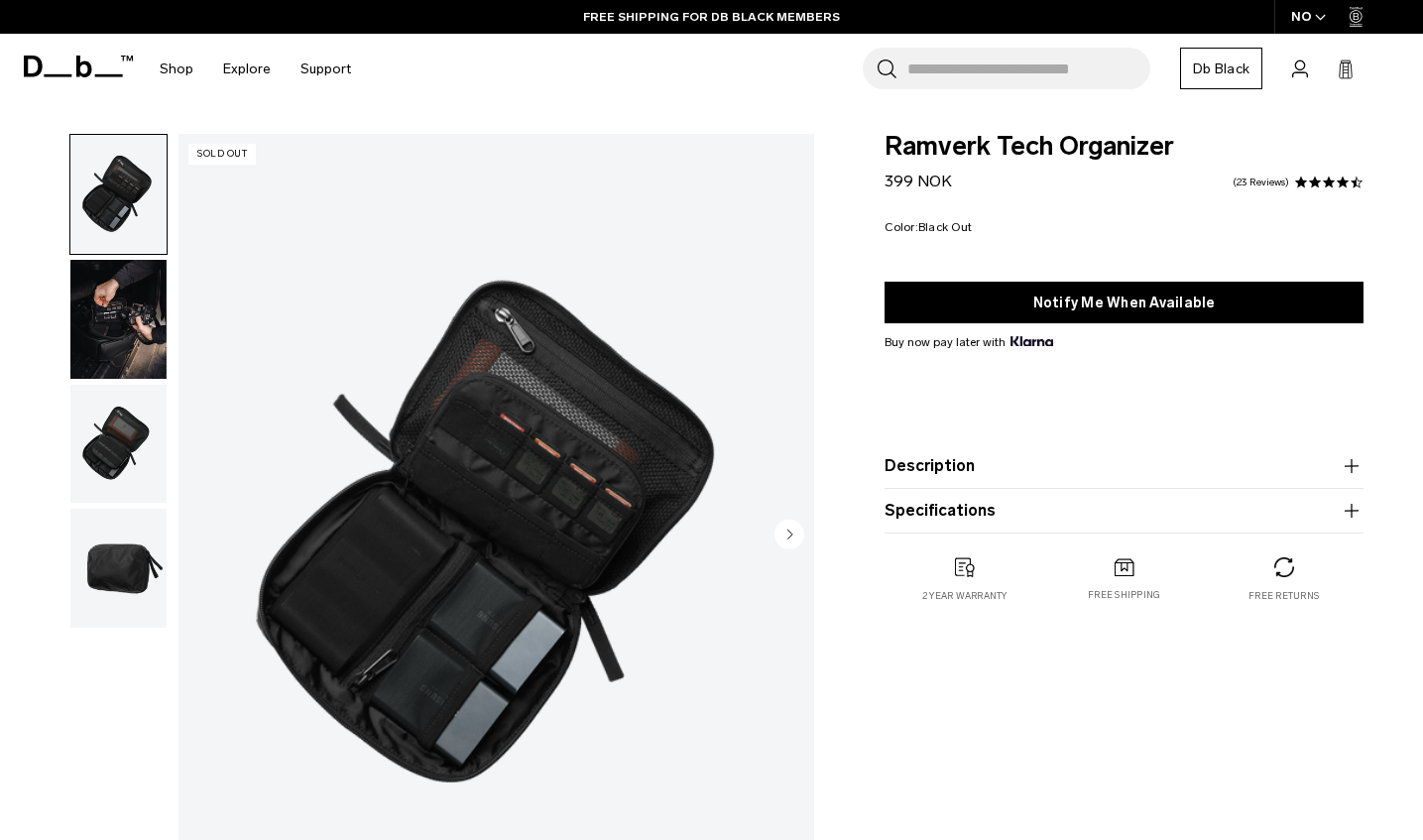 scroll, scrollTop: 0, scrollLeft: 0, axis: both 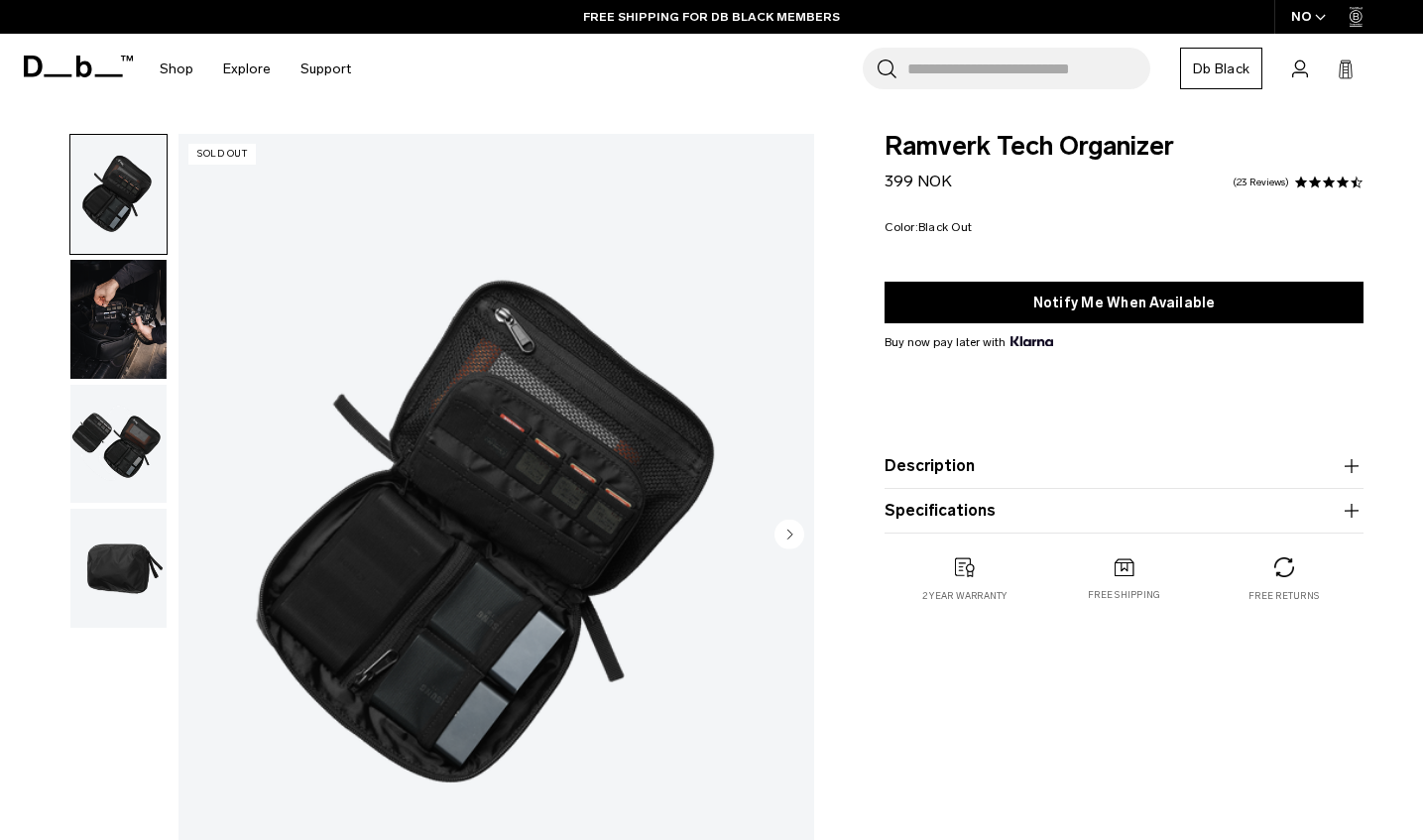 click on "Specifications" at bounding box center (1124, 511) 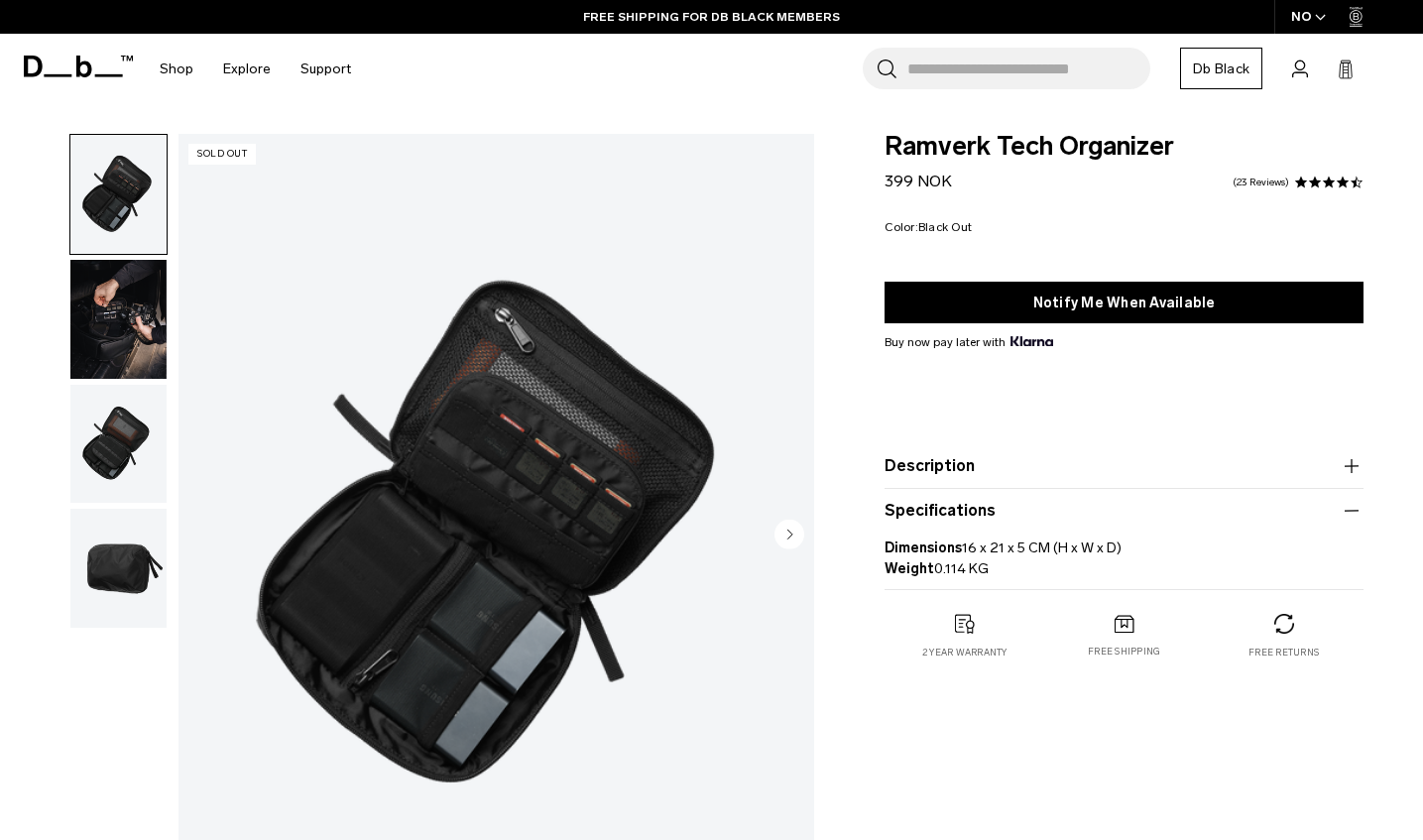 click at bounding box center (118, 568) 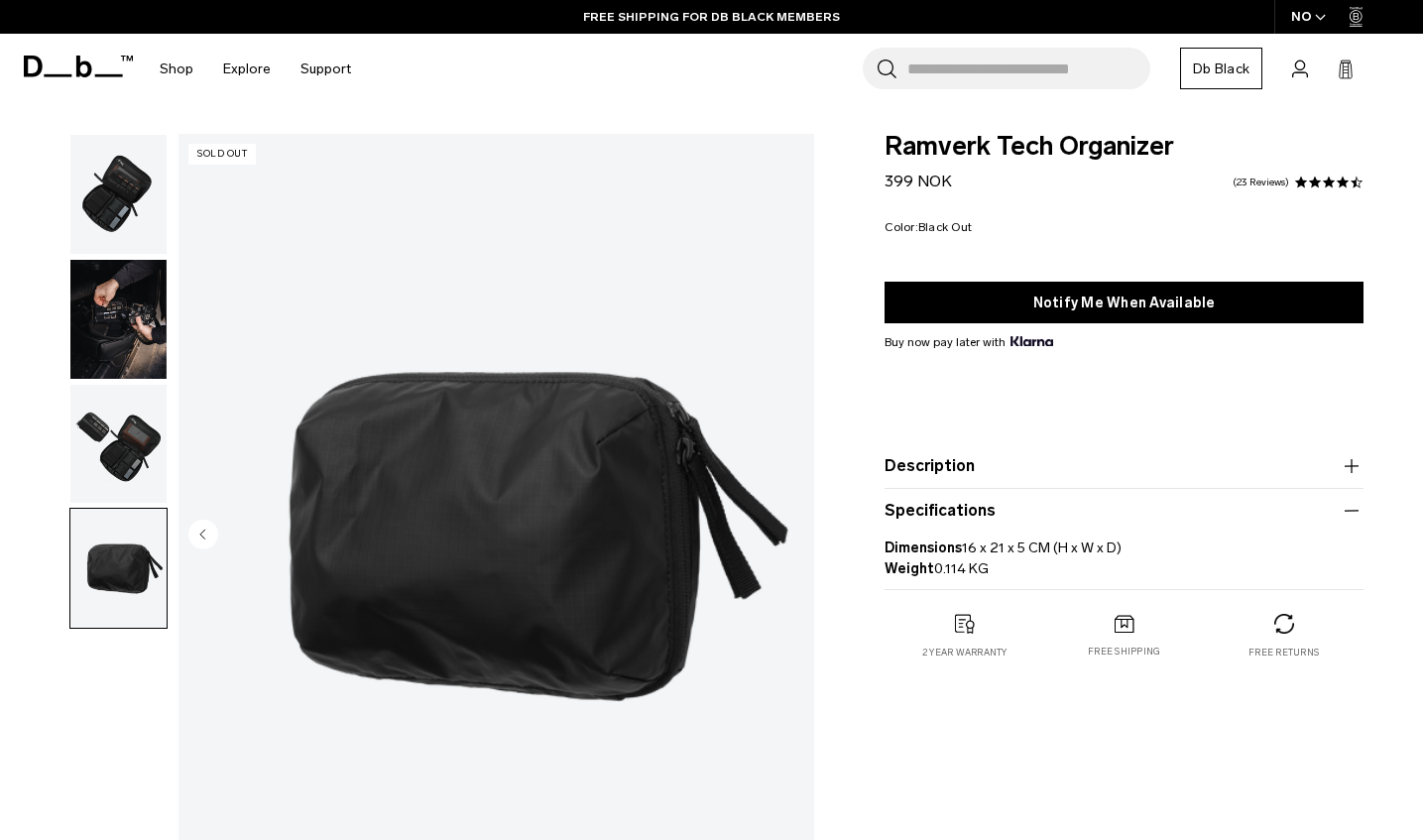 click at bounding box center [118, 319] 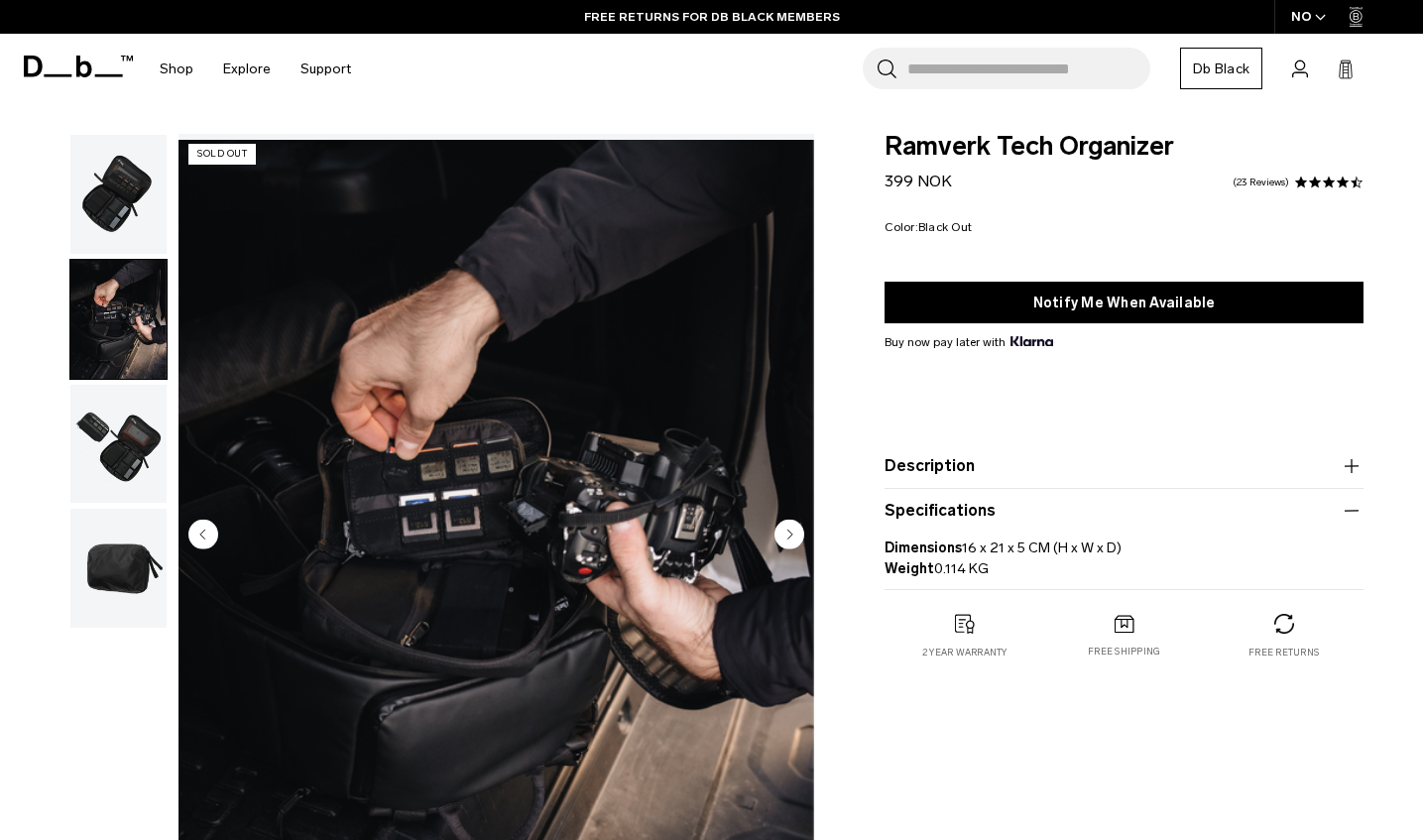 click at bounding box center [118, 444] 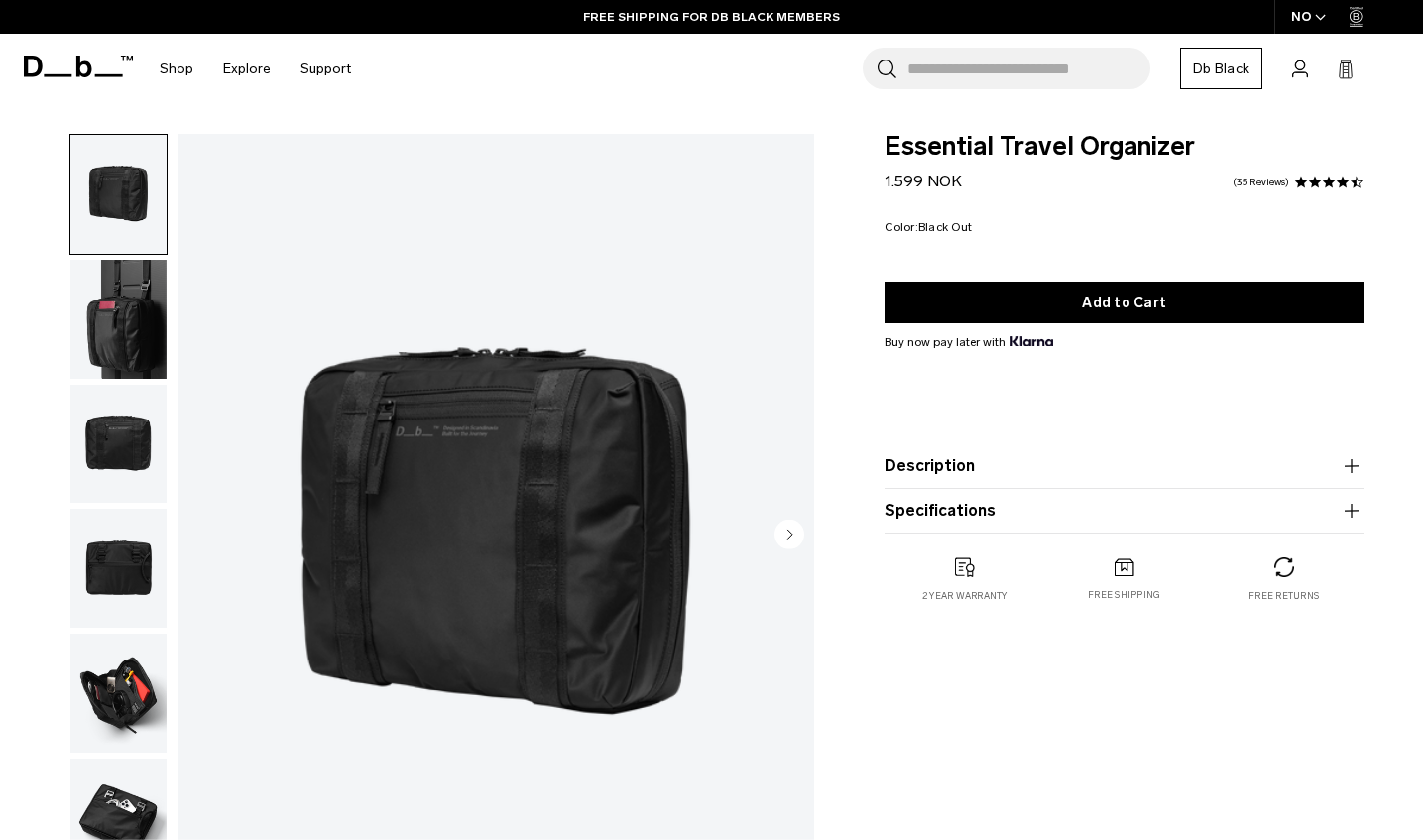 scroll, scrollTop: 0, scrollLeft: 0, axis: both 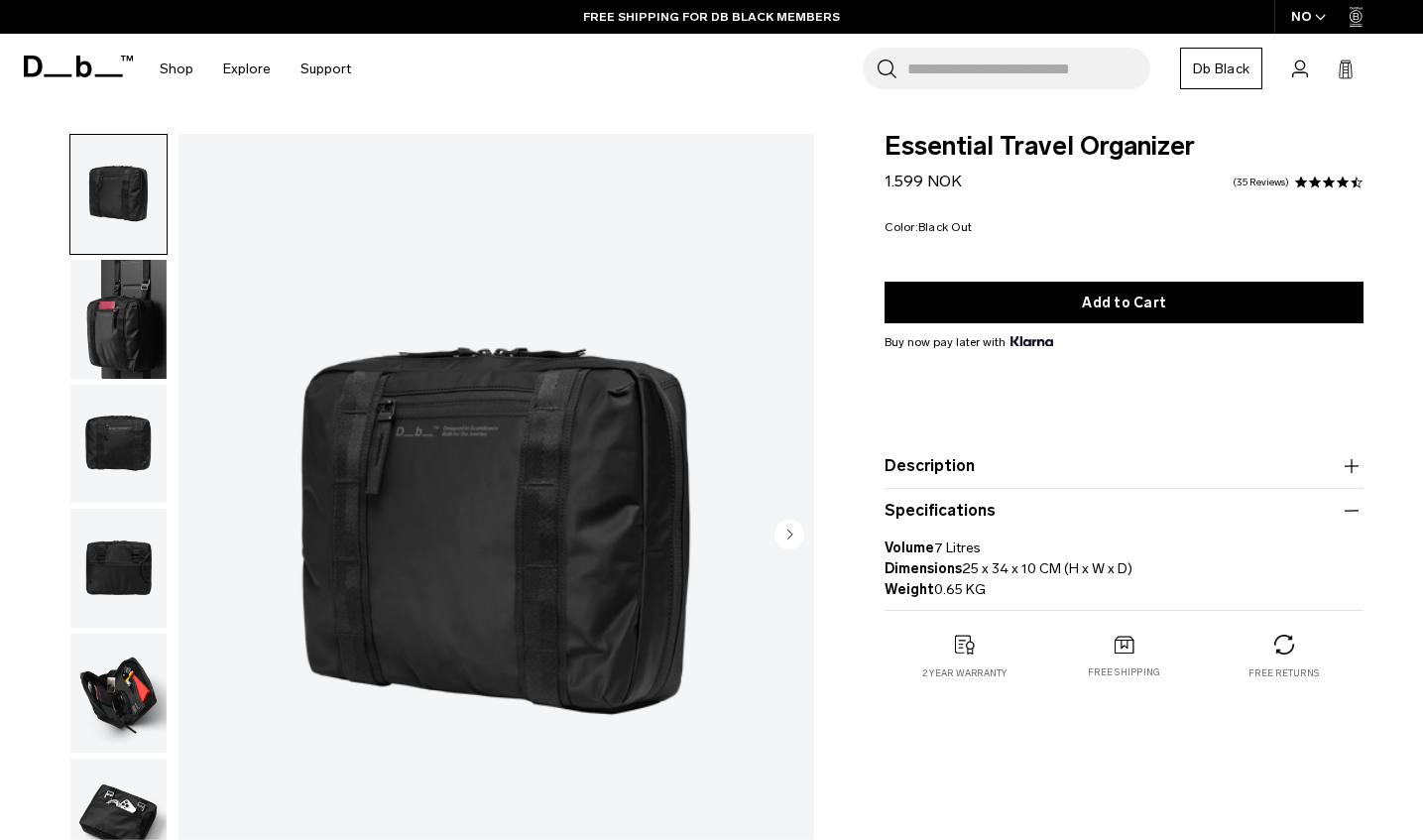 click on "01 / 06
Close
01 / 06" at bounding box center [413, 541] 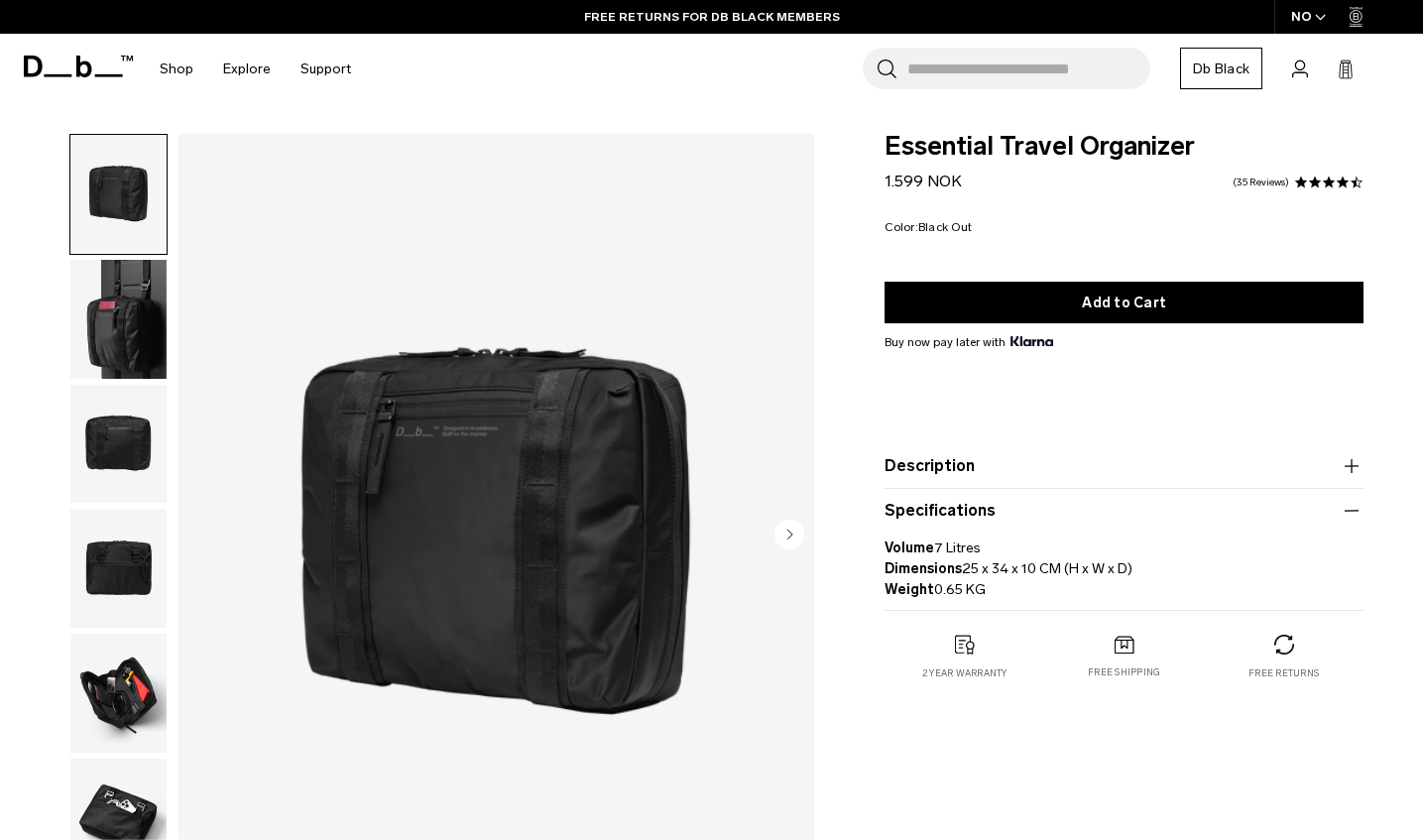 click at bounding box center (118, 693) 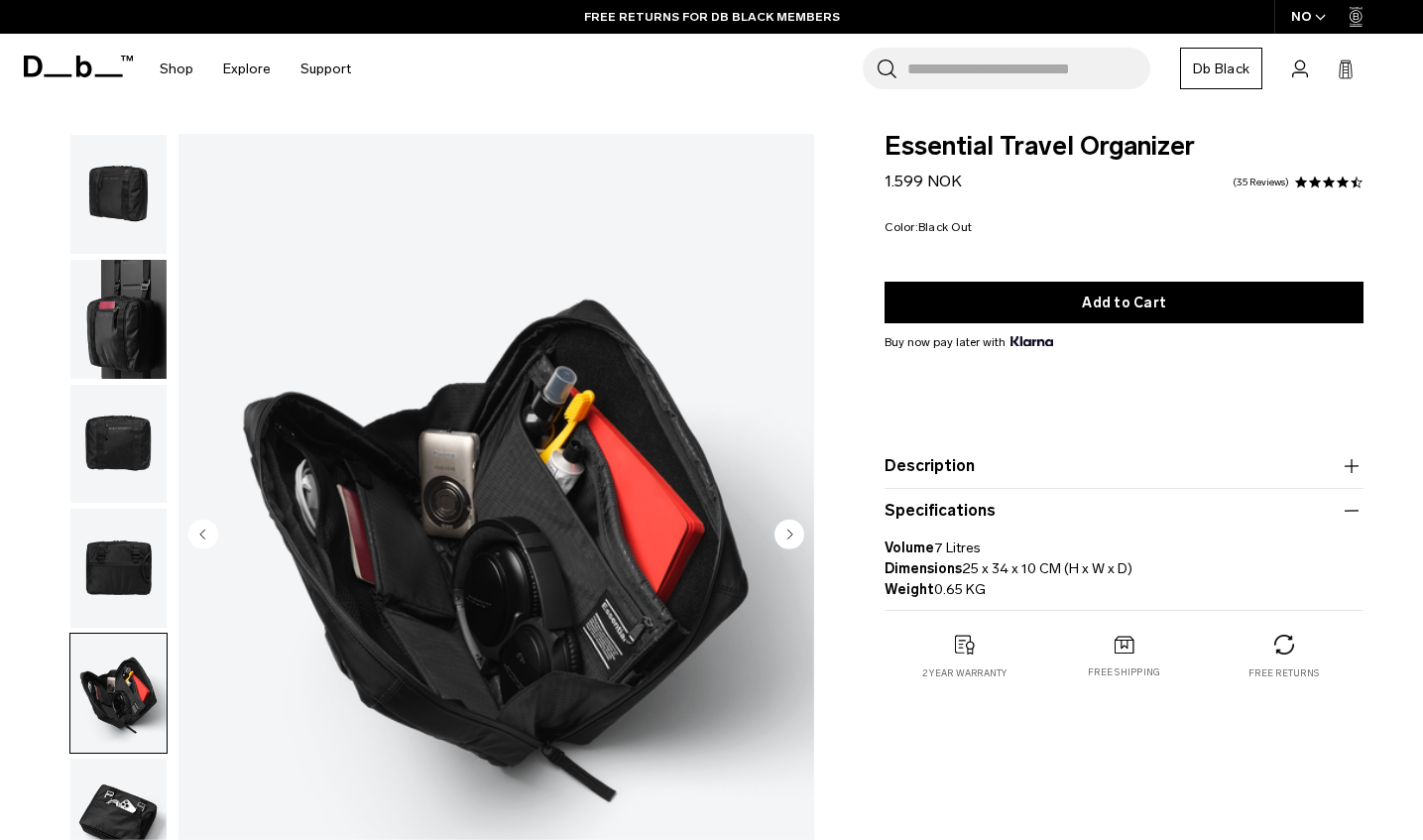 click at bounding box center [496, 537] 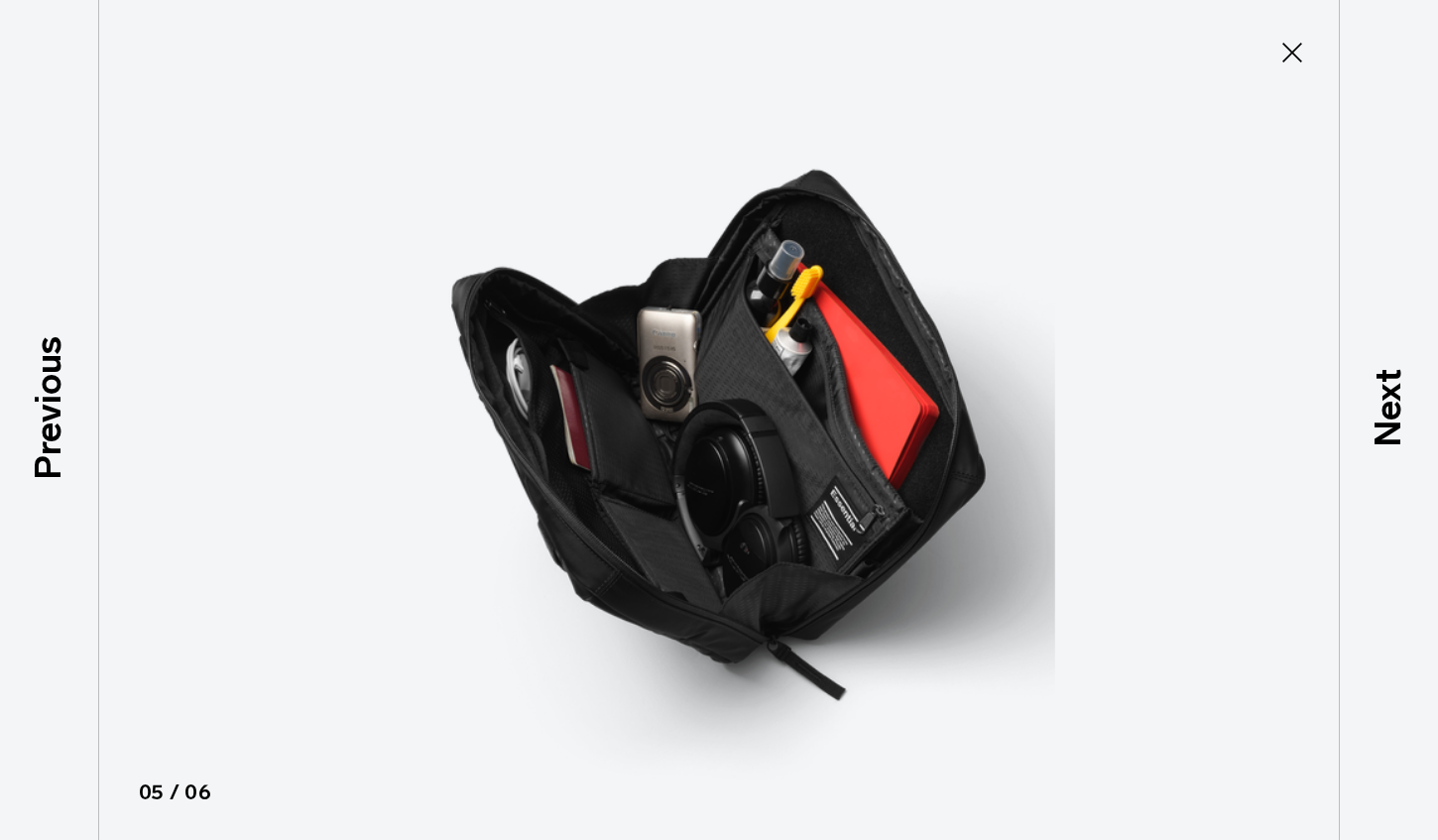 click at bounding box center [719, 420] 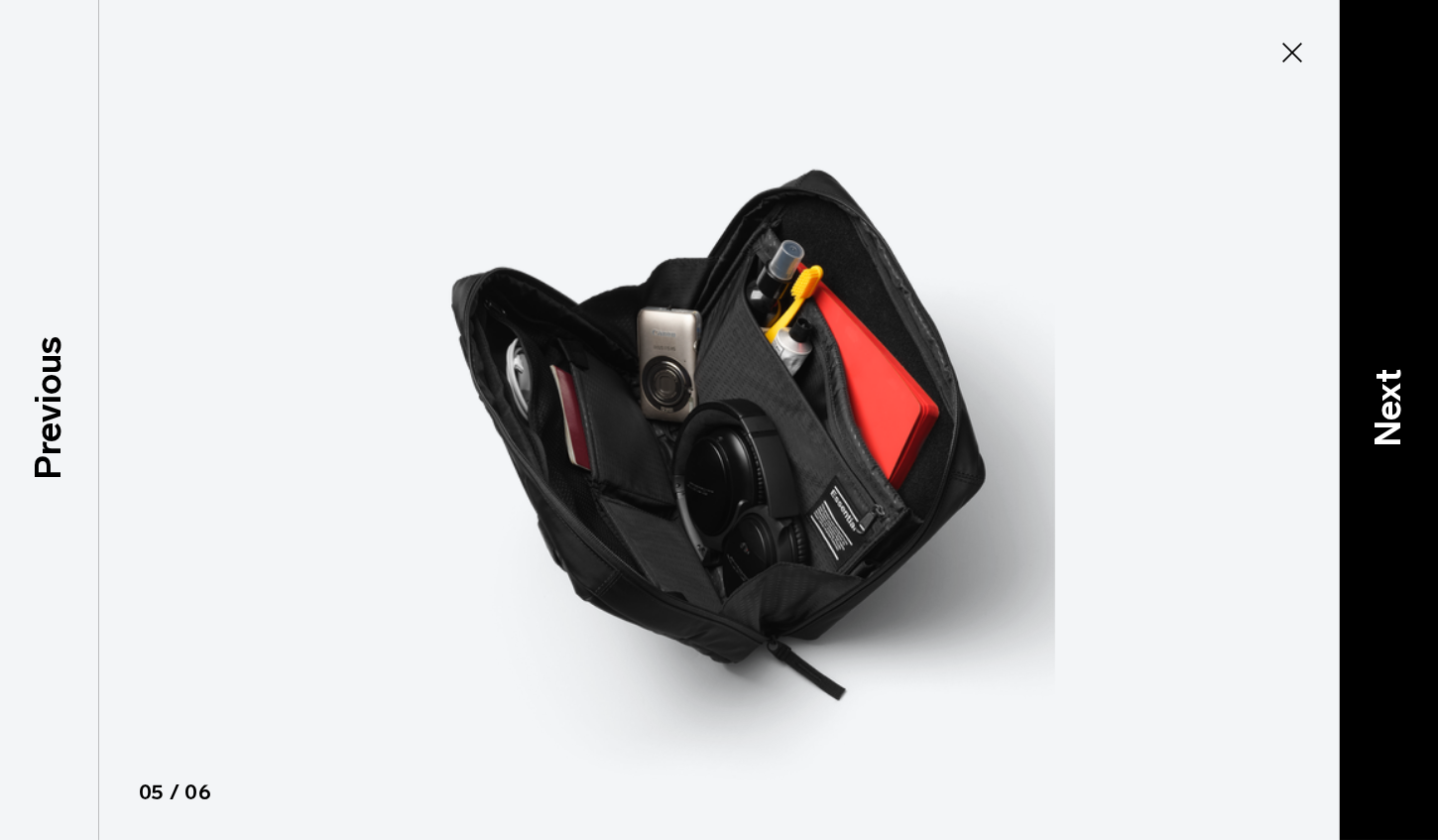 click on "Next" at bounding box center (1388, 408) 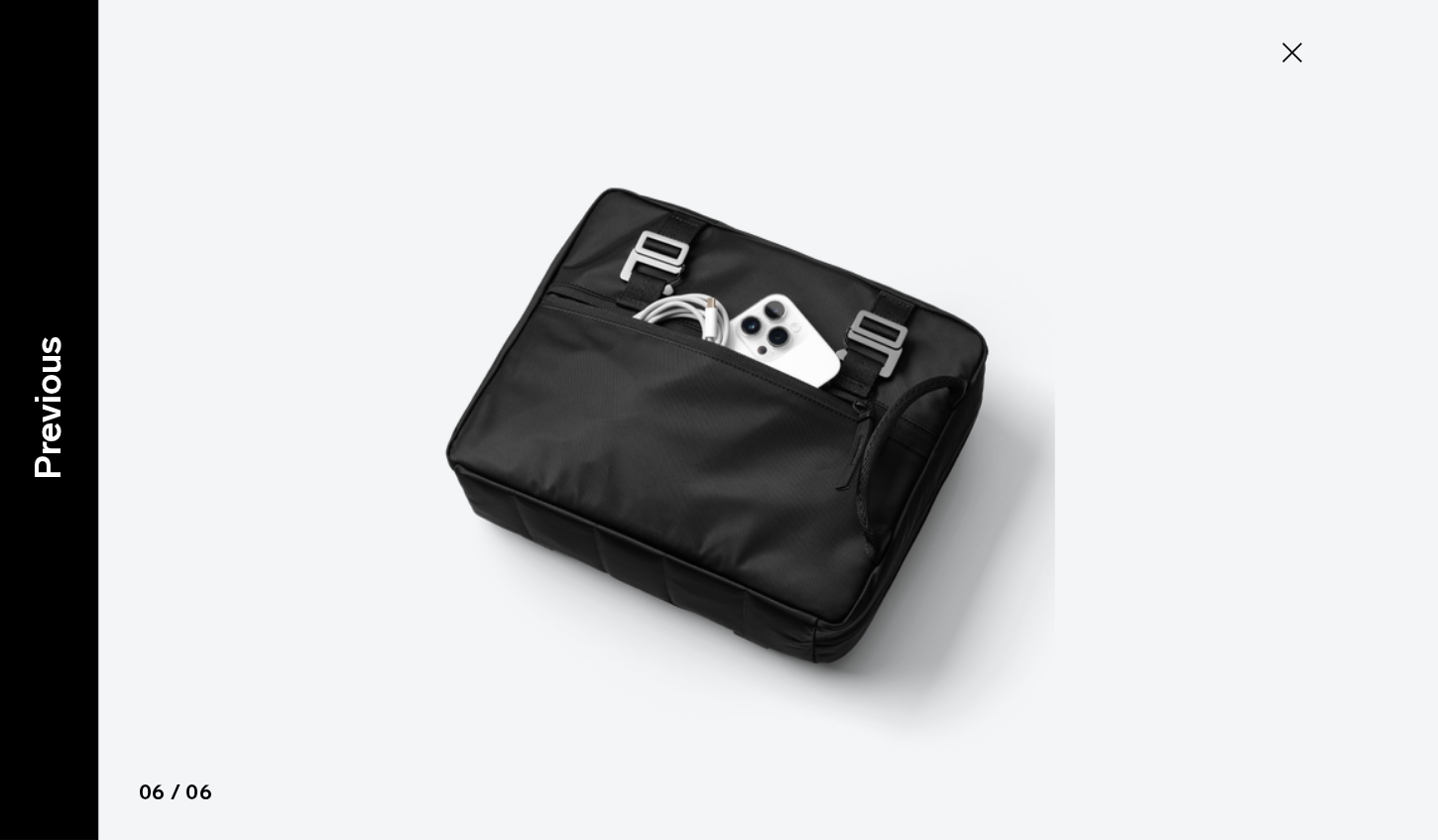 click on "Previous" at bounding box center [49, 408] 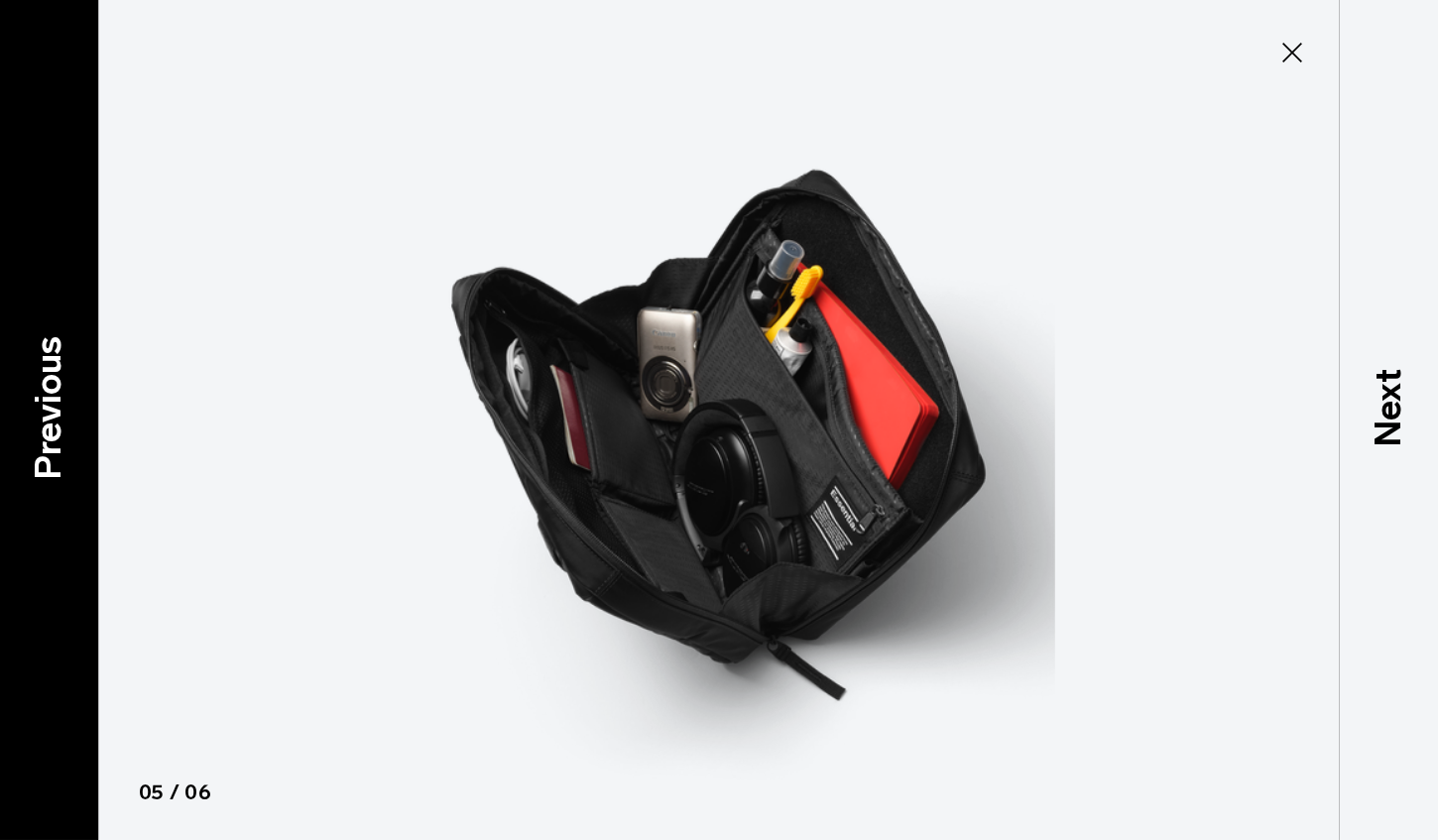click on "Previous" at bounding box center [49, 408] 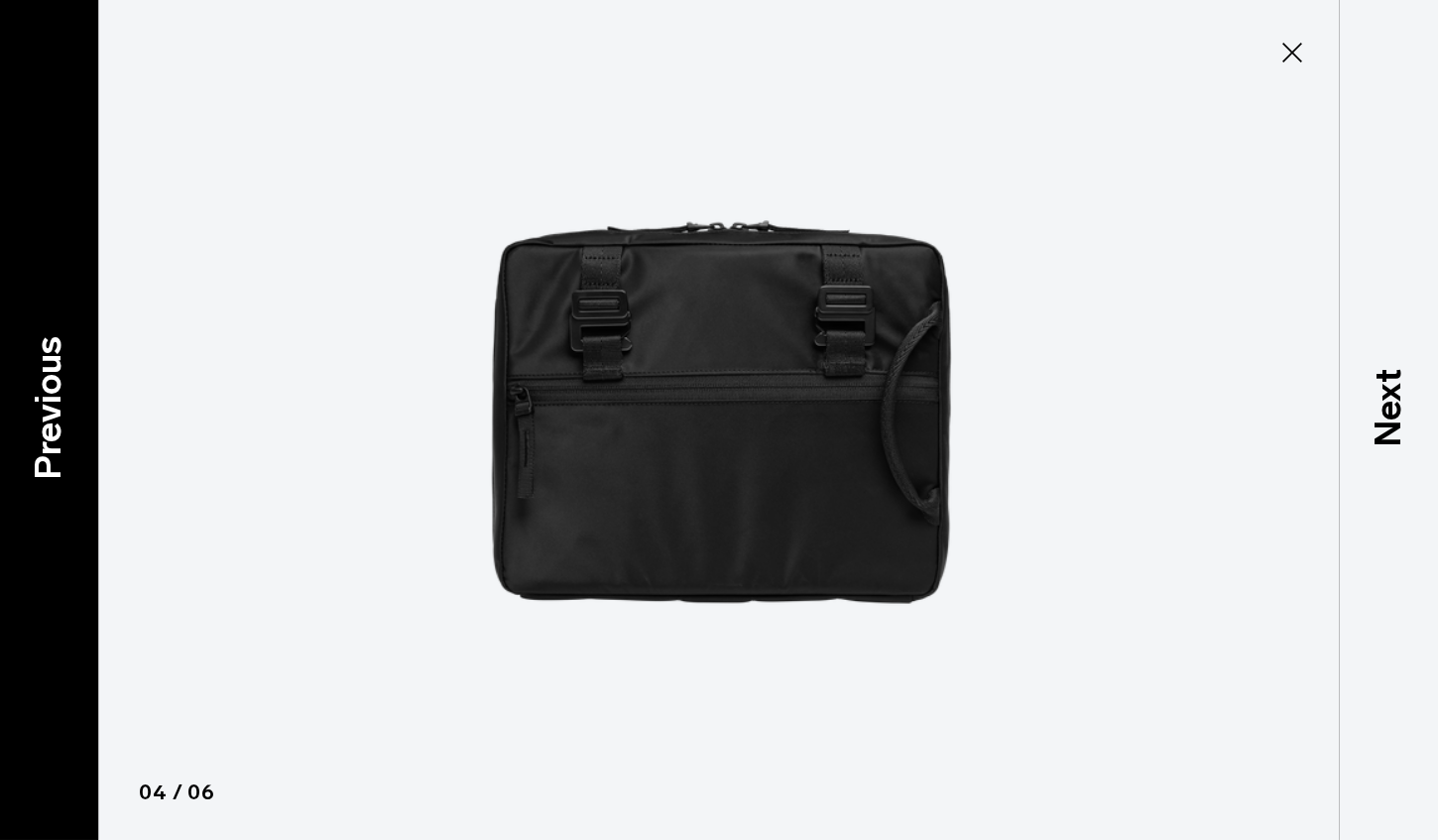 click on "Previous" at bounding box center (49, 408) 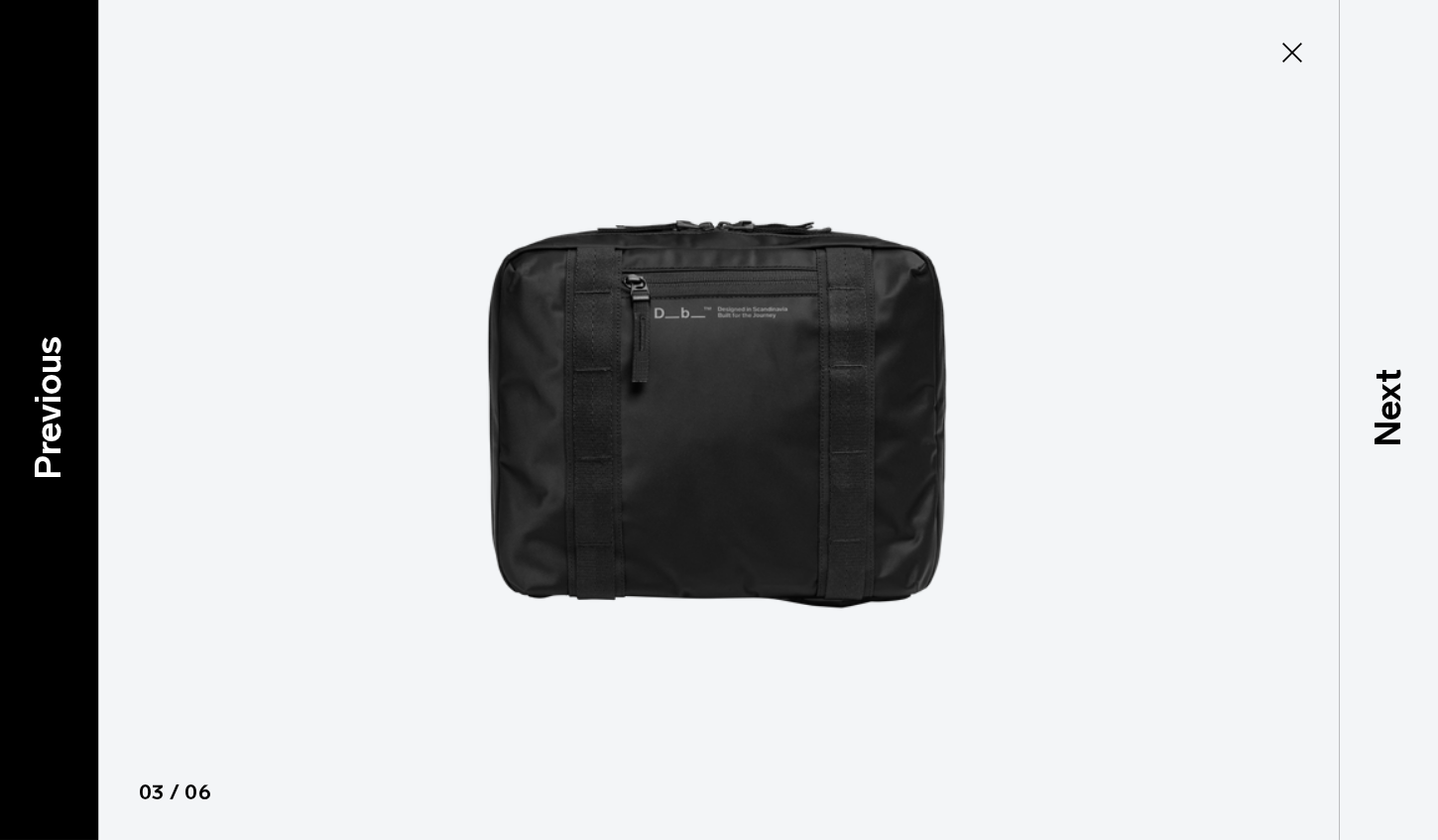 click on "Previous" at bounding box center (49, 408) 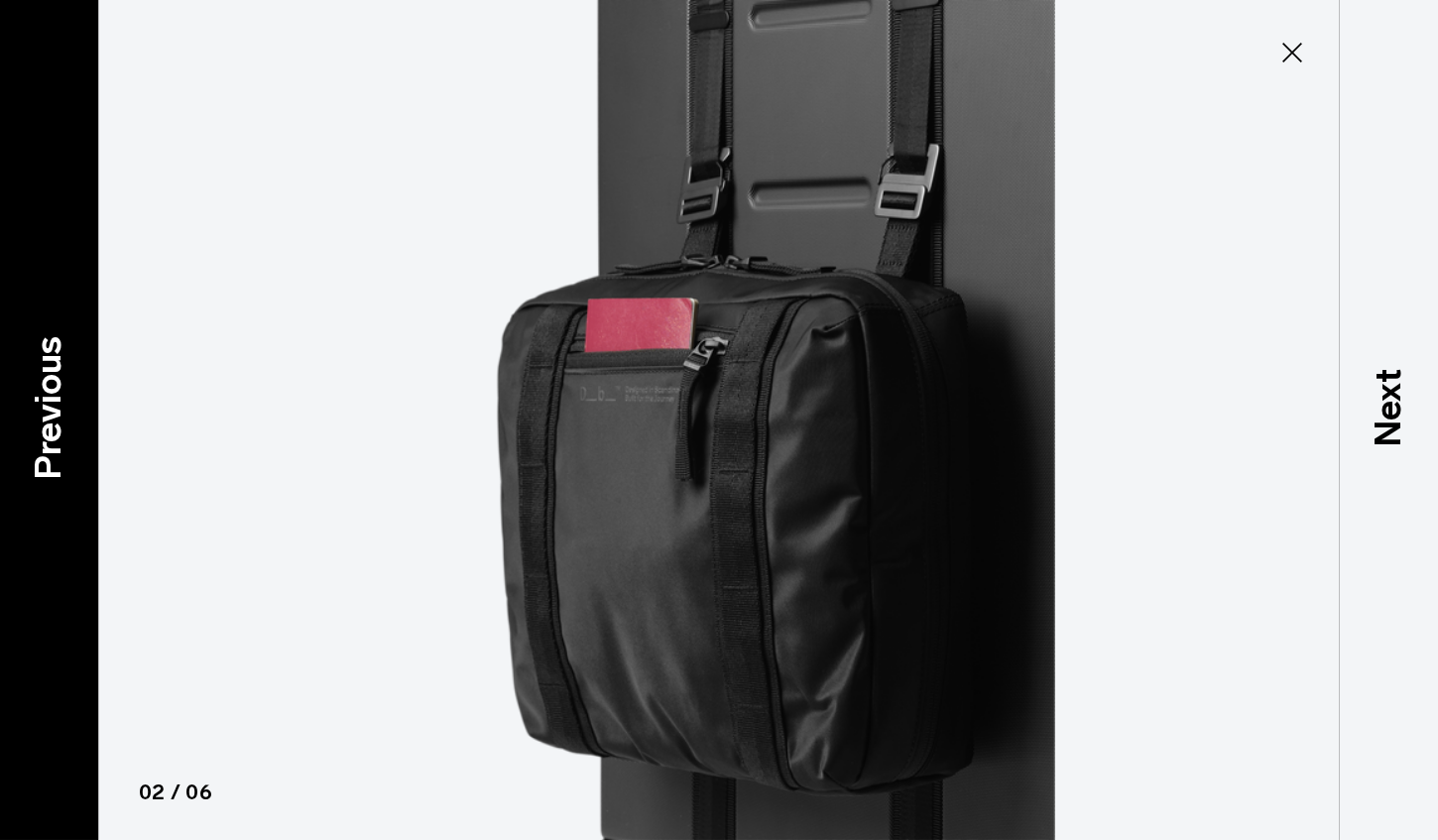 click on "Previous" at bounding box center (49, 408) 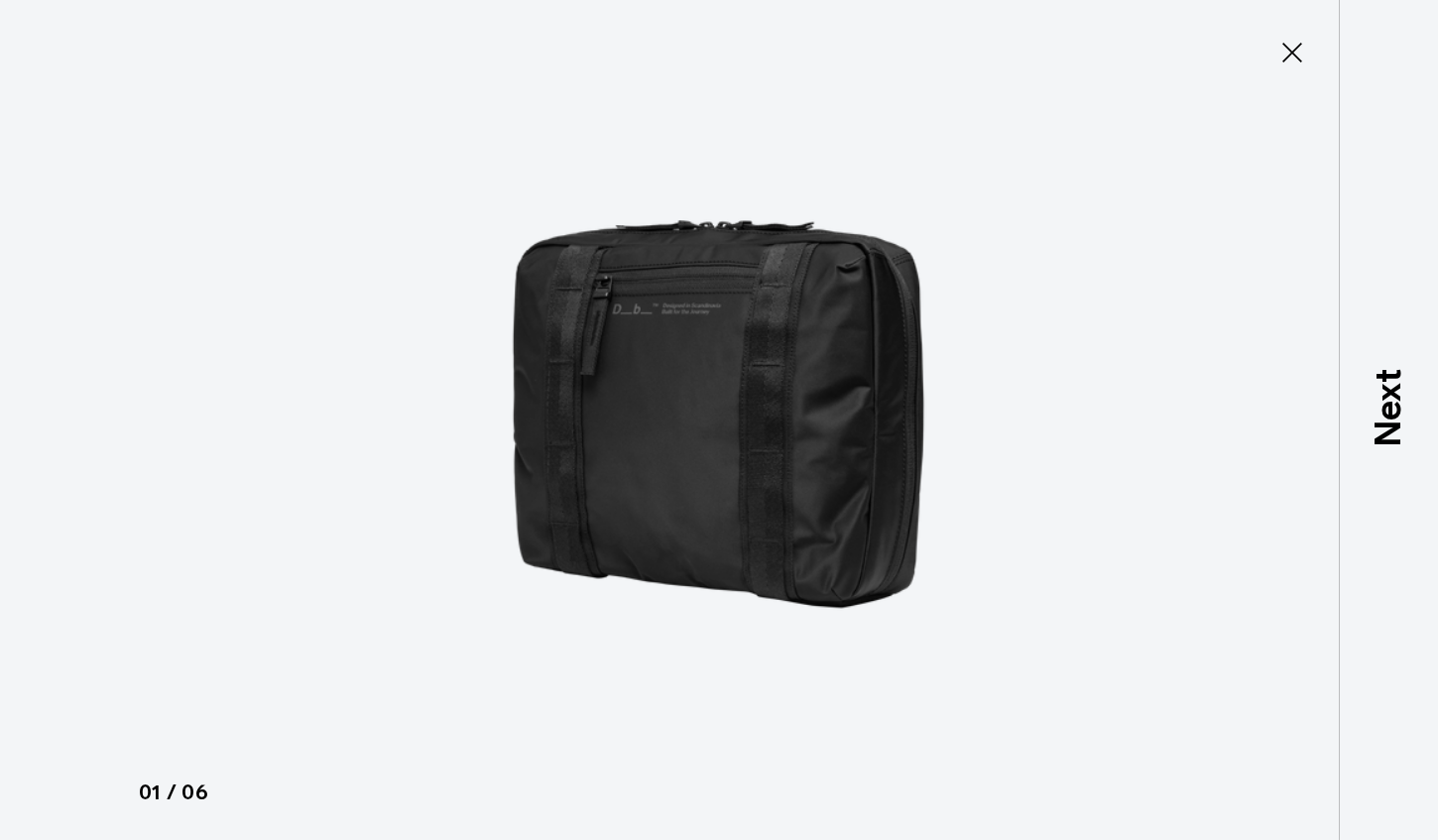 click at bounding box center [719, 420] 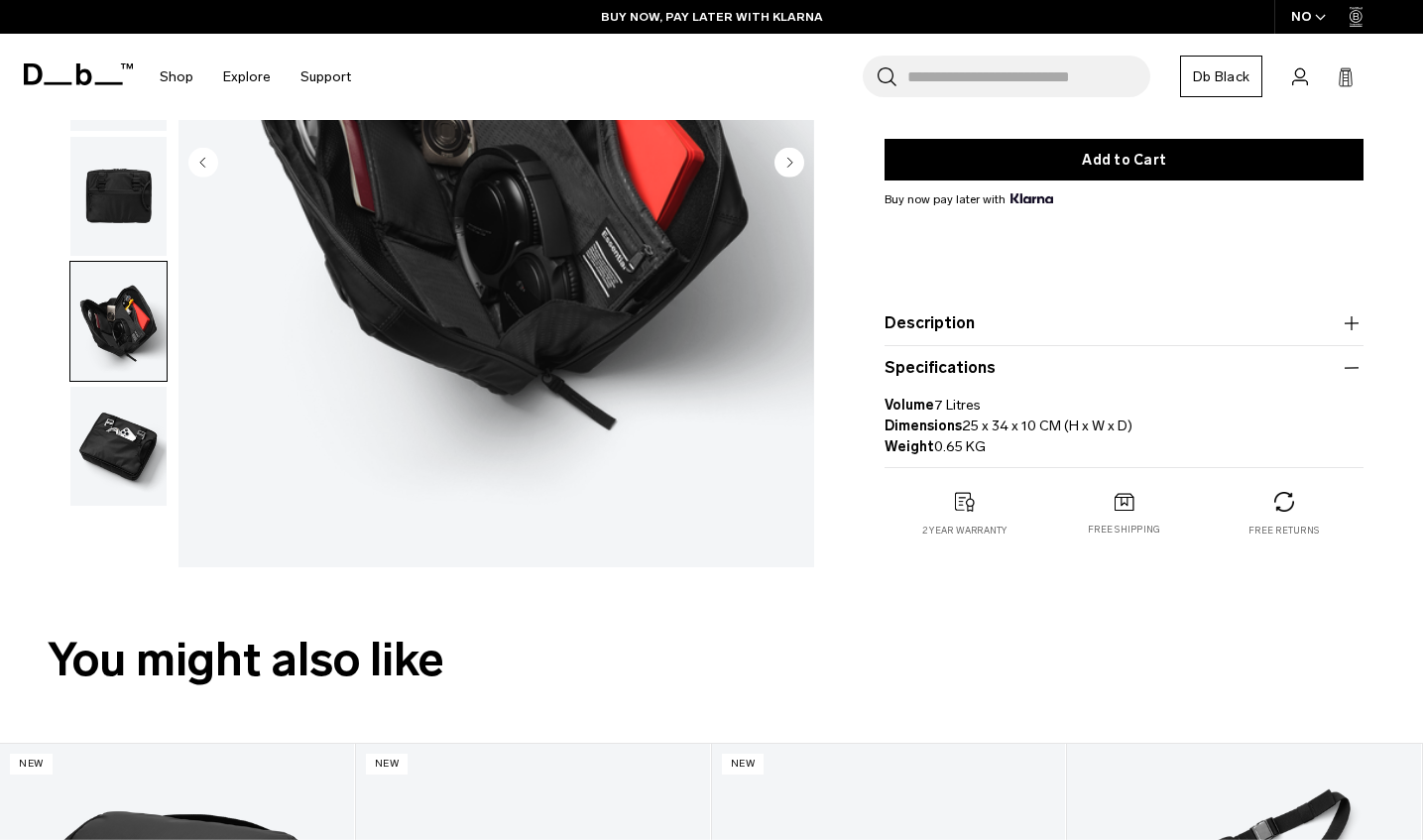 scroll, scrollTop: 361, scrollLeft: 0, axis: vertical 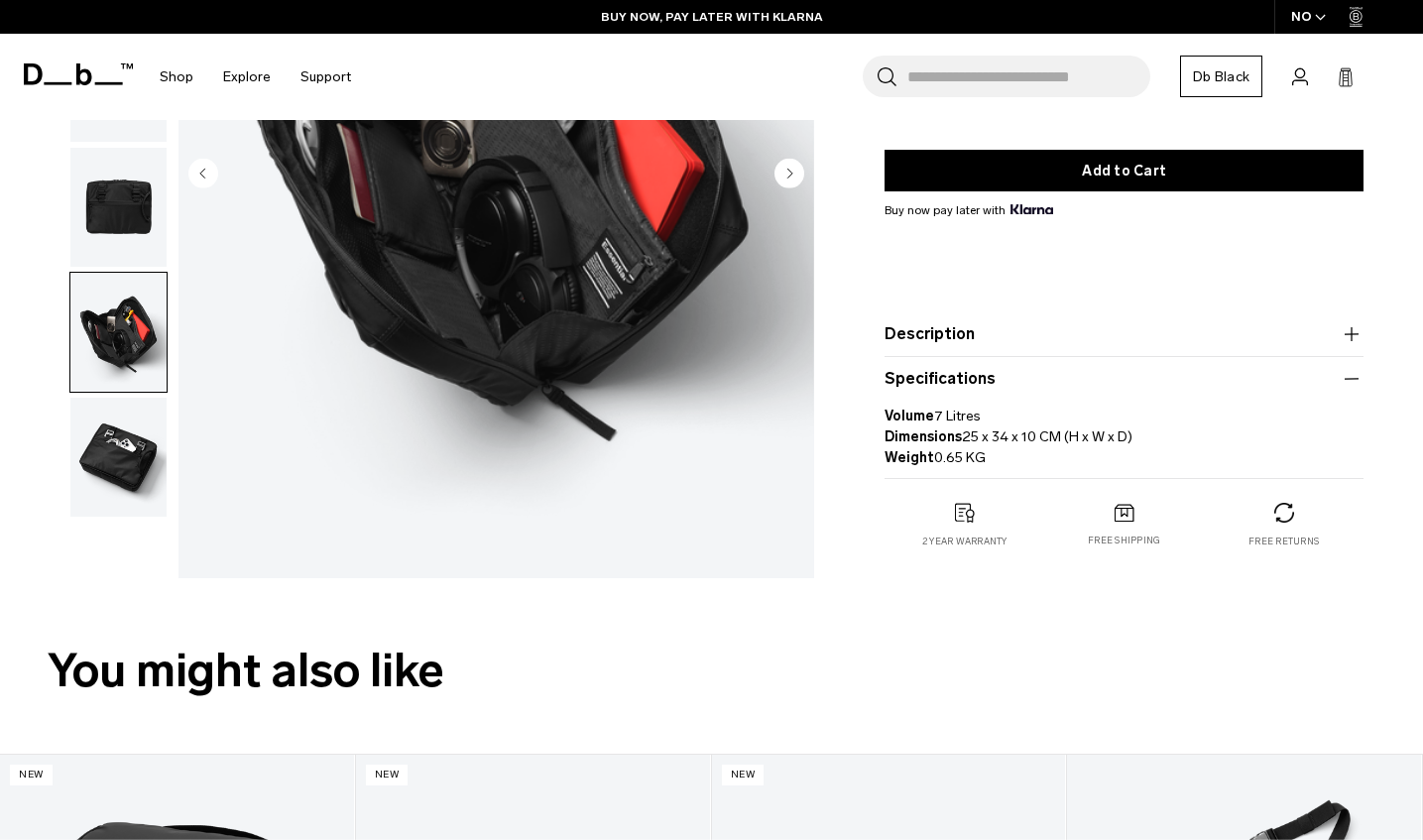 click on "Specifications
Volume  7 Litres
Dimensions   25 x 34 x 10 CM (H x W x D)
Weight  0.65 KG" at bounding box center (1124, 418) 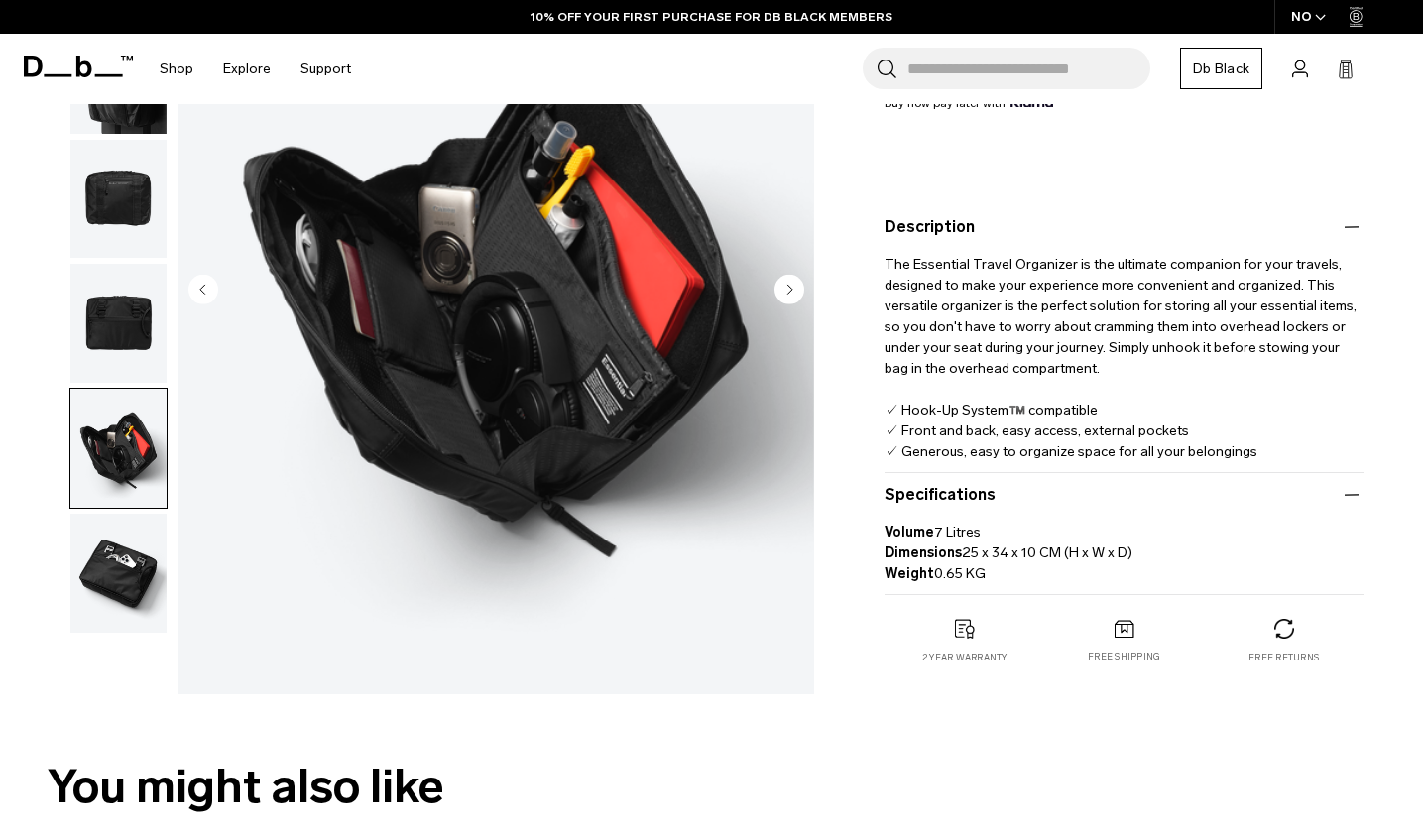scroll, scrollTop: 243, scrollLeft: 0, axis: vertical 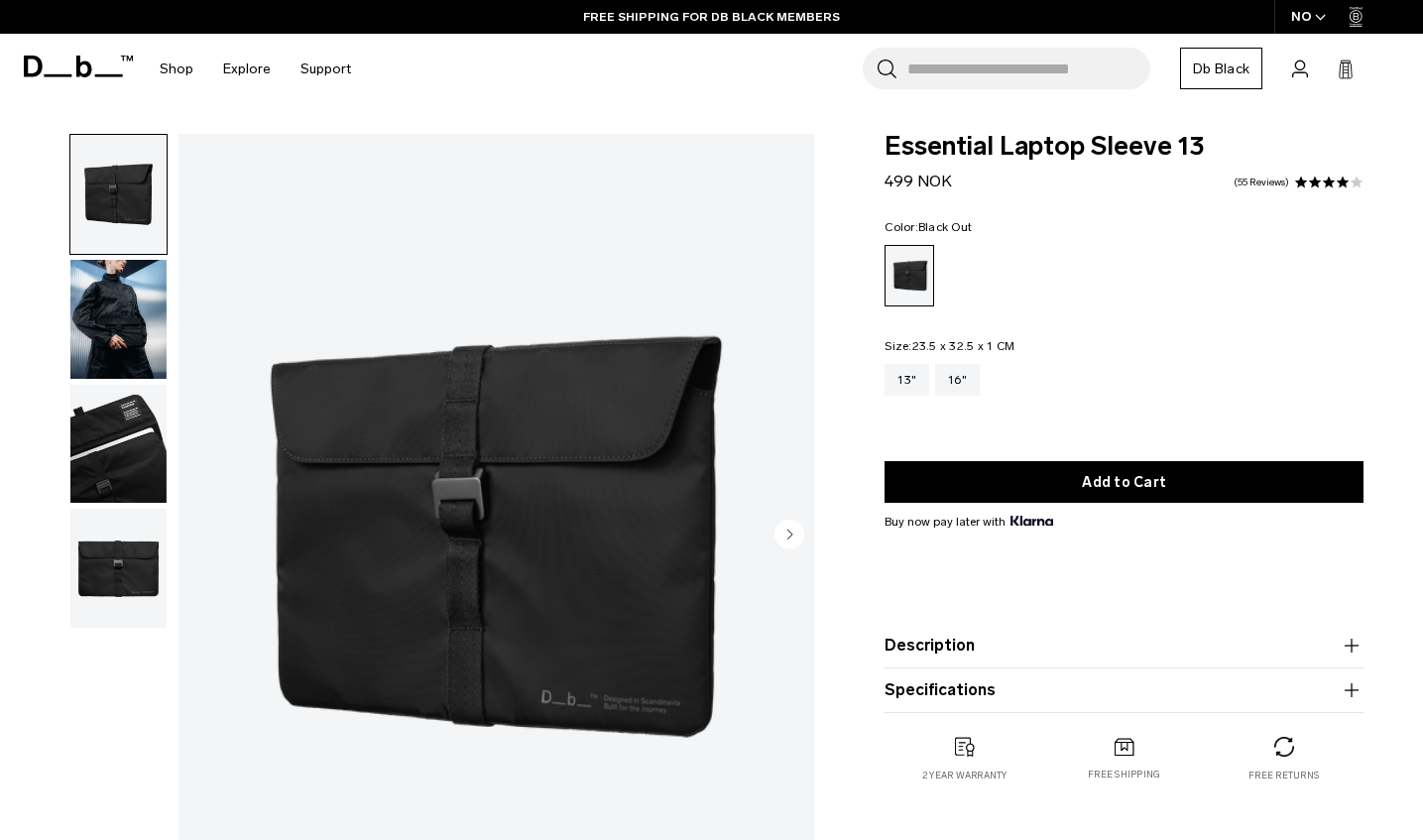 click at bounding box center (118, 444) 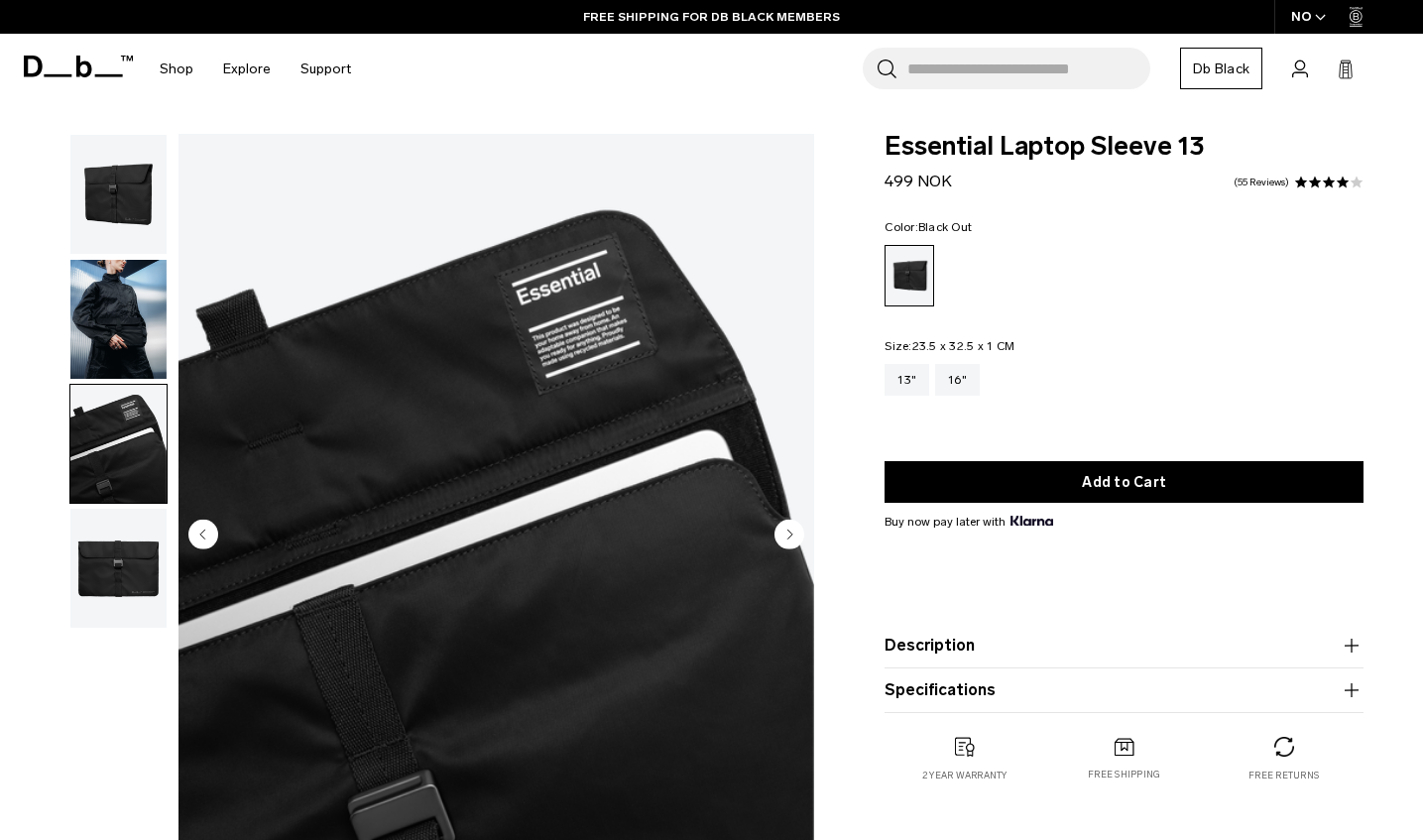click at bounding box center (118, 444) 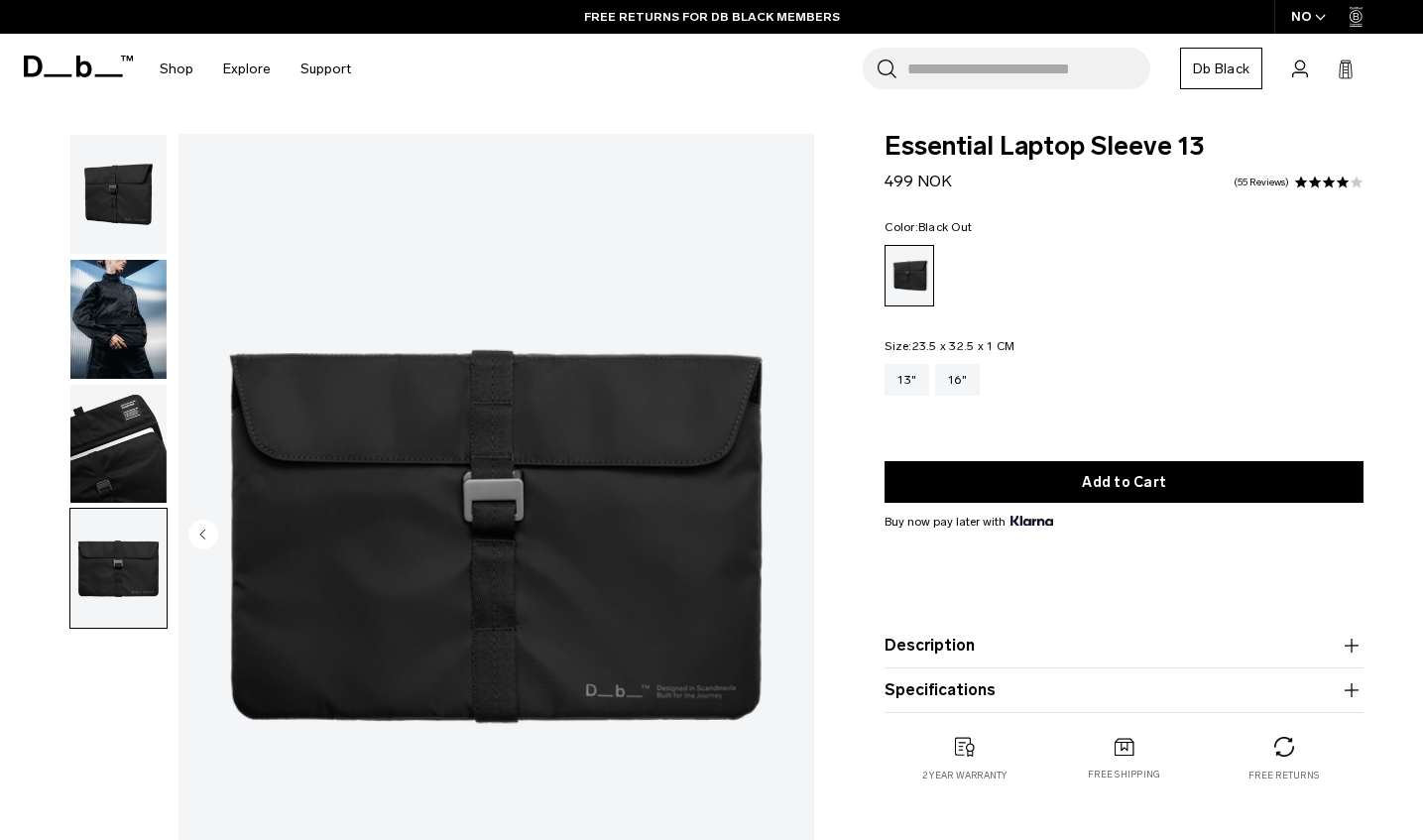 click at bounding box center [118, 444] 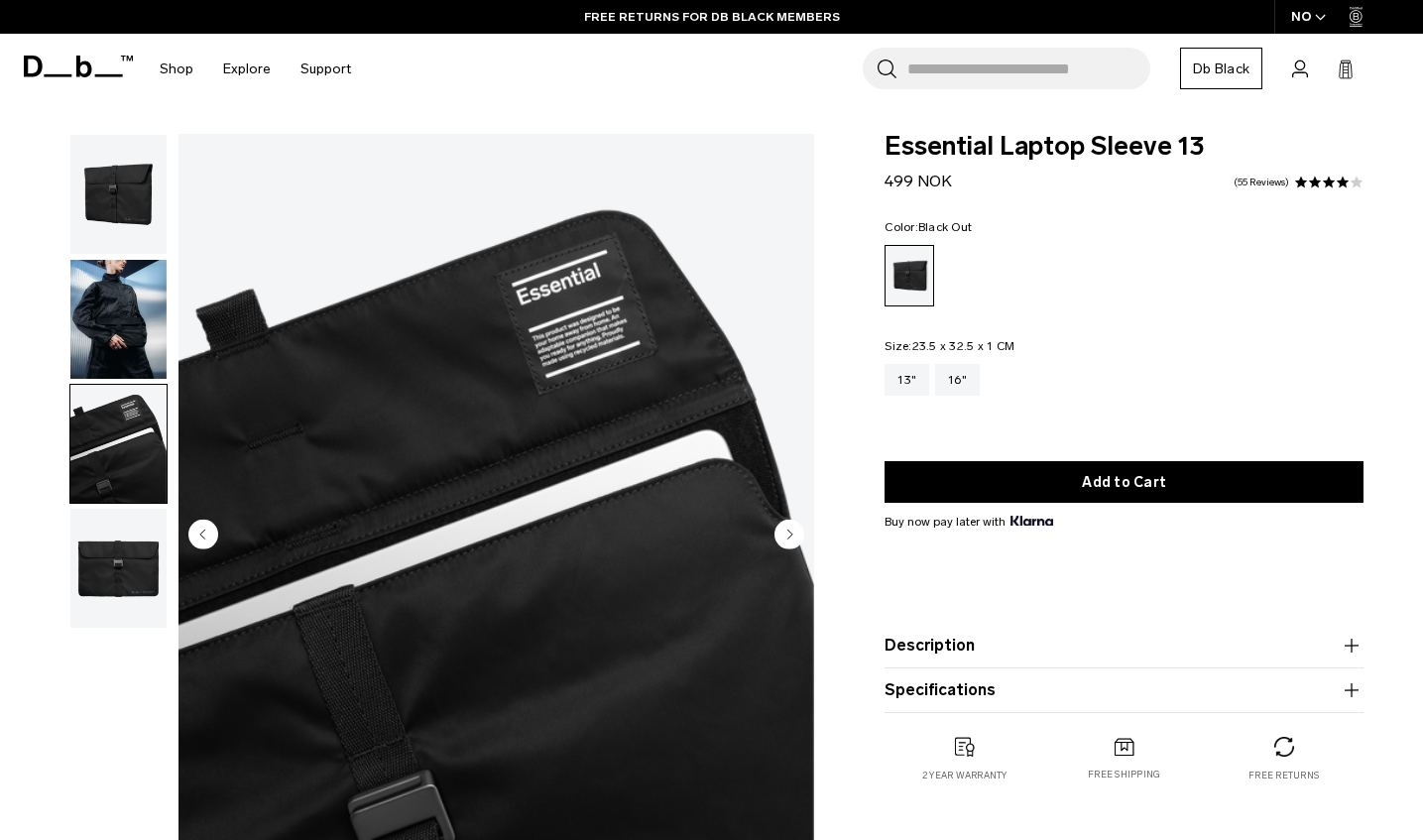 click at bounding box center [118, 319] 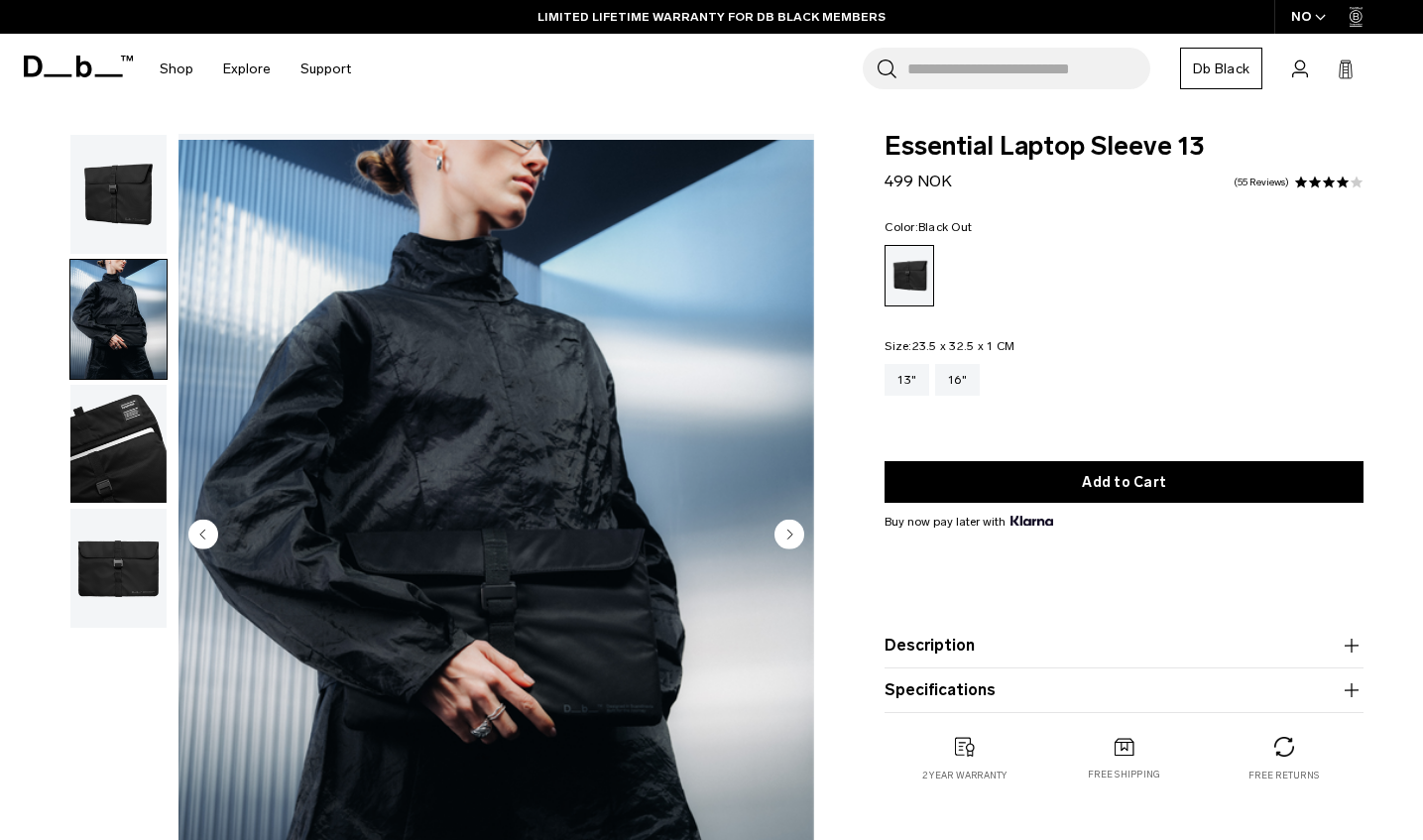click at bounding box center (118, 194) 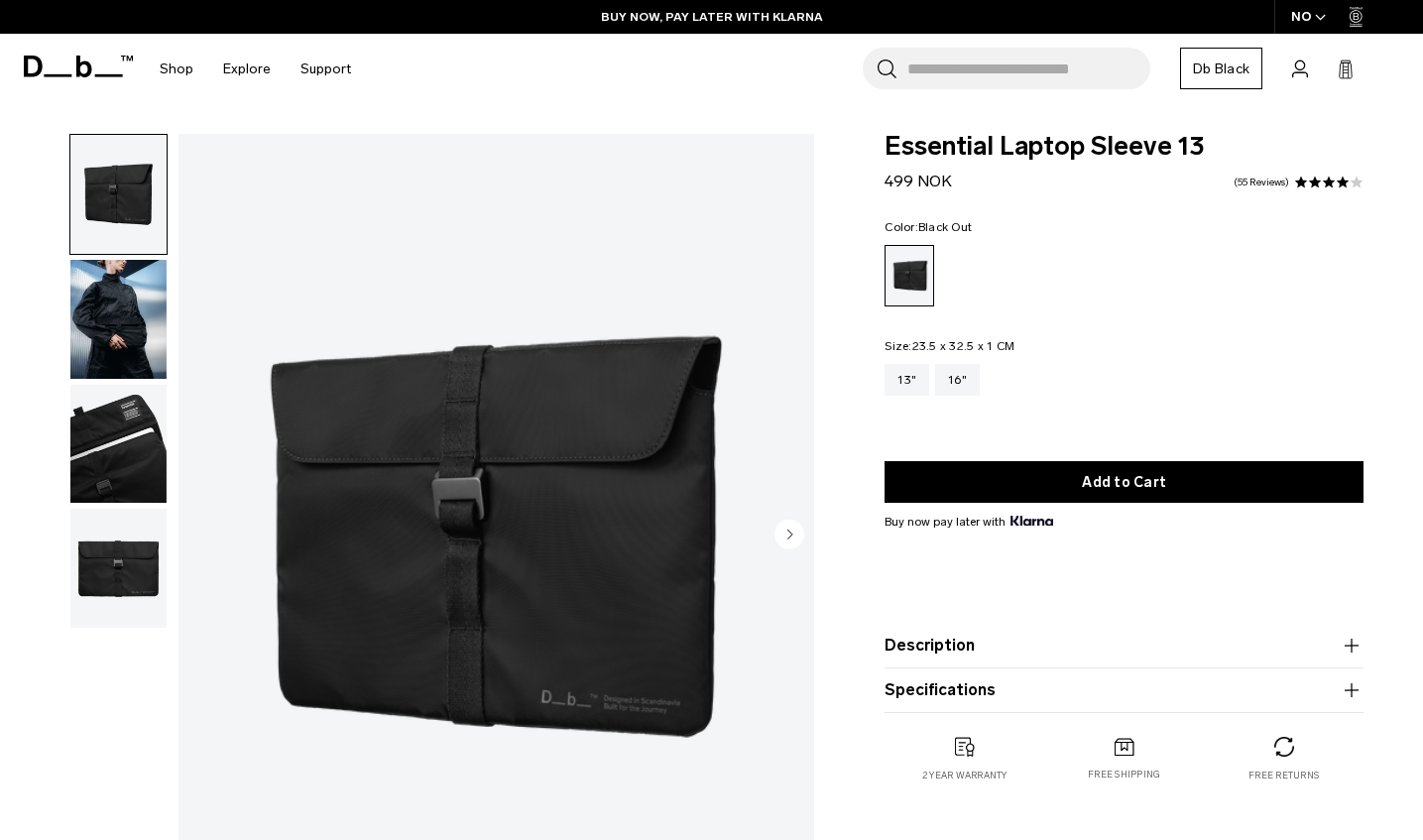 click at bounding box center (118, 568) 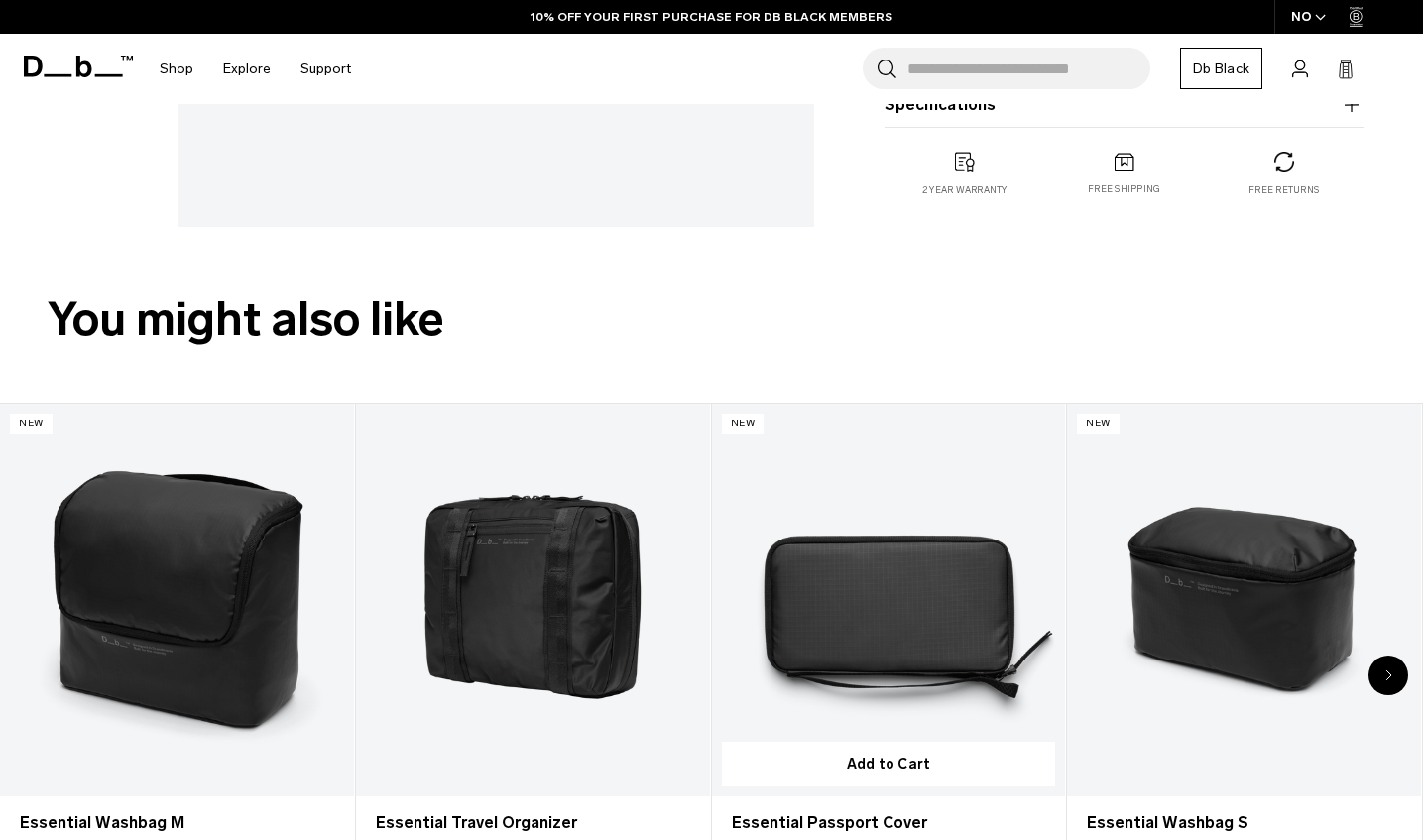 scroll, scrollTop: 516, scrollLeft: 0, axis: vertical 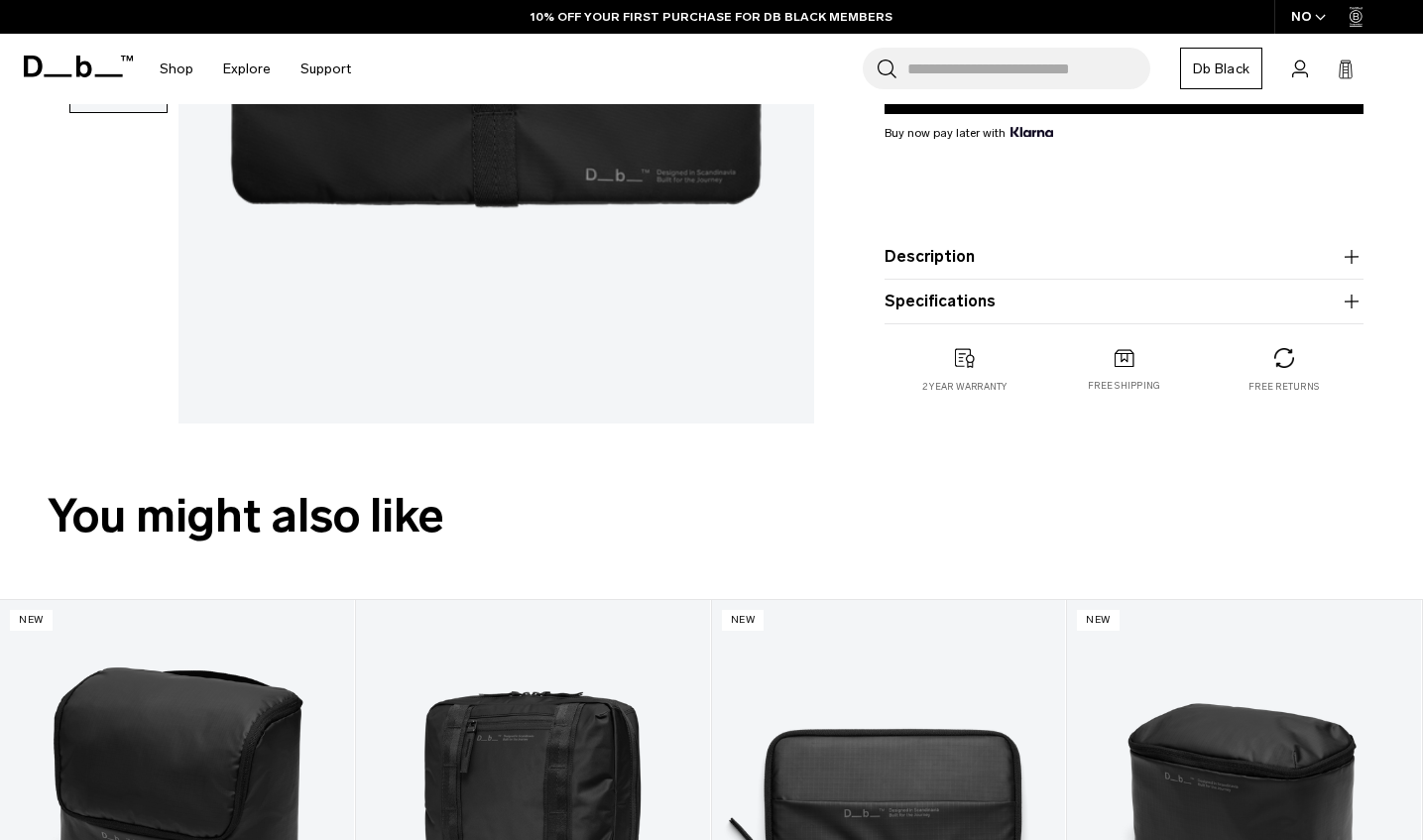click on "Description" at bounding box center (1124, 257) 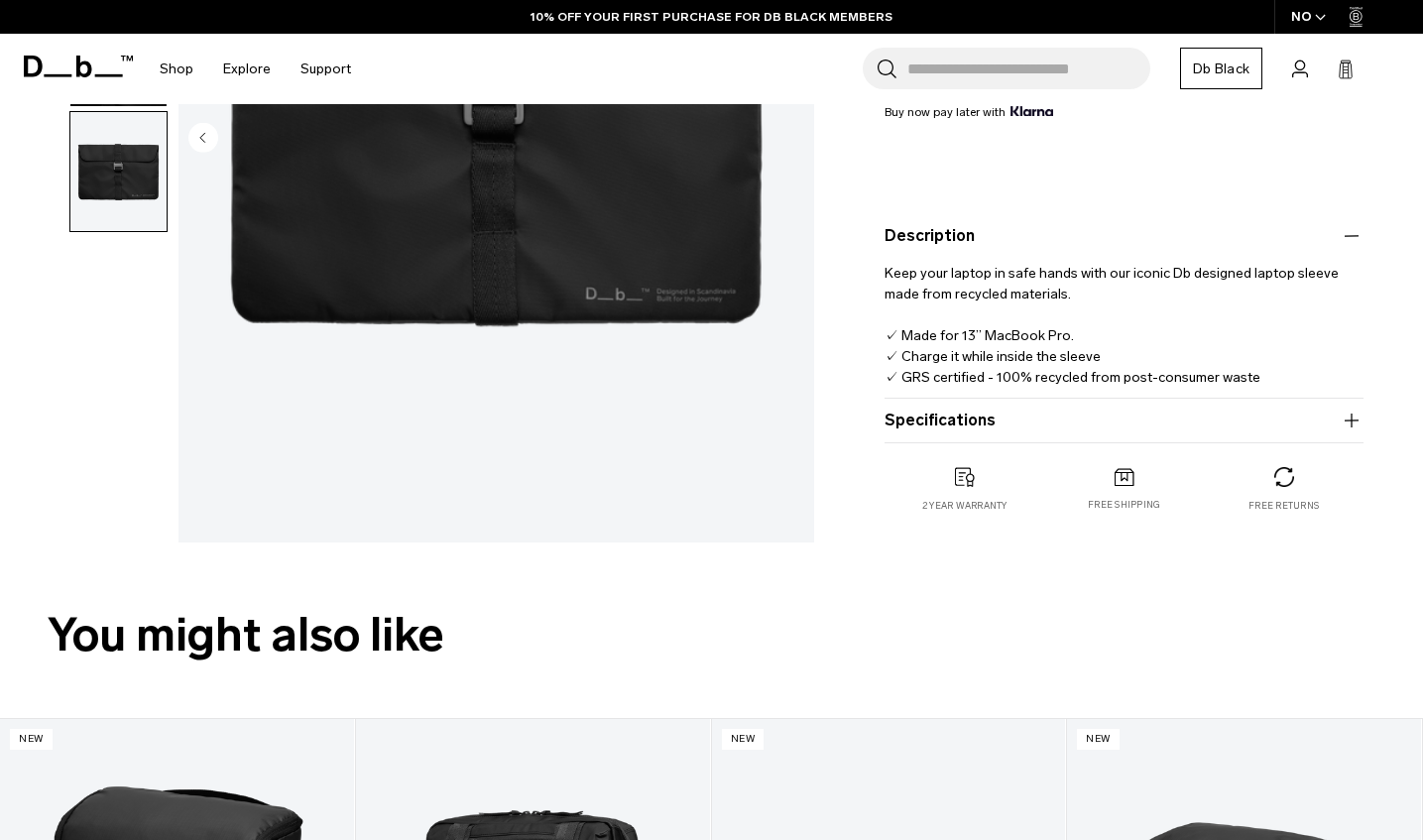 scroll, scrollTop: 403, scrollLeft: 0, axis: vertical 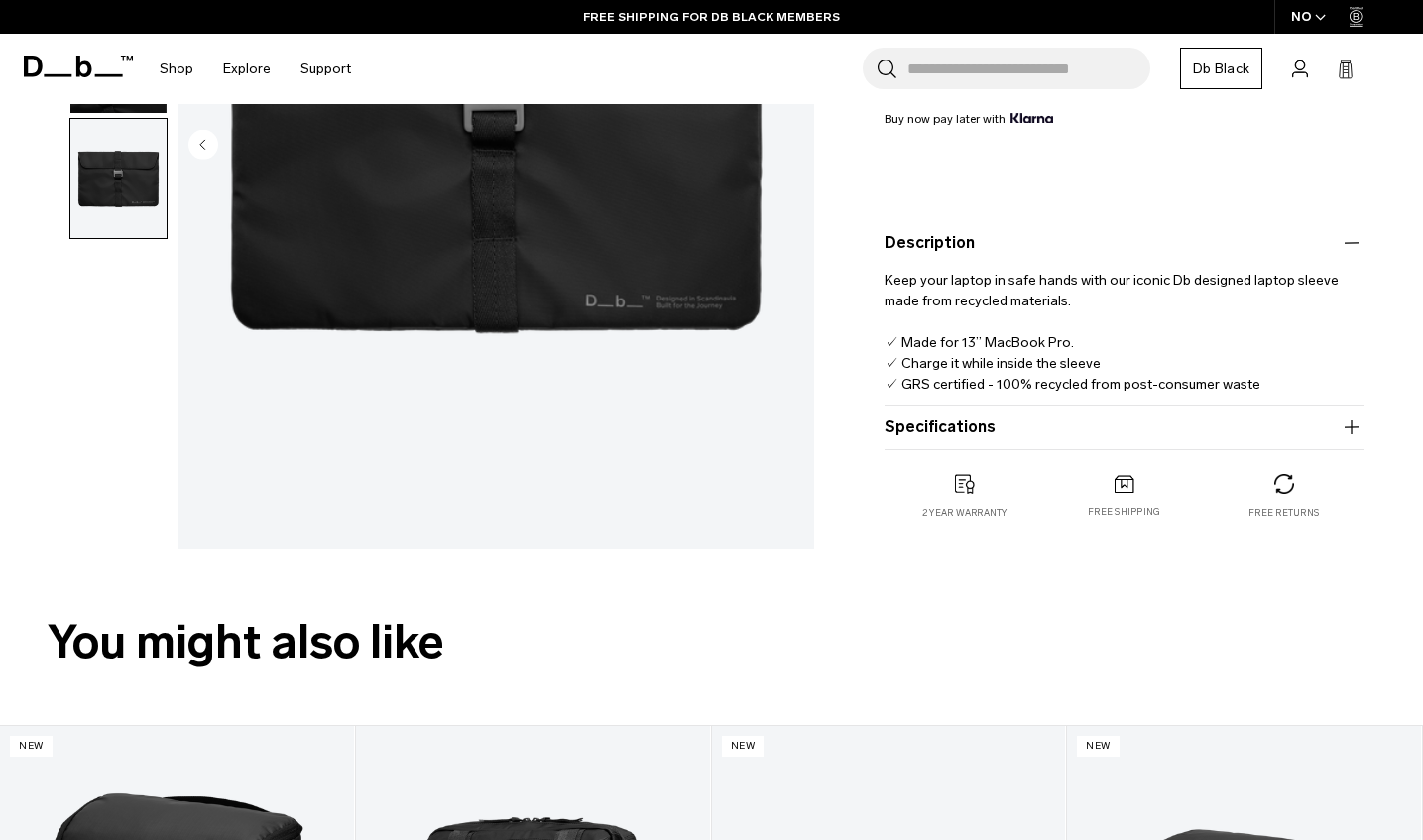 click on "Specifications" at bounding box center (1124, 427) 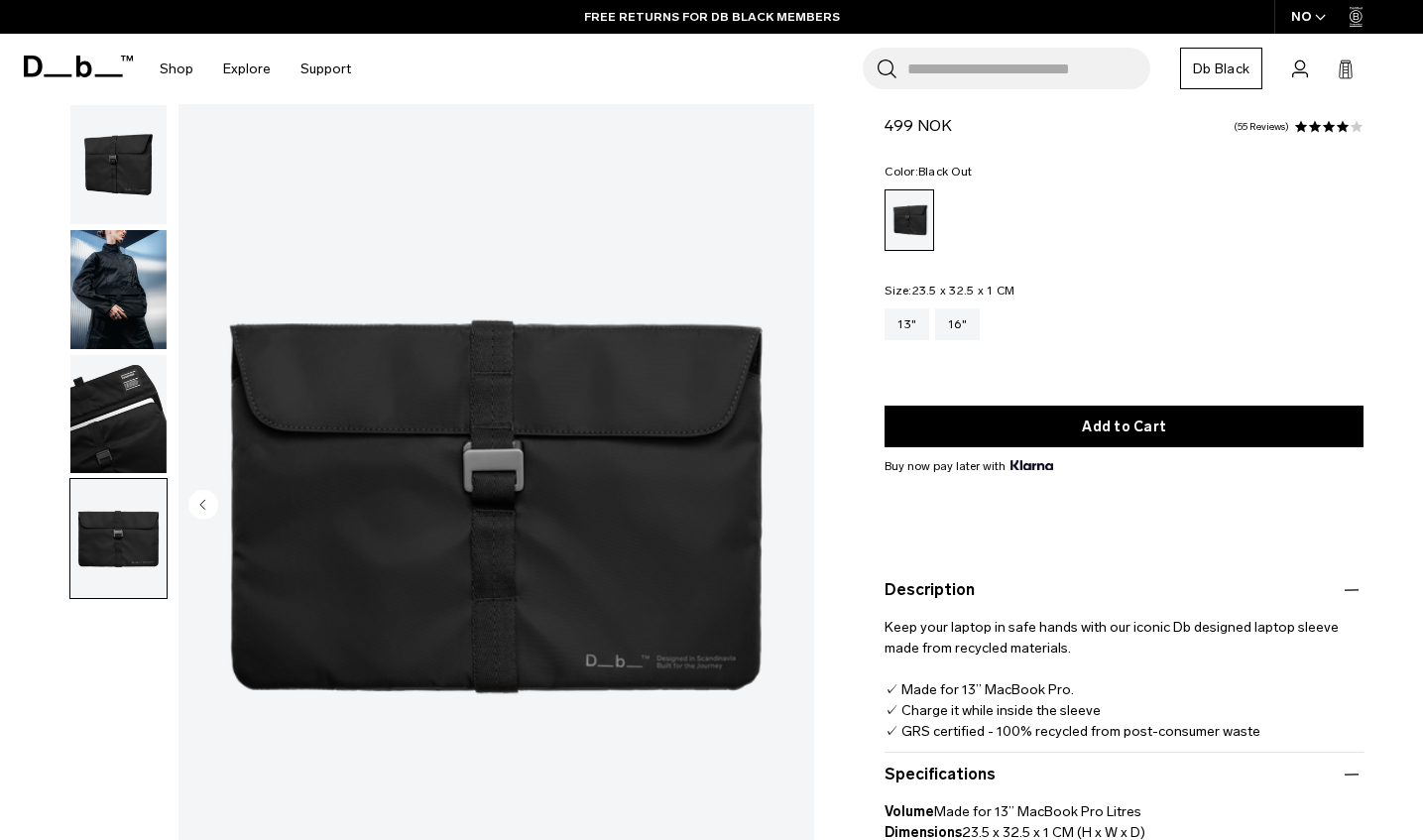 scroll, scrollTop: 52, scrollLeft: 0, axis: vertical 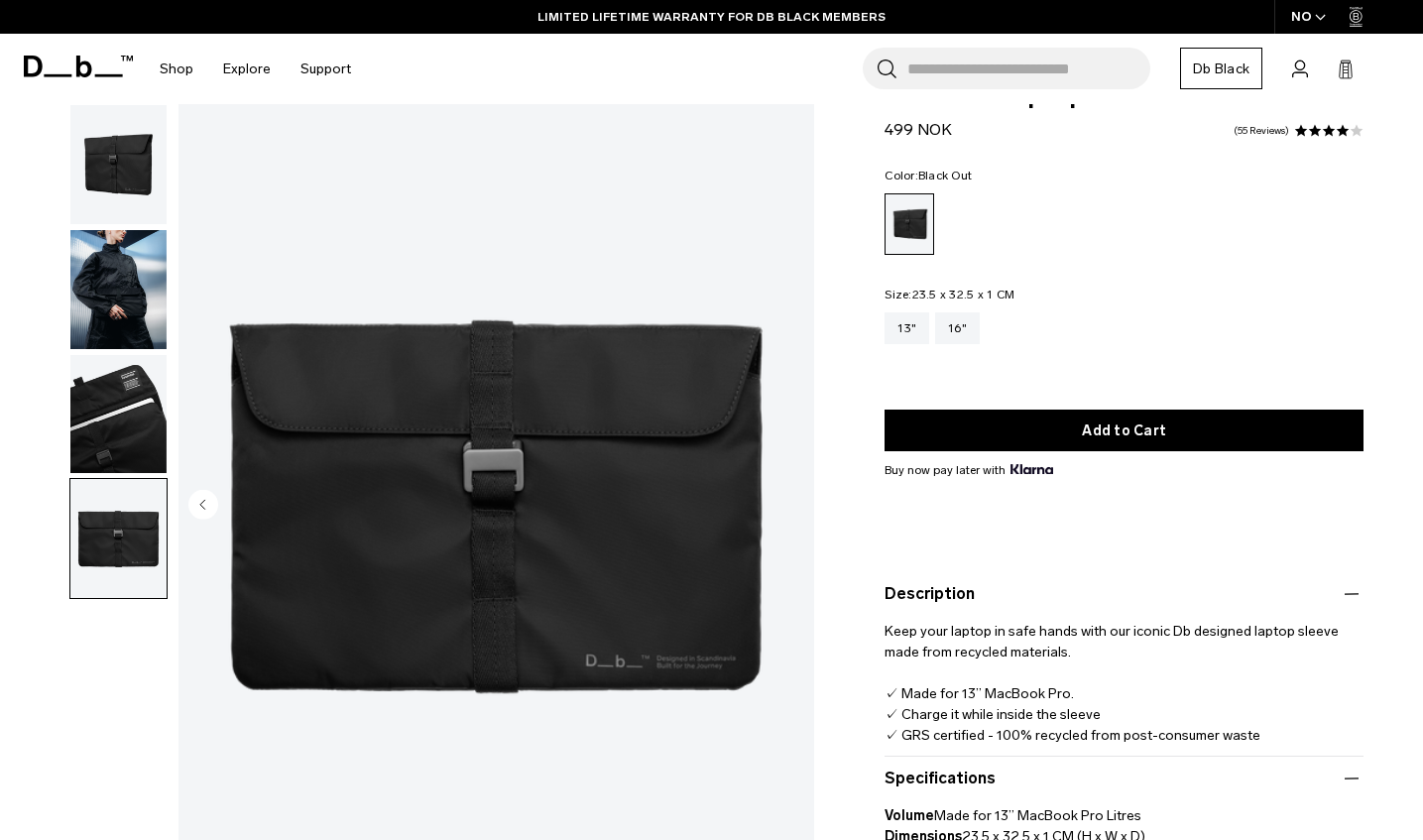 click at bounding box center (118, 415) 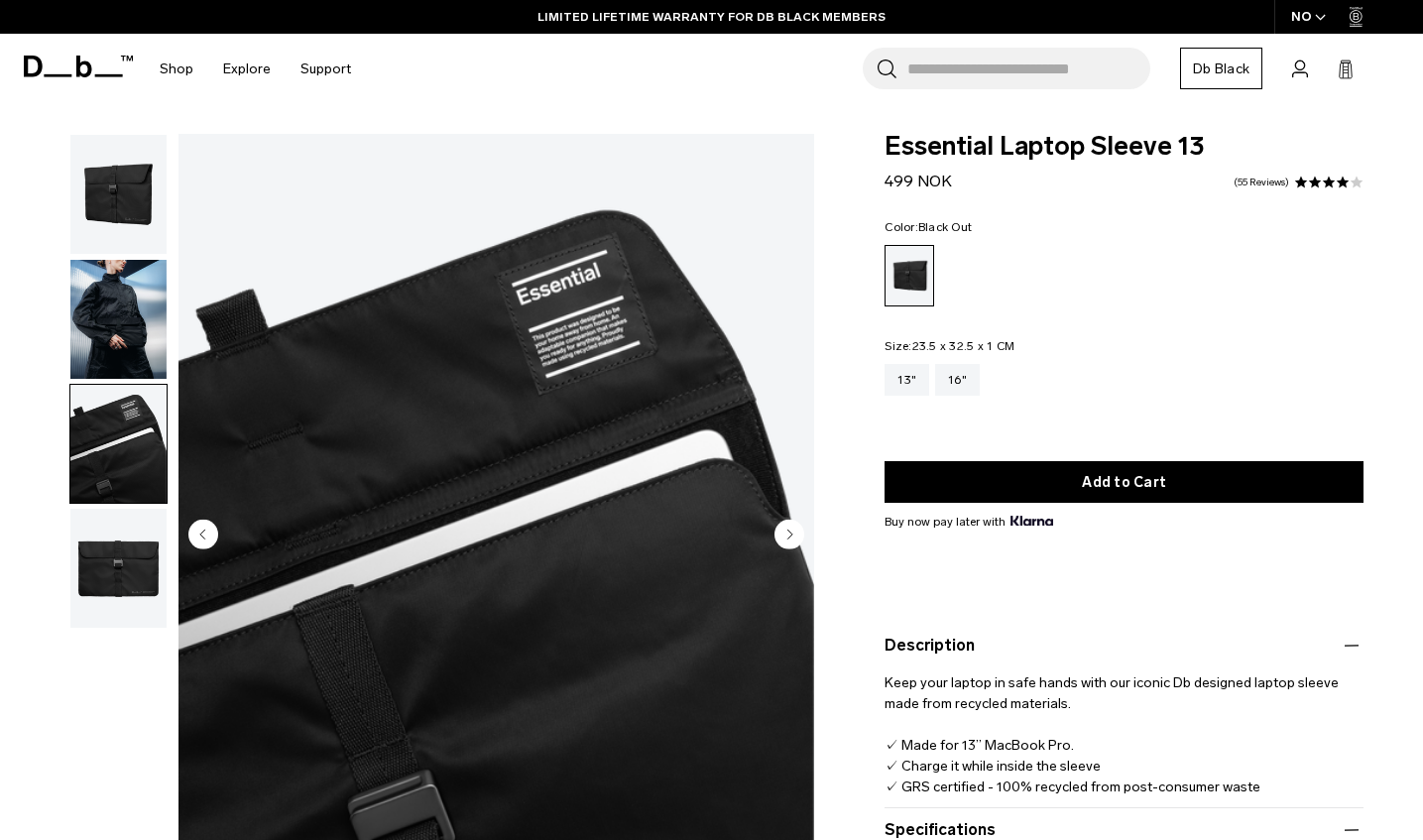 scroll, scrollTop: 0, scrollLeft: 0, axis: both 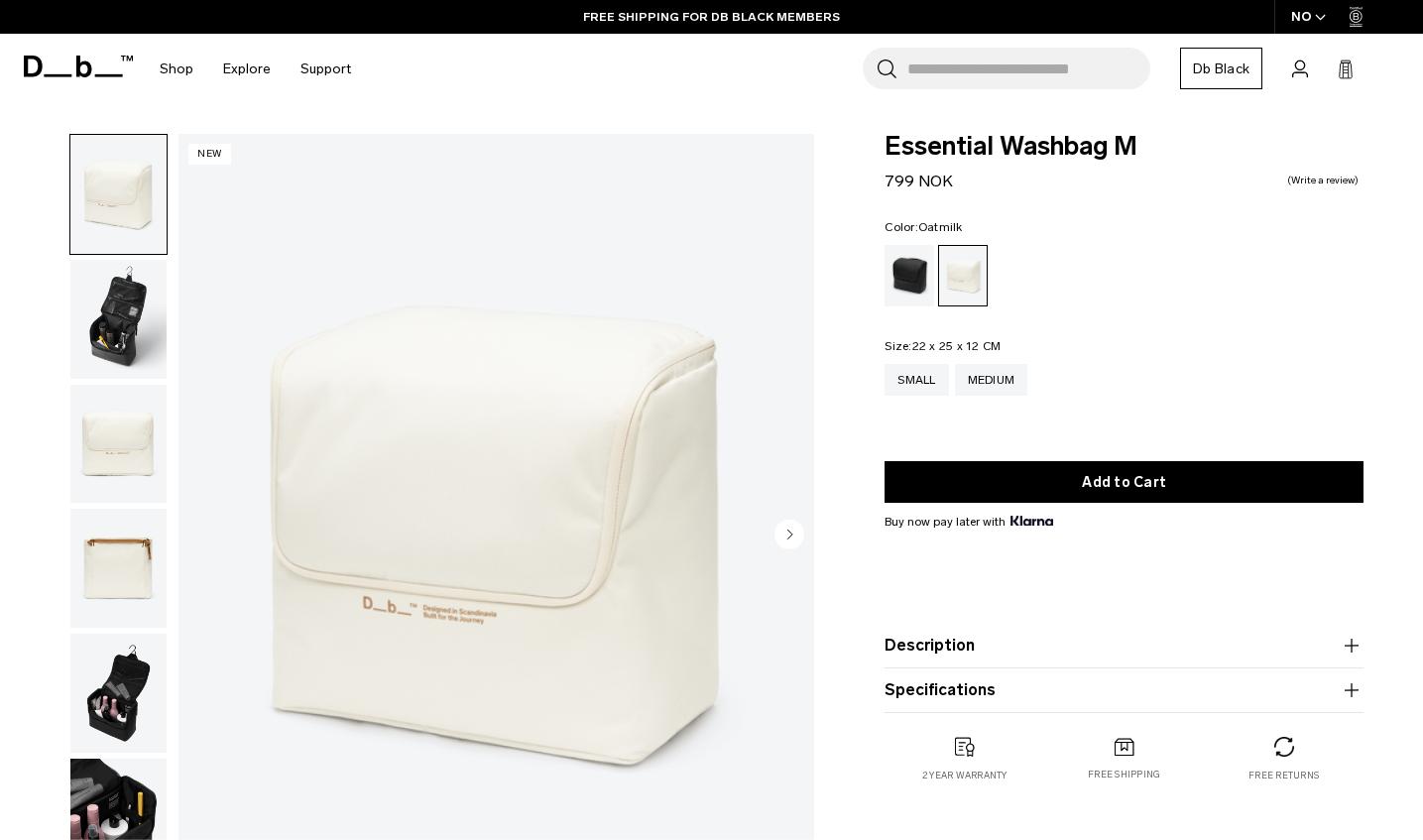 click at bounding box center (118, 444) 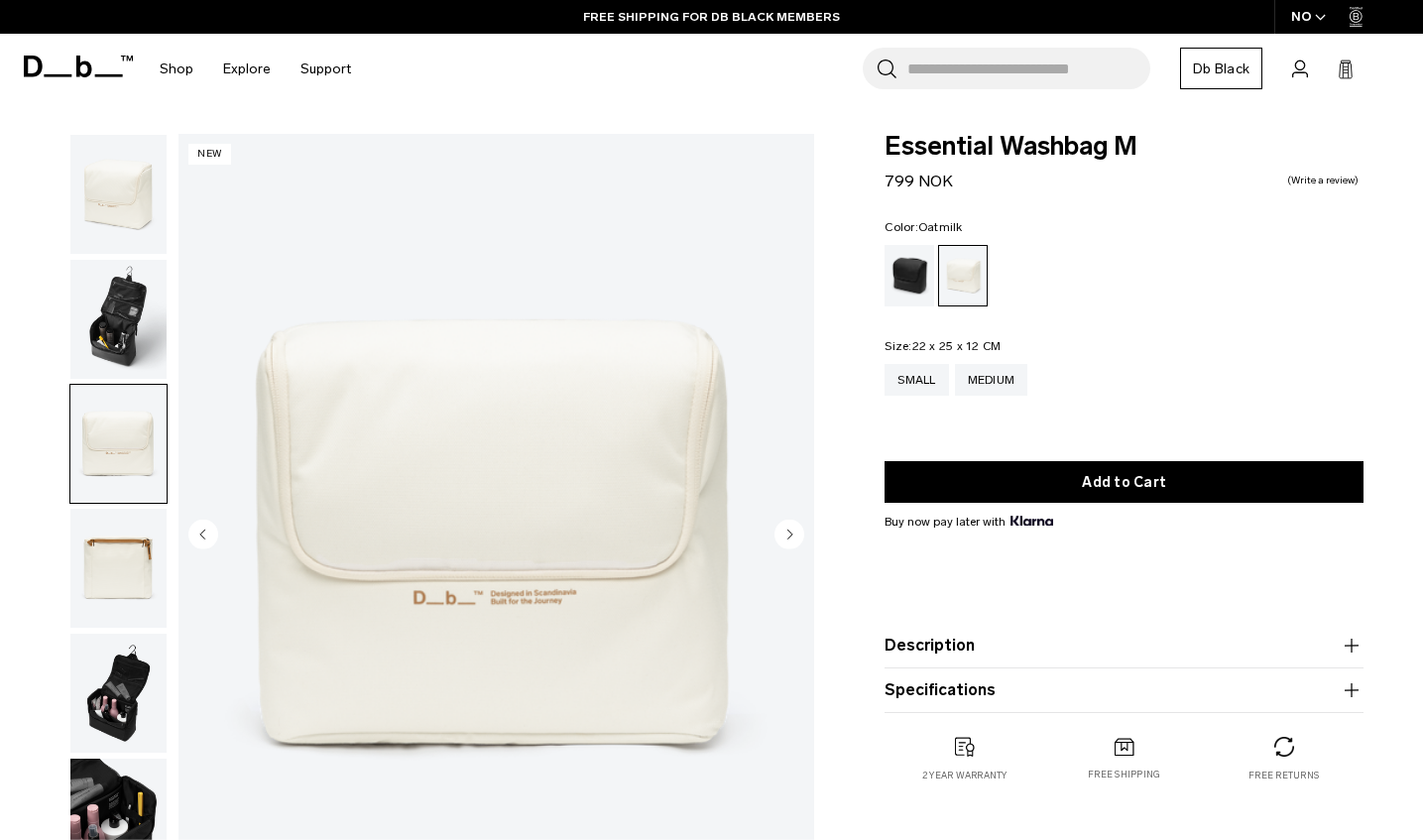 click at bounding box center [118, 568] 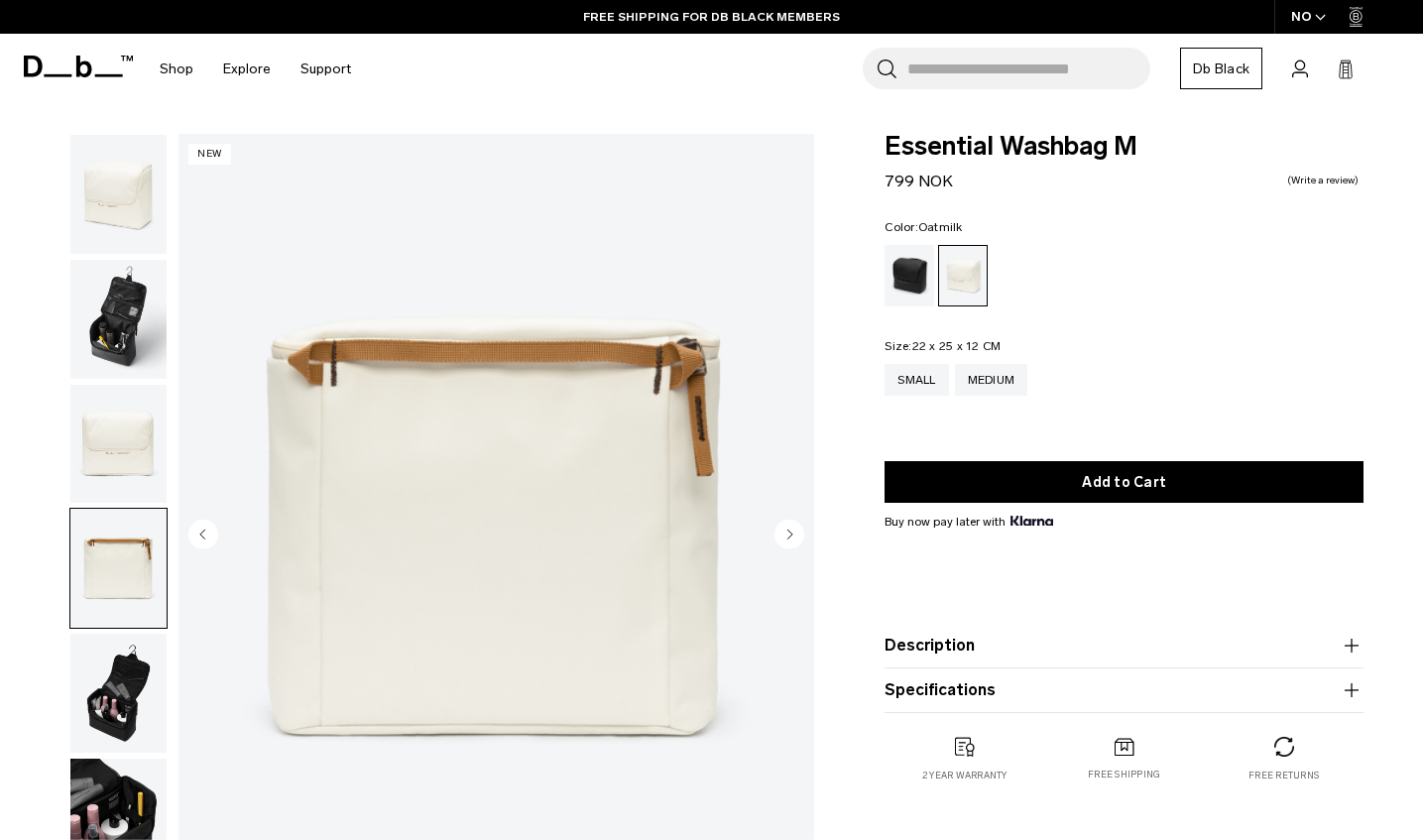click at bounding box center (118, 444) 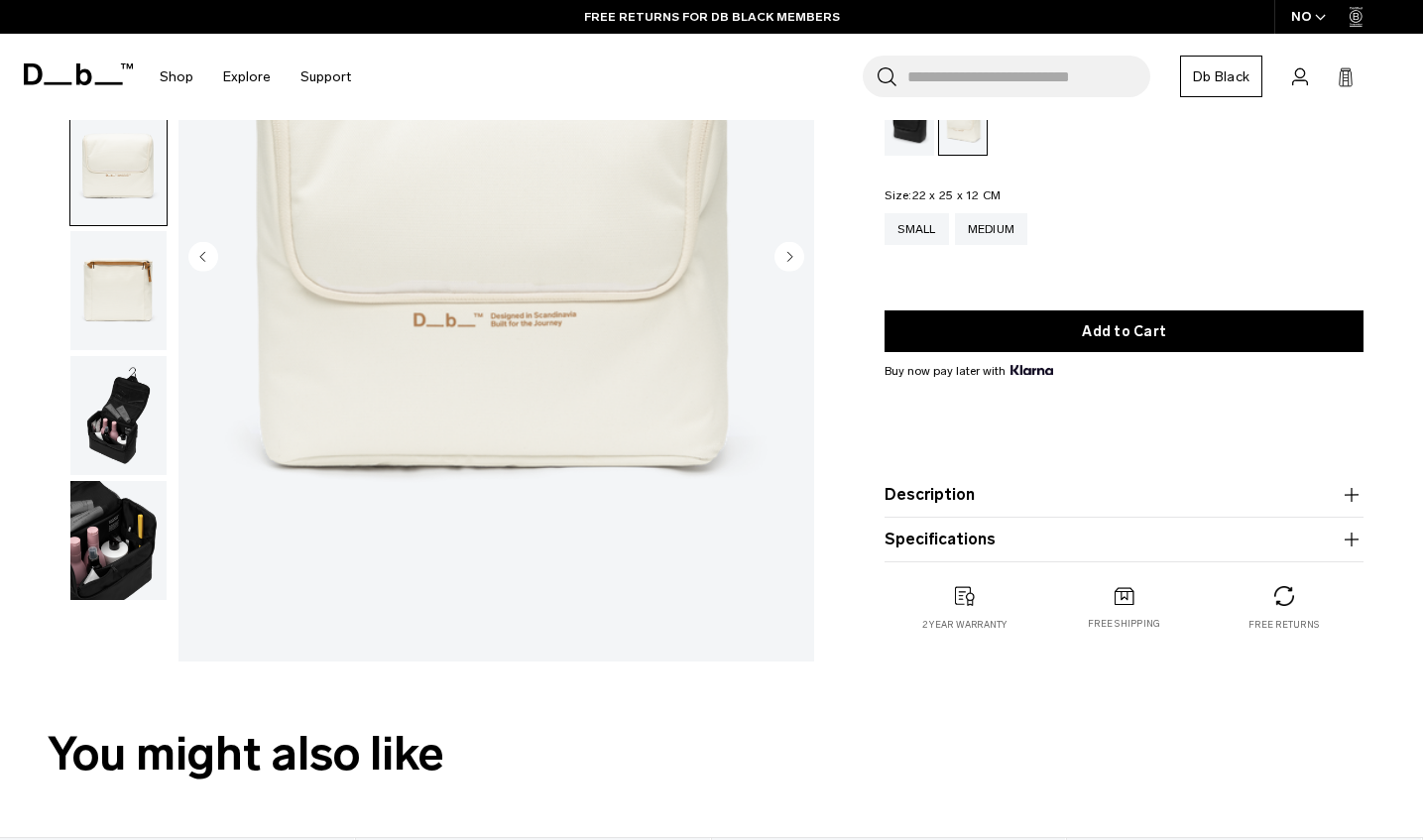 scroll, scrollTop: 280, scrollLeft: 0, axis: vertical 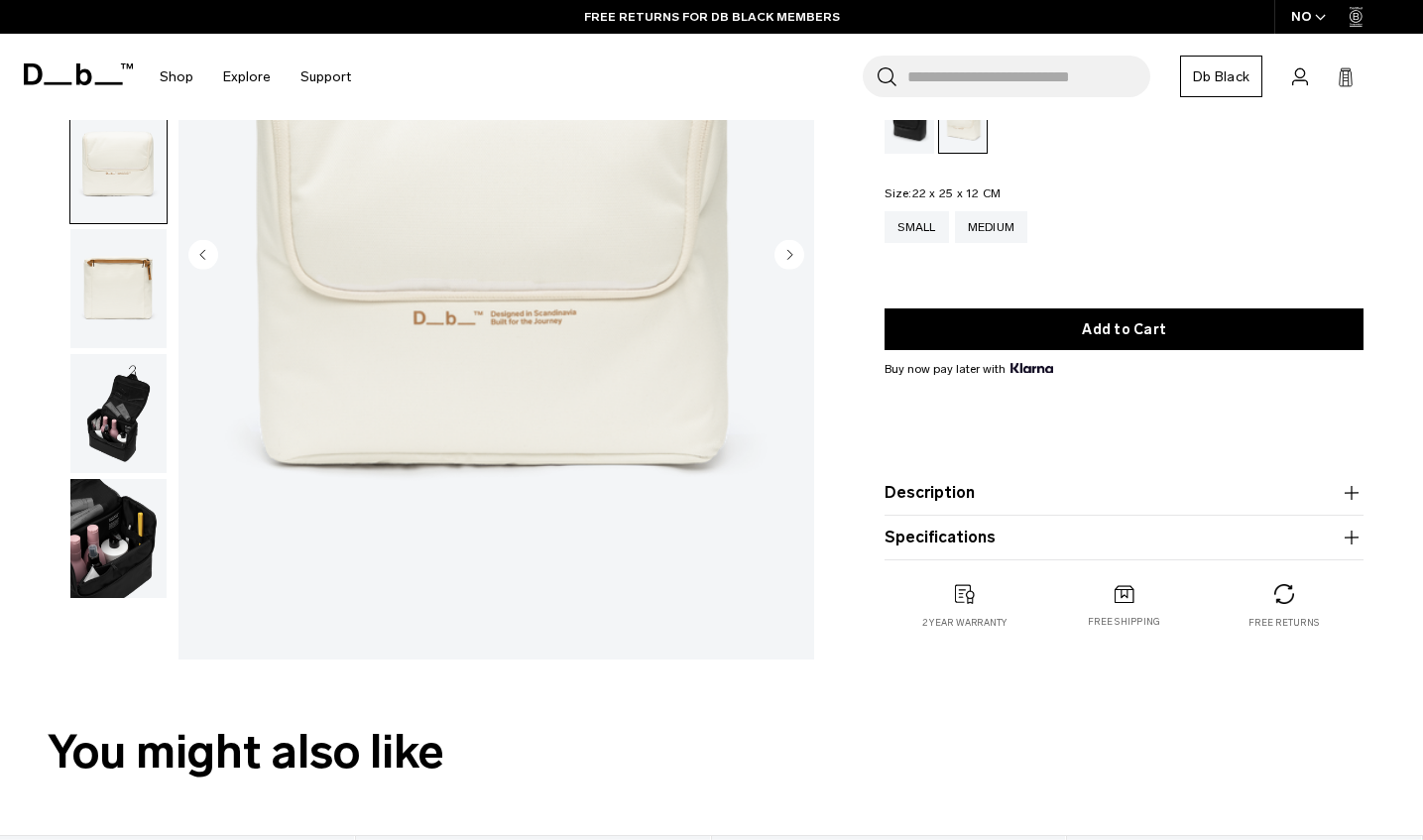 click on "Specifications" at bounding box center (1124, 538) 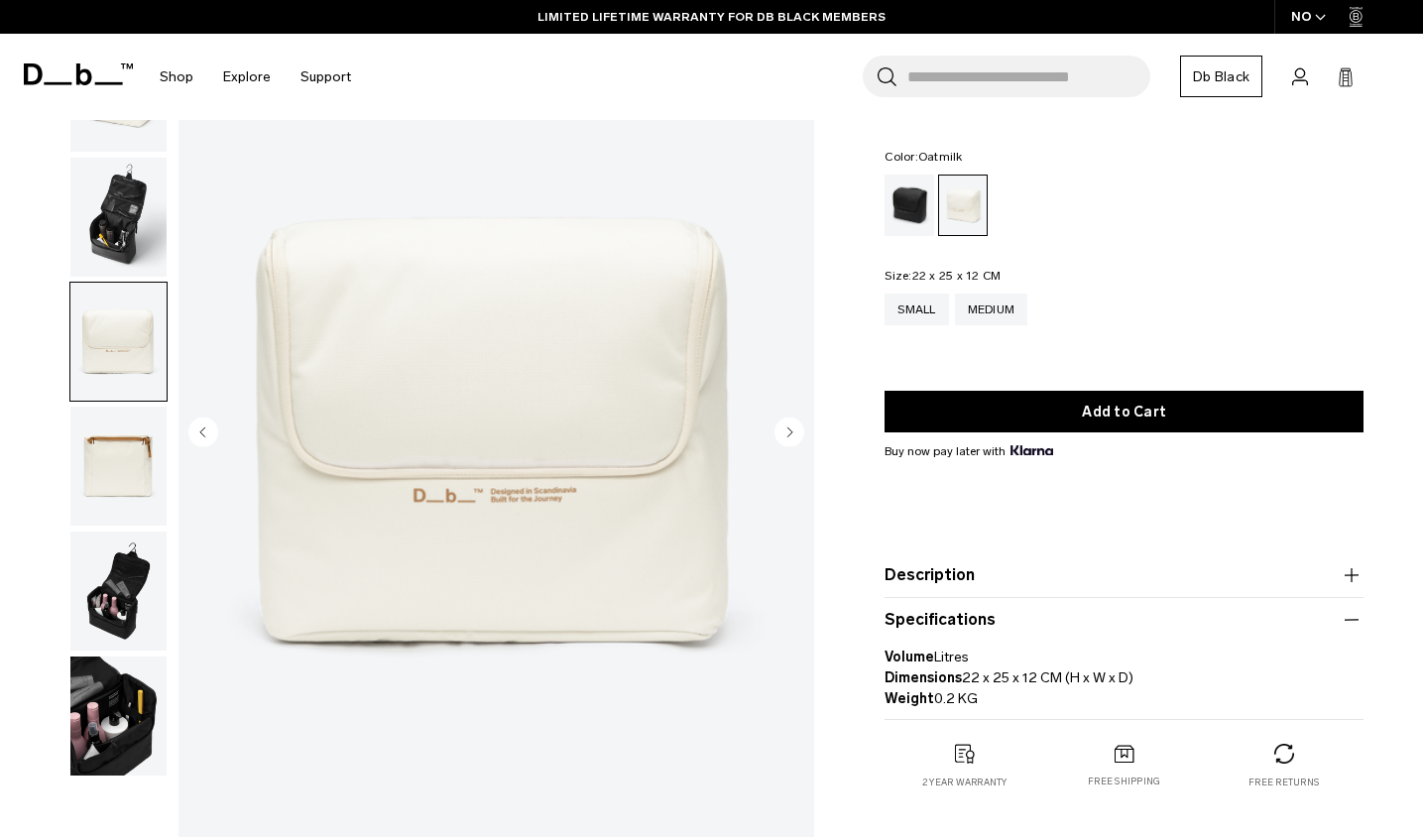 scroll, scrollTop: 94, scrollLeft: 0, axis: vertical 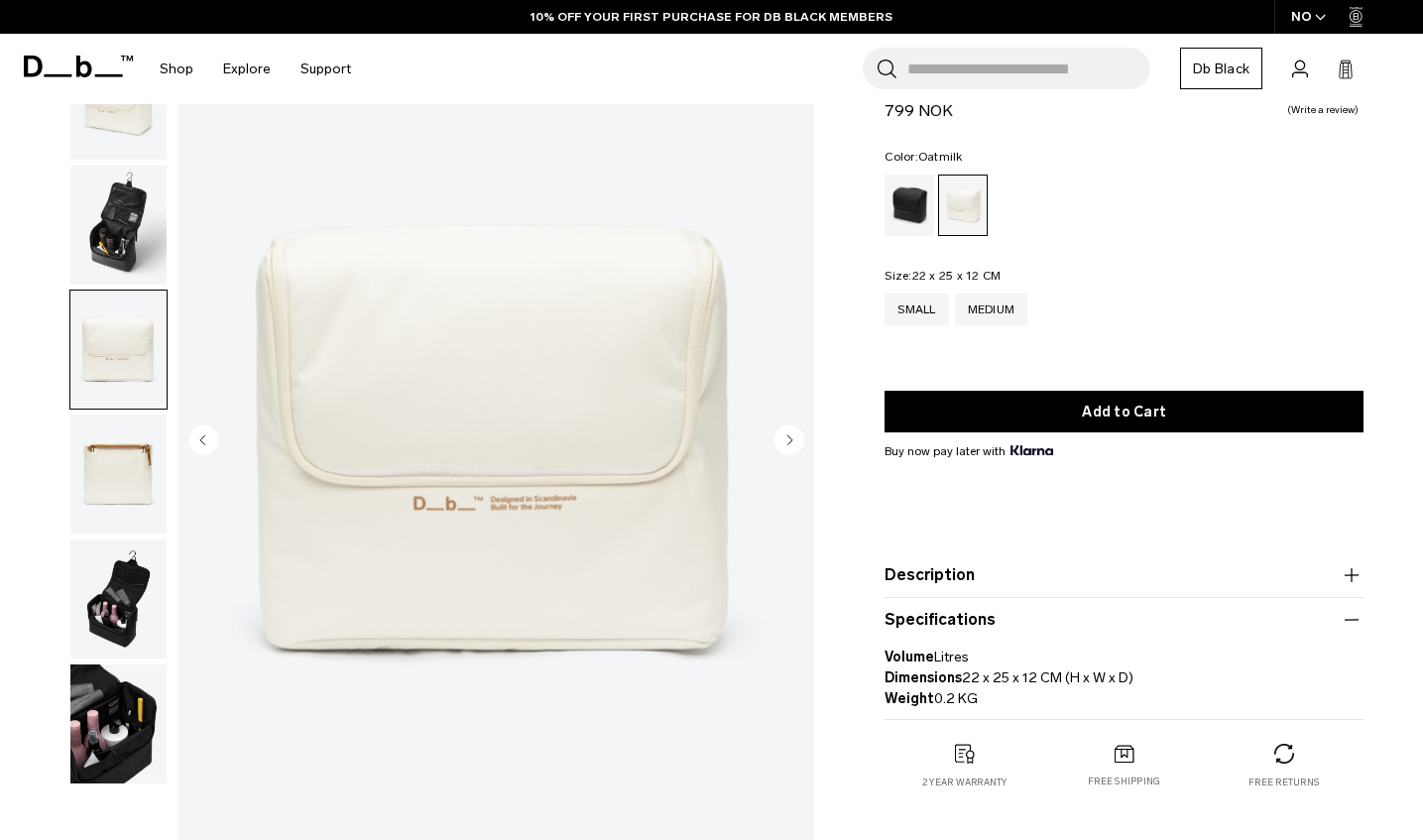 click at bounding box center (118, 599) 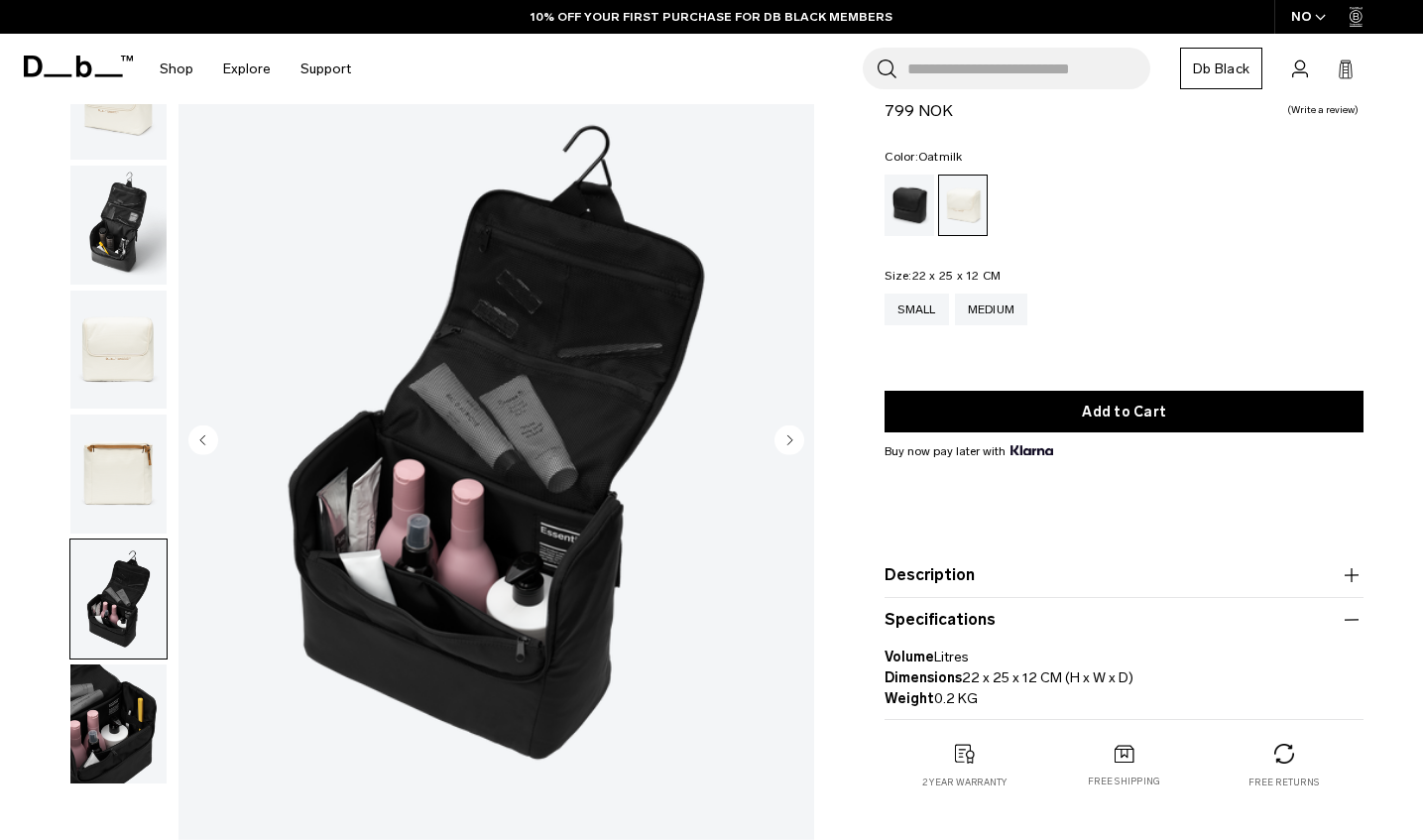 click at bounding box center (118, 225) 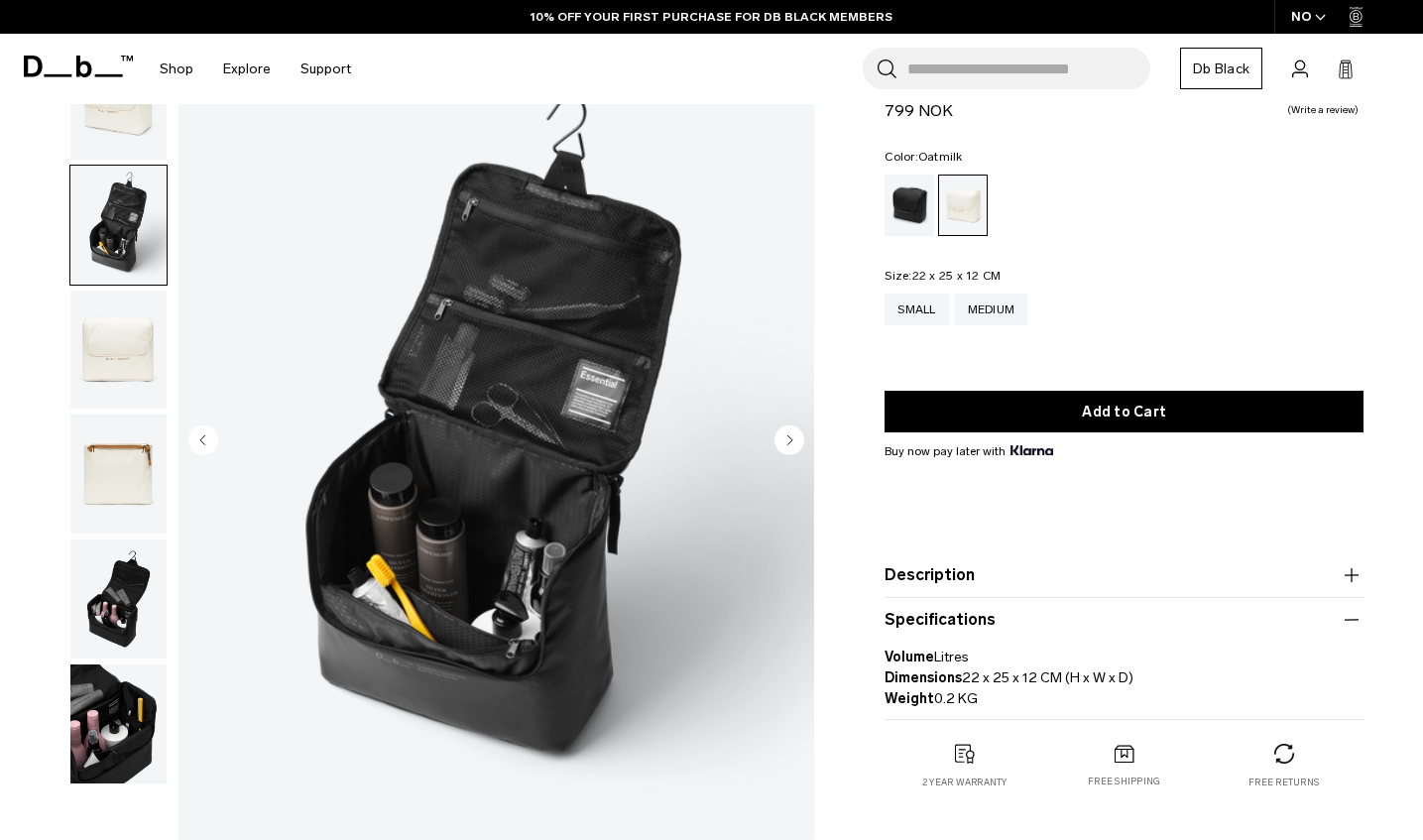 click at bounding box center [118, 724] 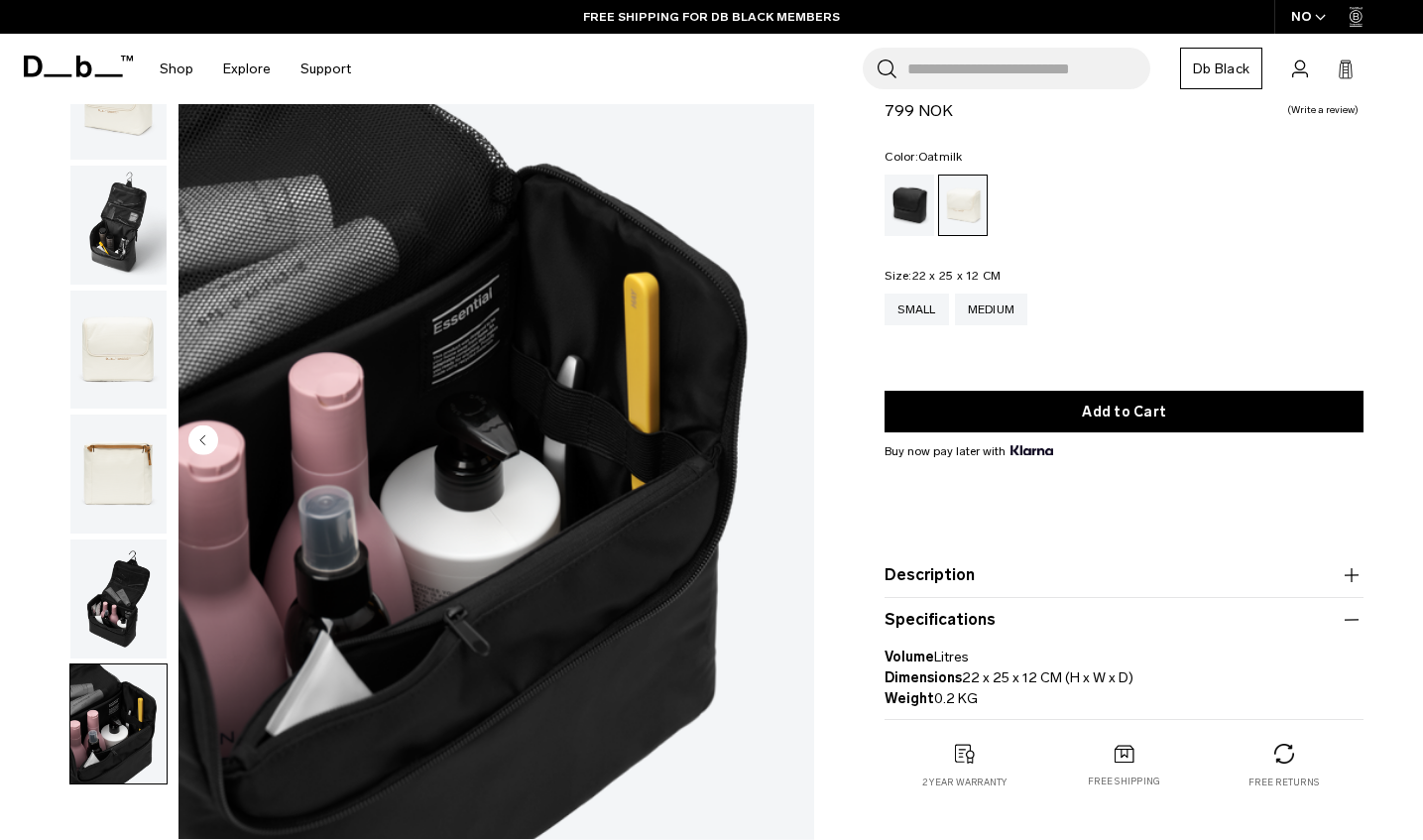 click at bounding box center [118, 599] 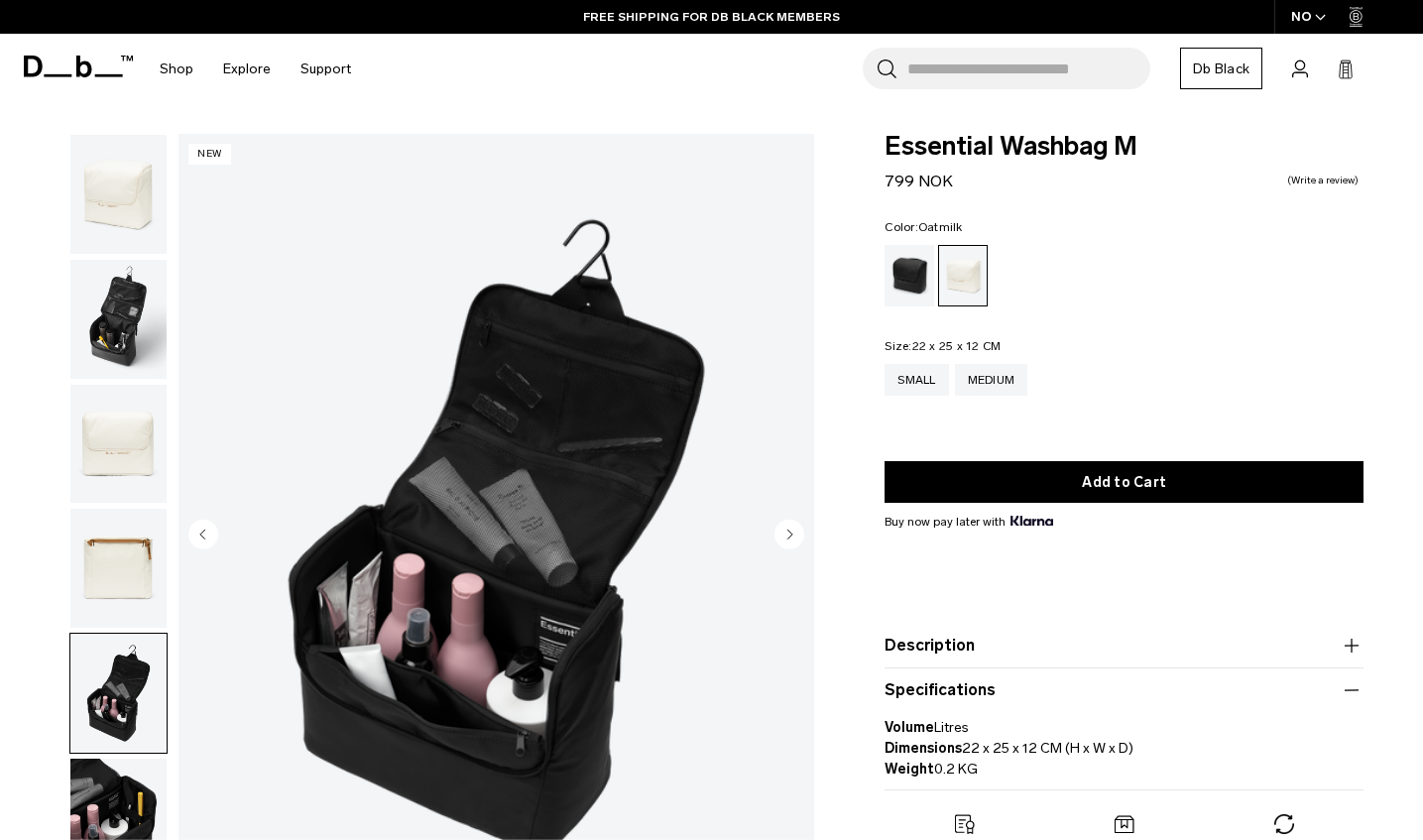 scroll, scrollTop: 0, scrollLeft: 0, axis: both 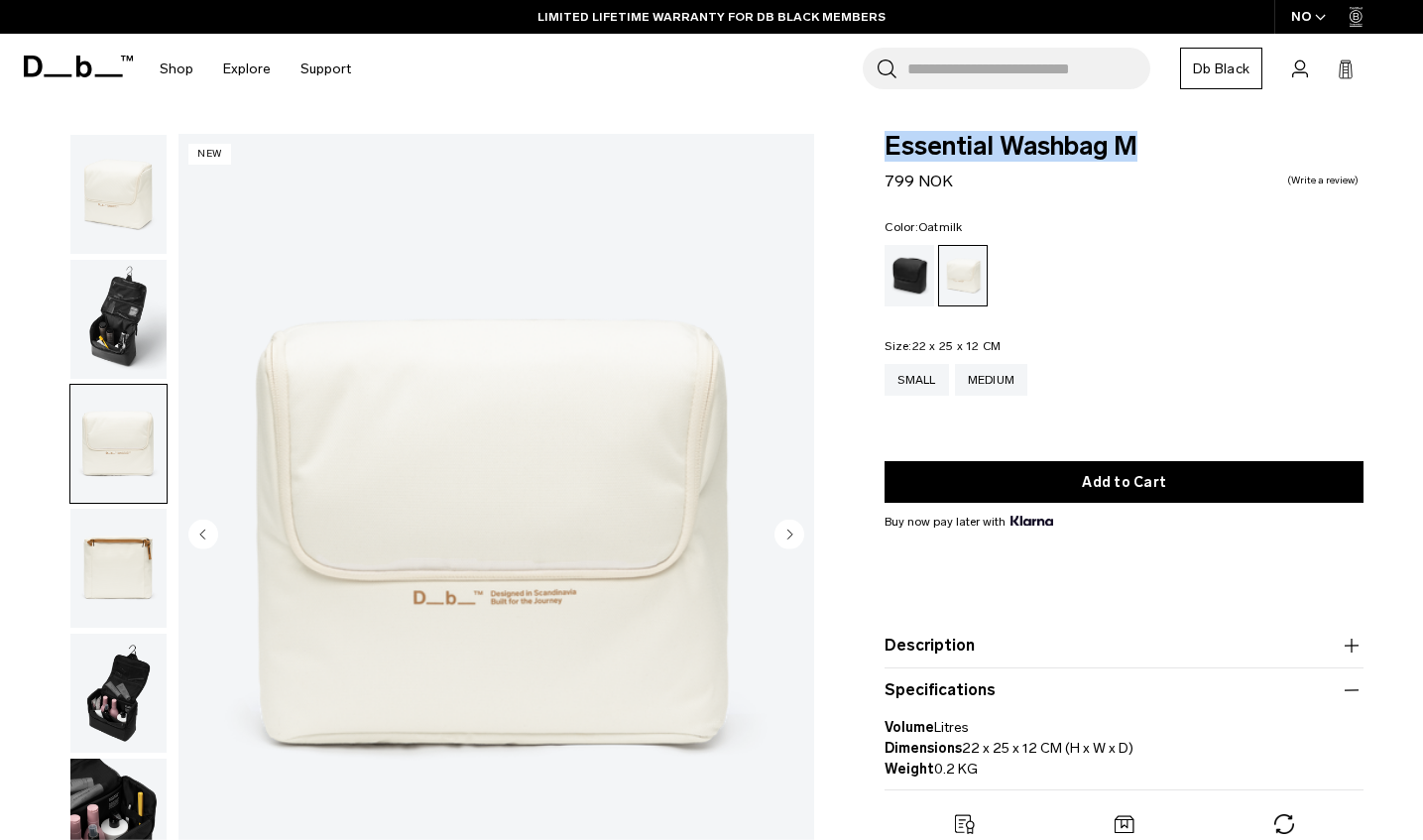 drag, startPoint x: 890, startPoint y: 134, endPoint x: 1134, endPoint y: 153, distance: 244.73864 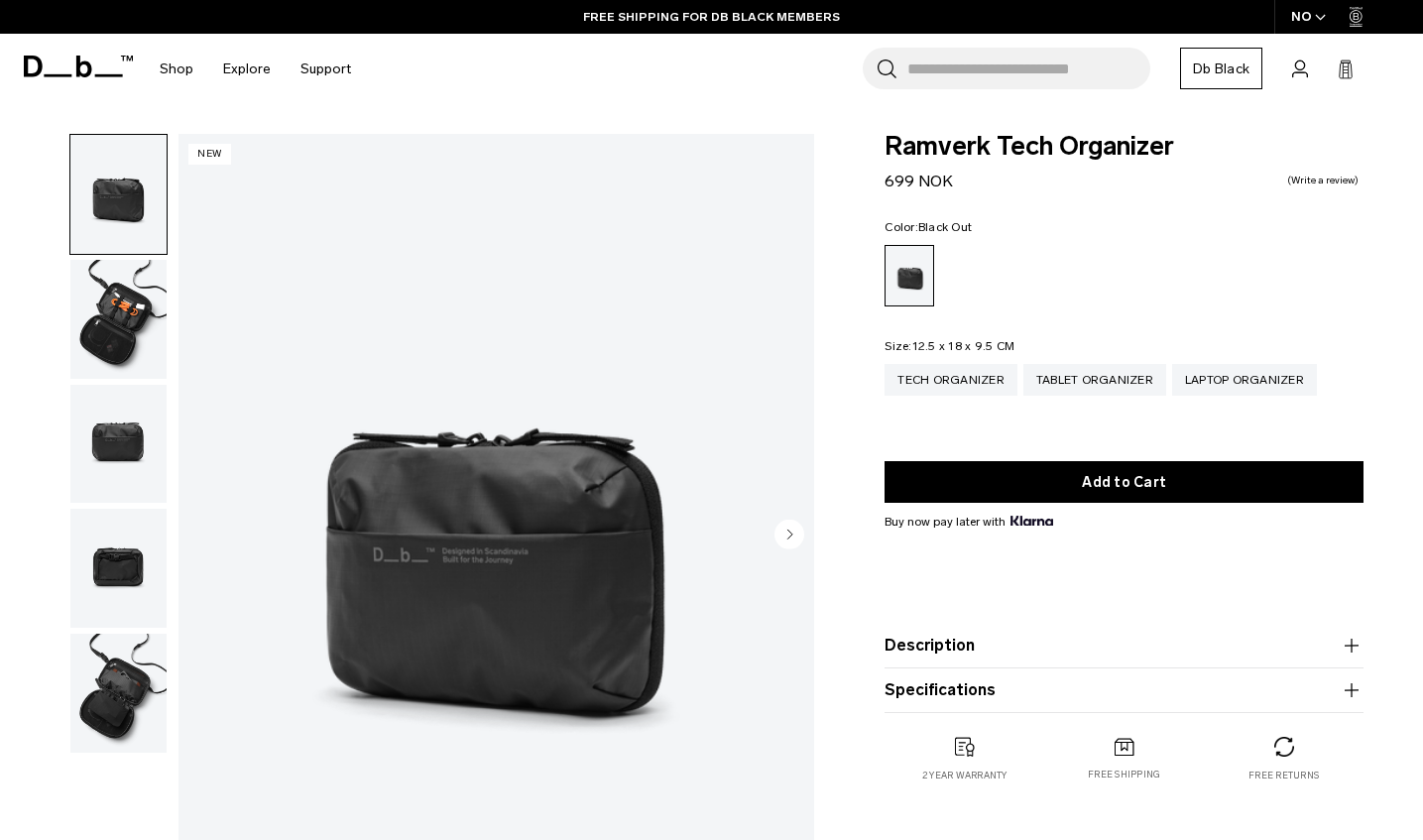 scroll, scrollTop: 0, scrollLeft: 0, axis: both 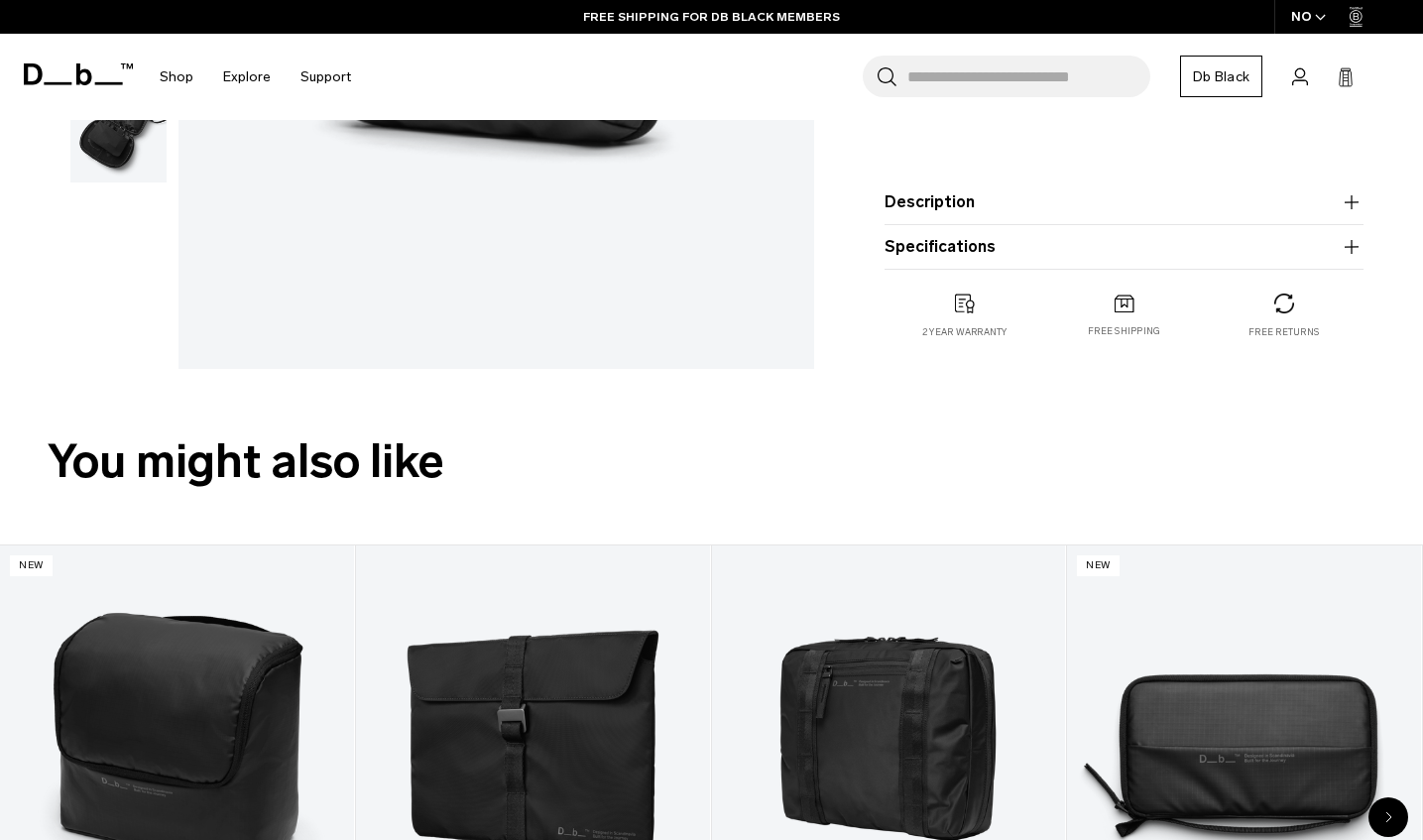 click on "Specifications" at bounding box center (1124, 247) 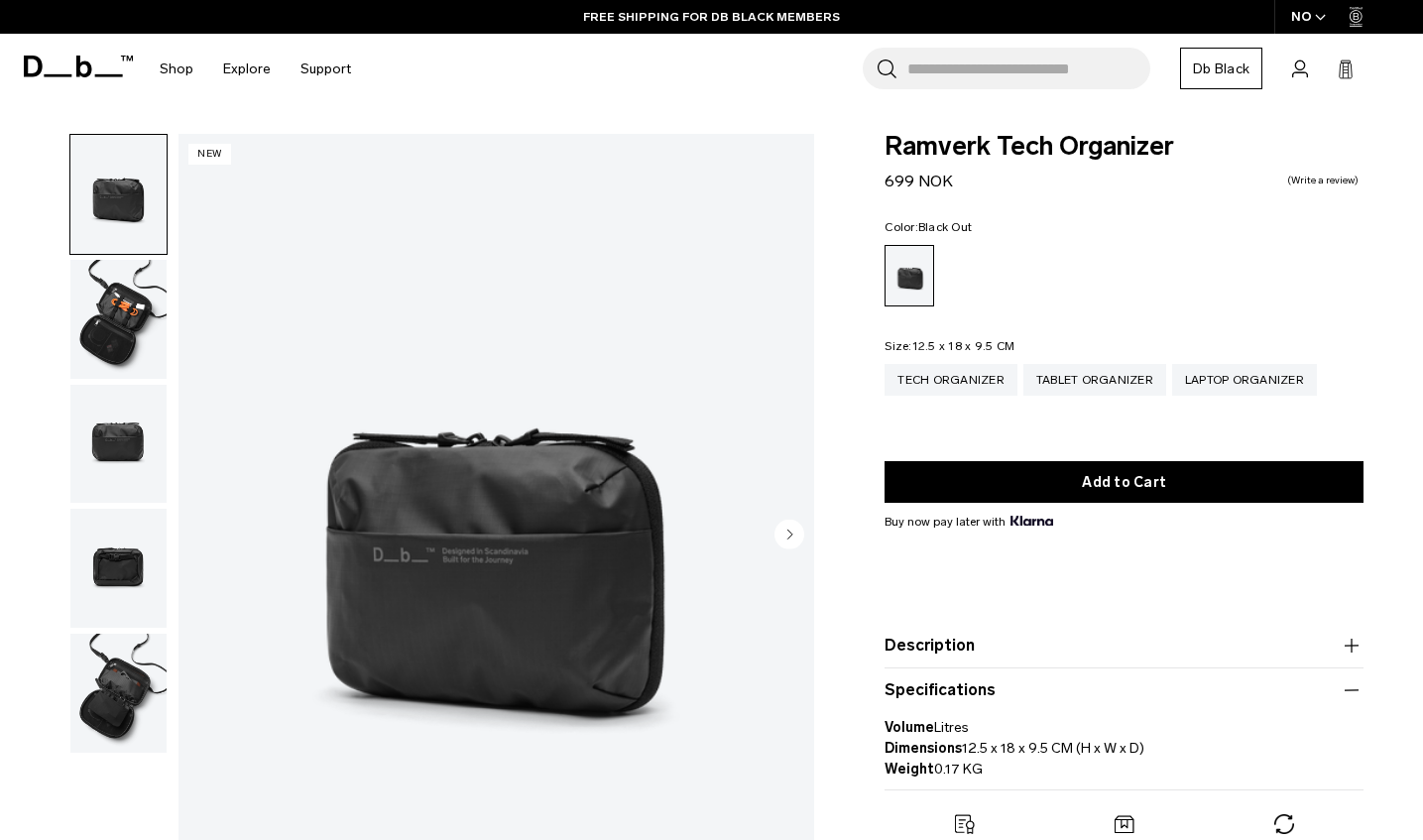 scroll, scrollTop: 0, scrollLeft: 0, axis: both 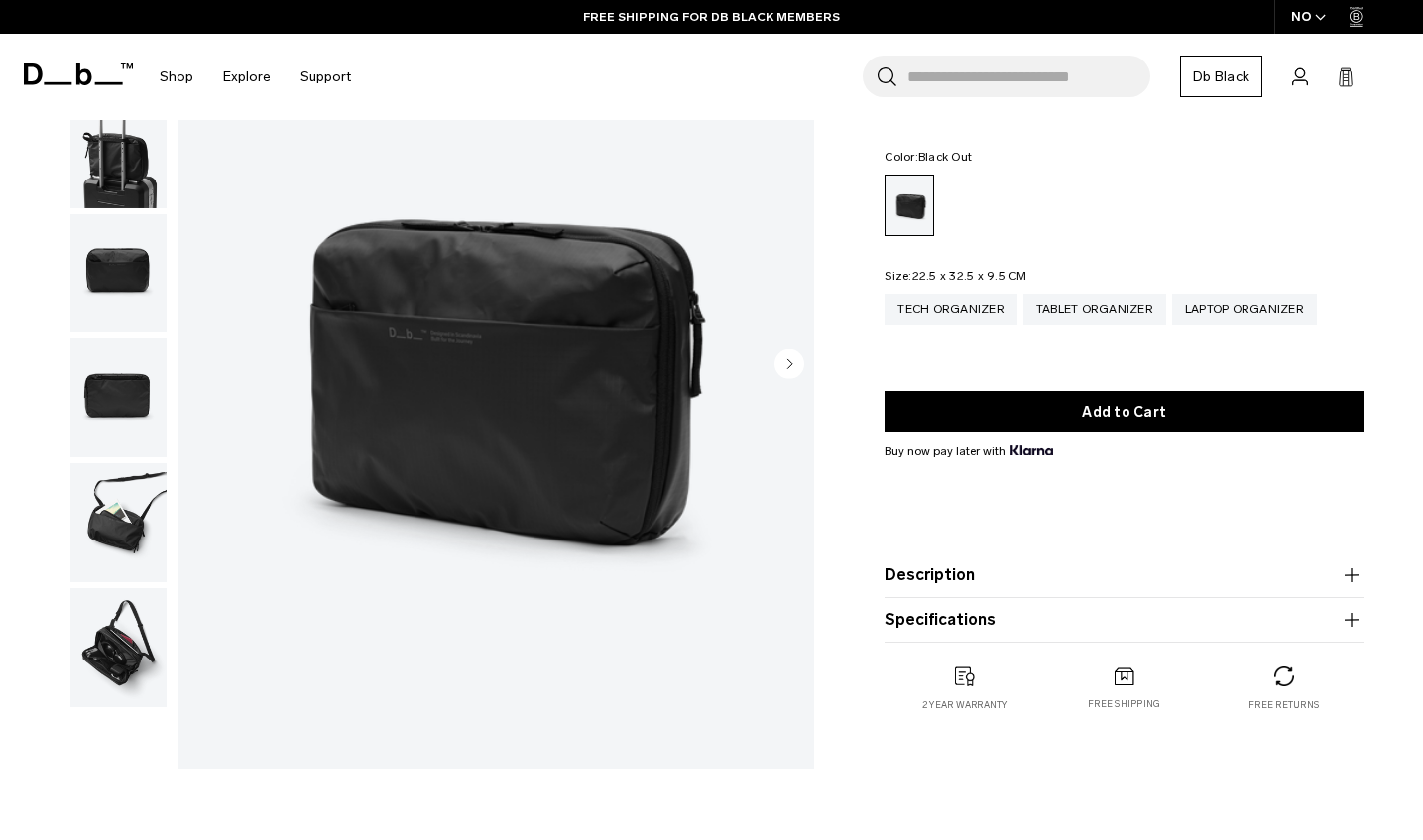 click at bounding box center (118, 648) 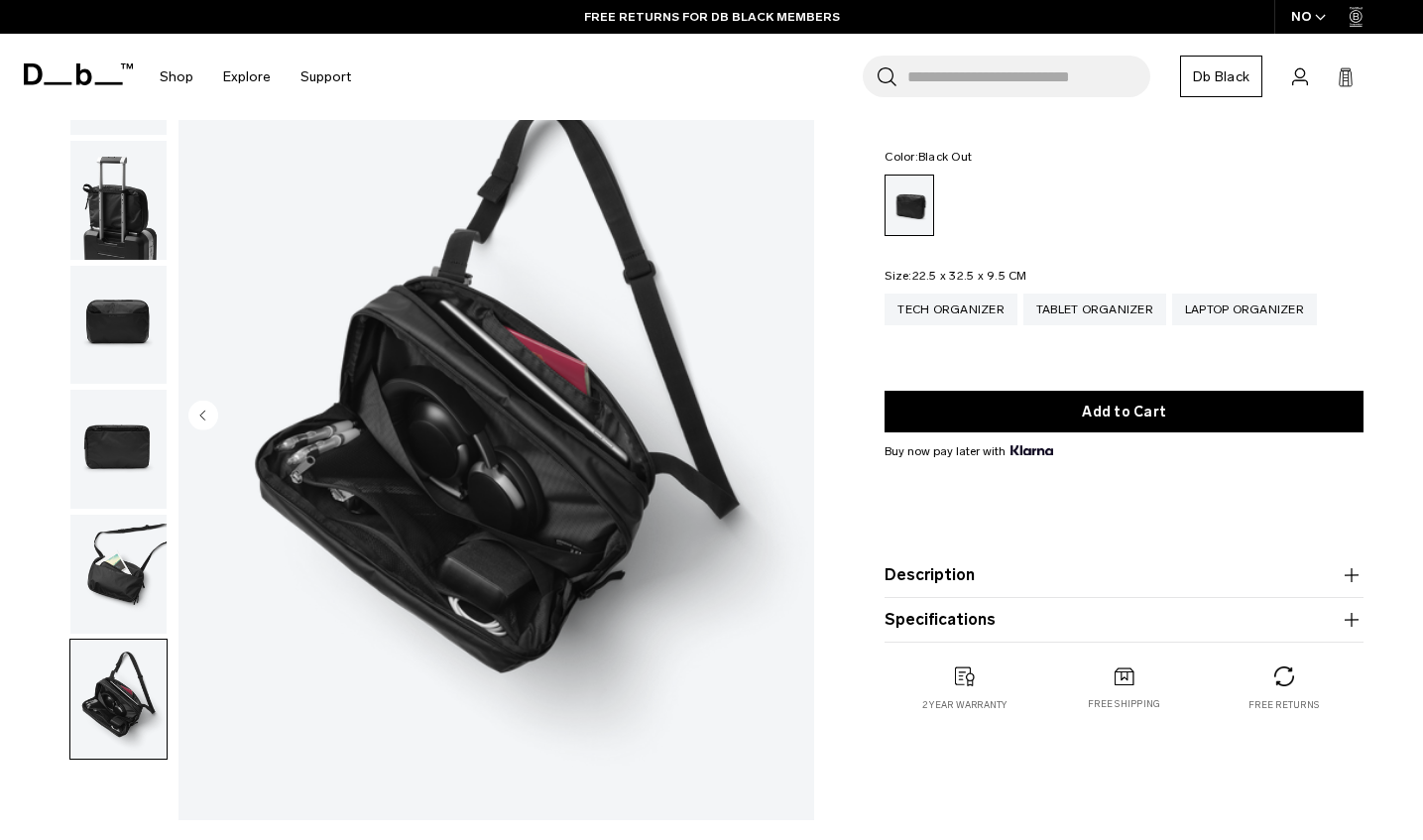 scroll, scrollTop: 118, scrollLeft: 0, axis: vertical 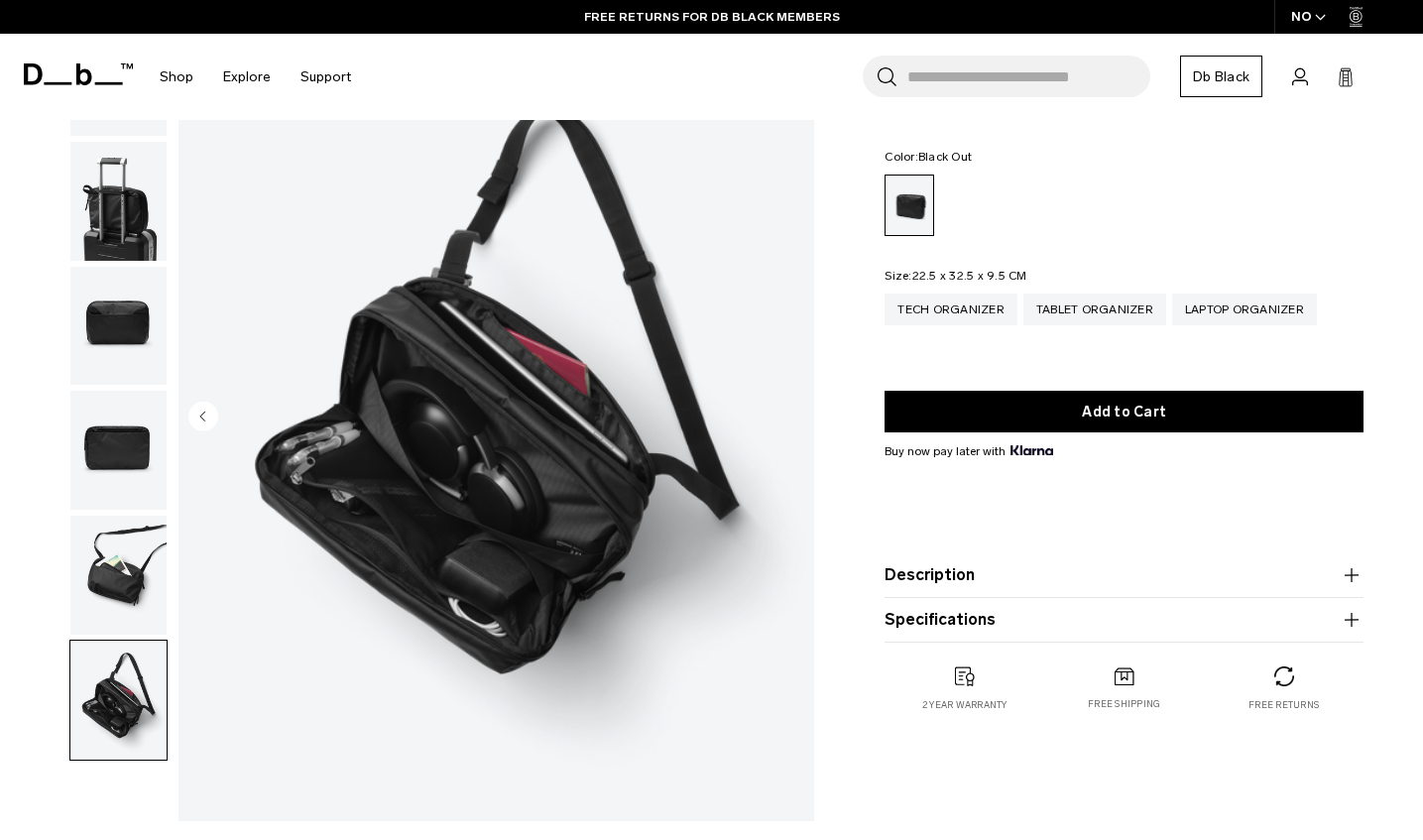 click at bounding box center [118, 575] 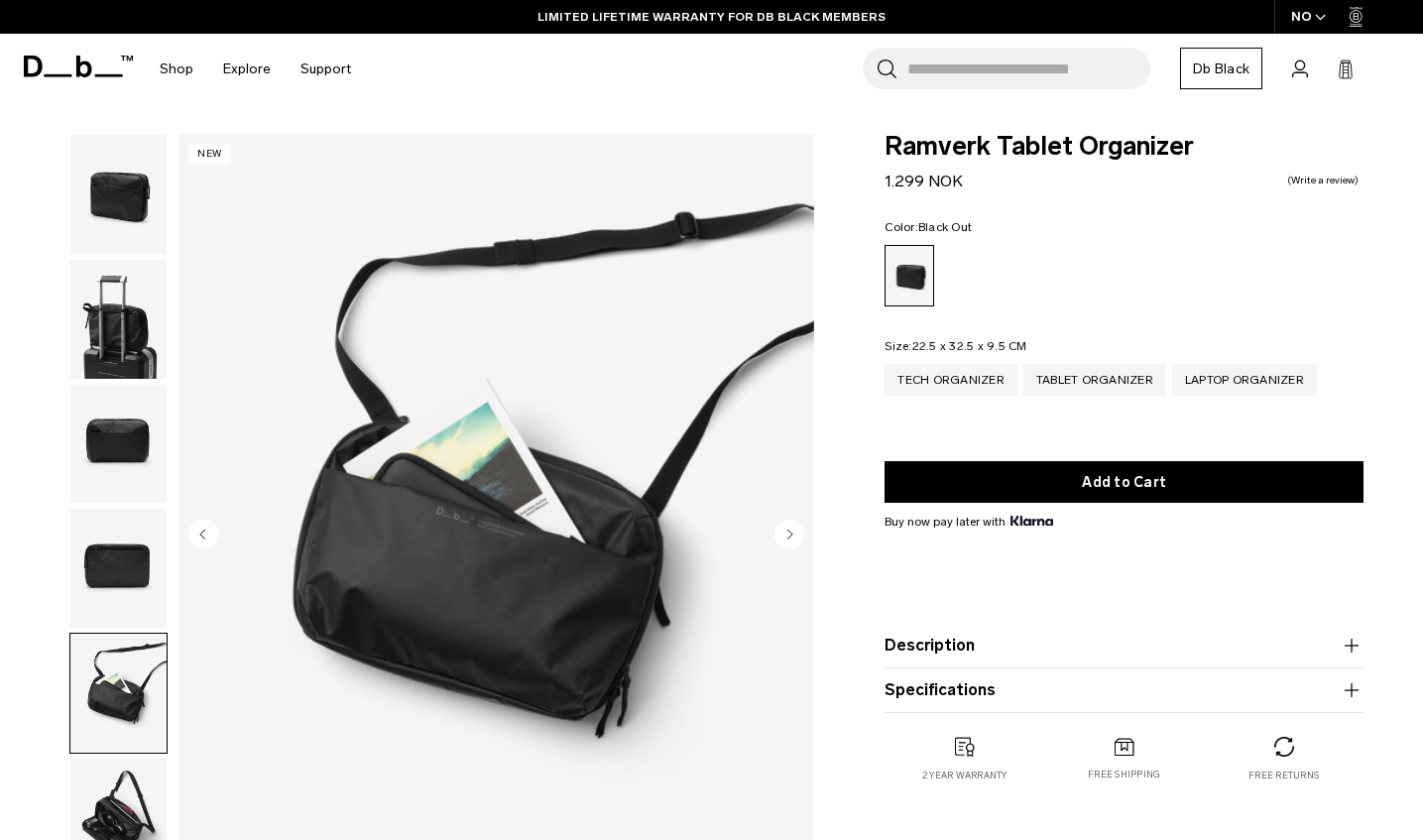 scroll, scrollTop: 0, scrollLeft: 0, axis: both 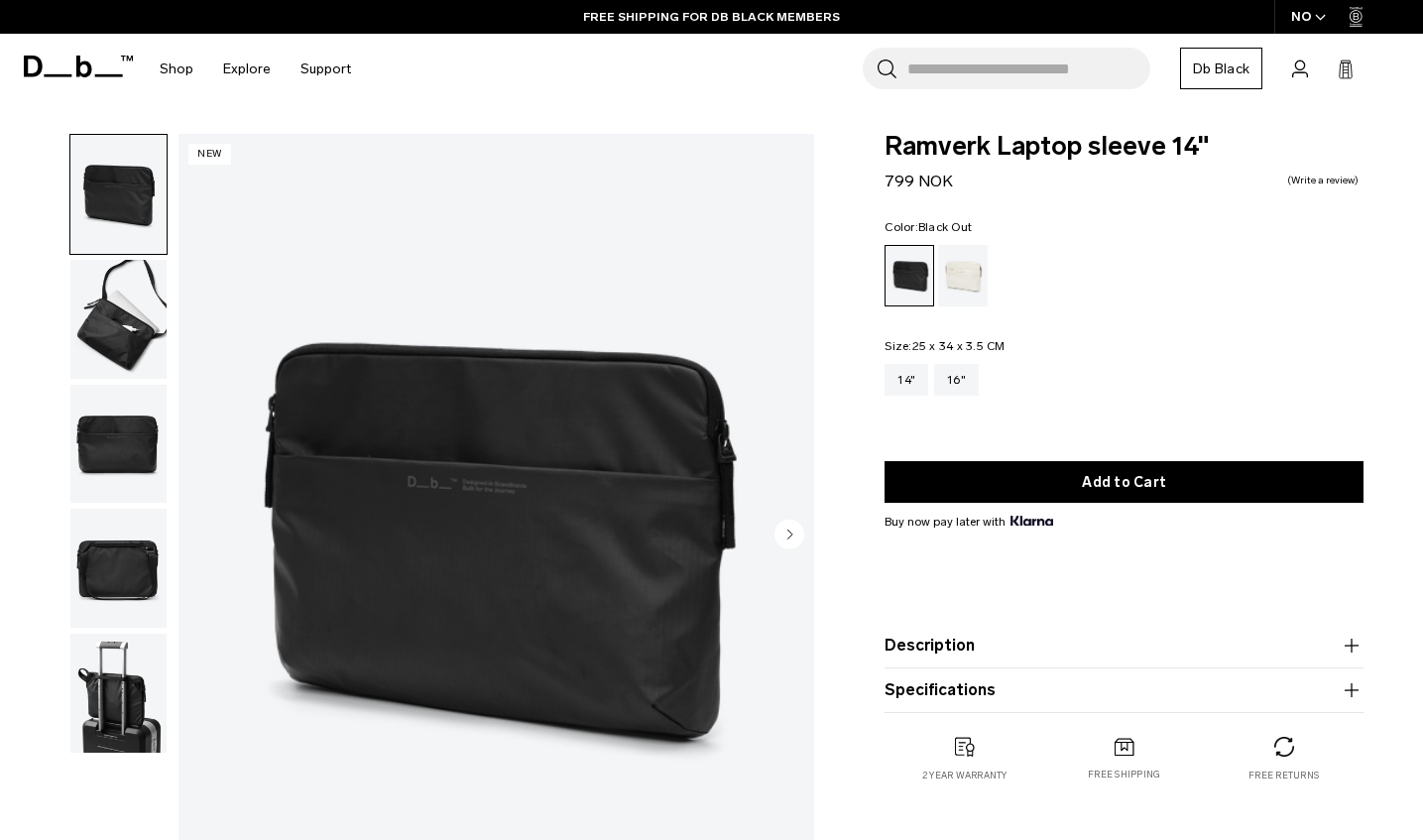 click at bounding box center (118, 319) 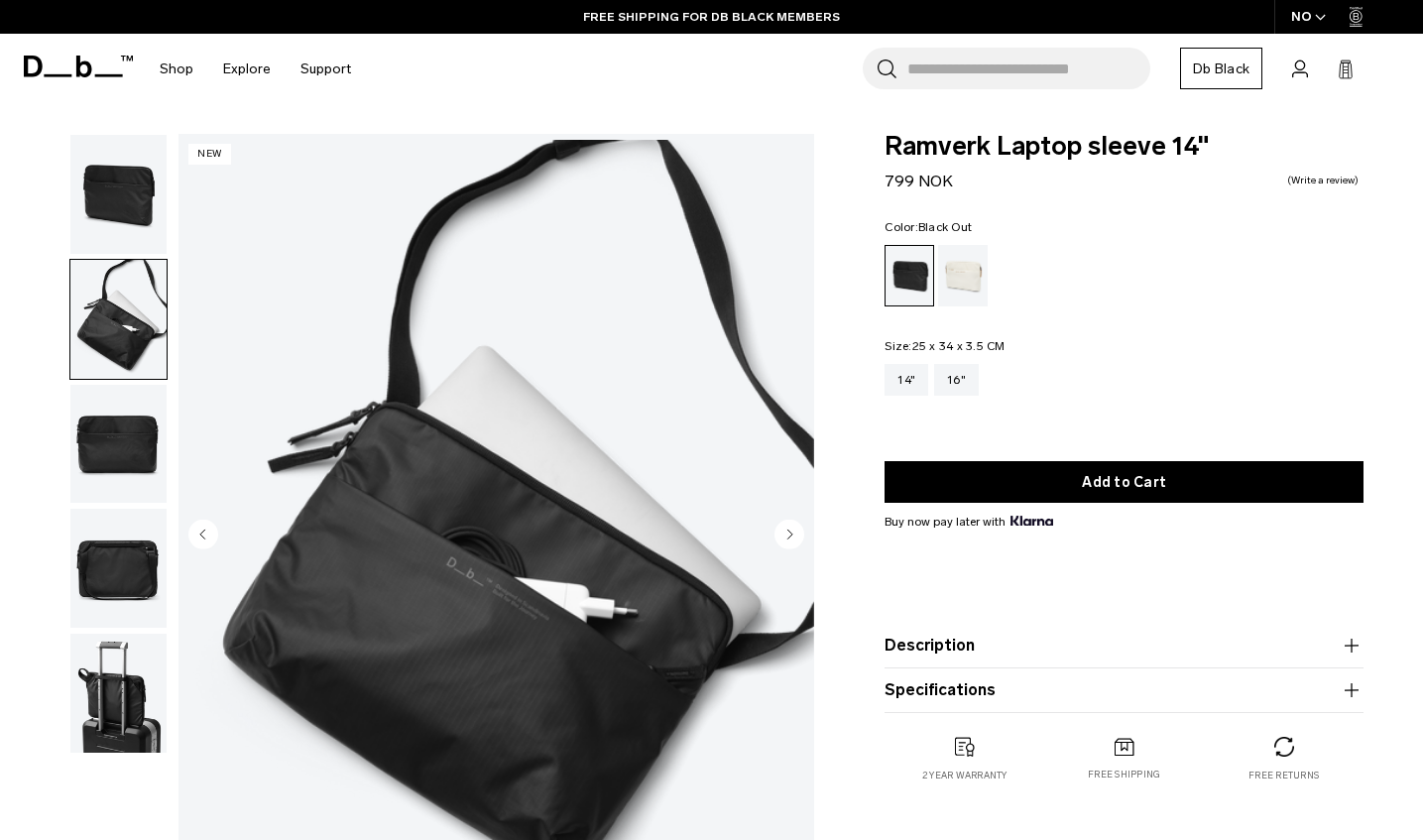 click at bounding box center (118, 444) 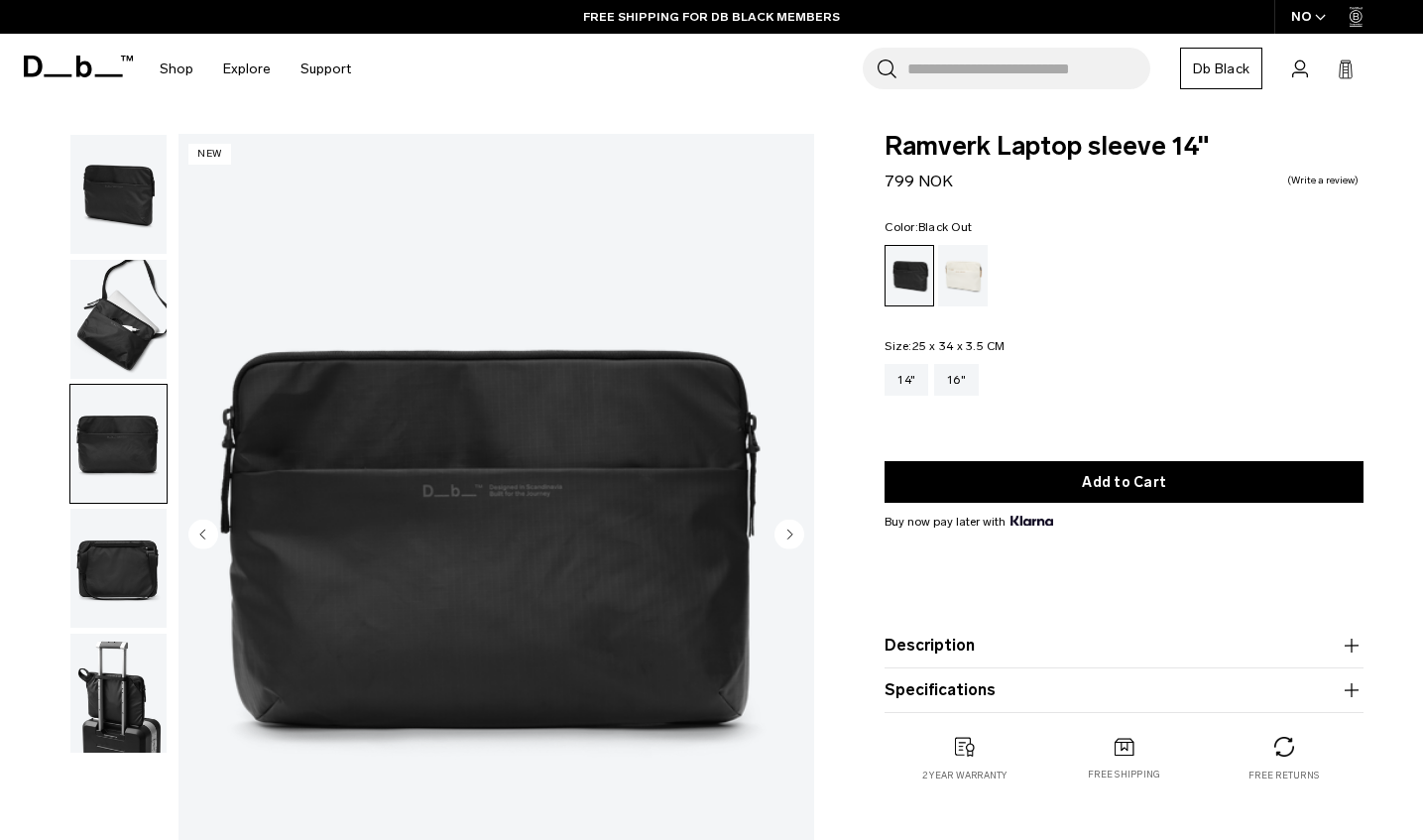 click at bounding box center (118, 444) 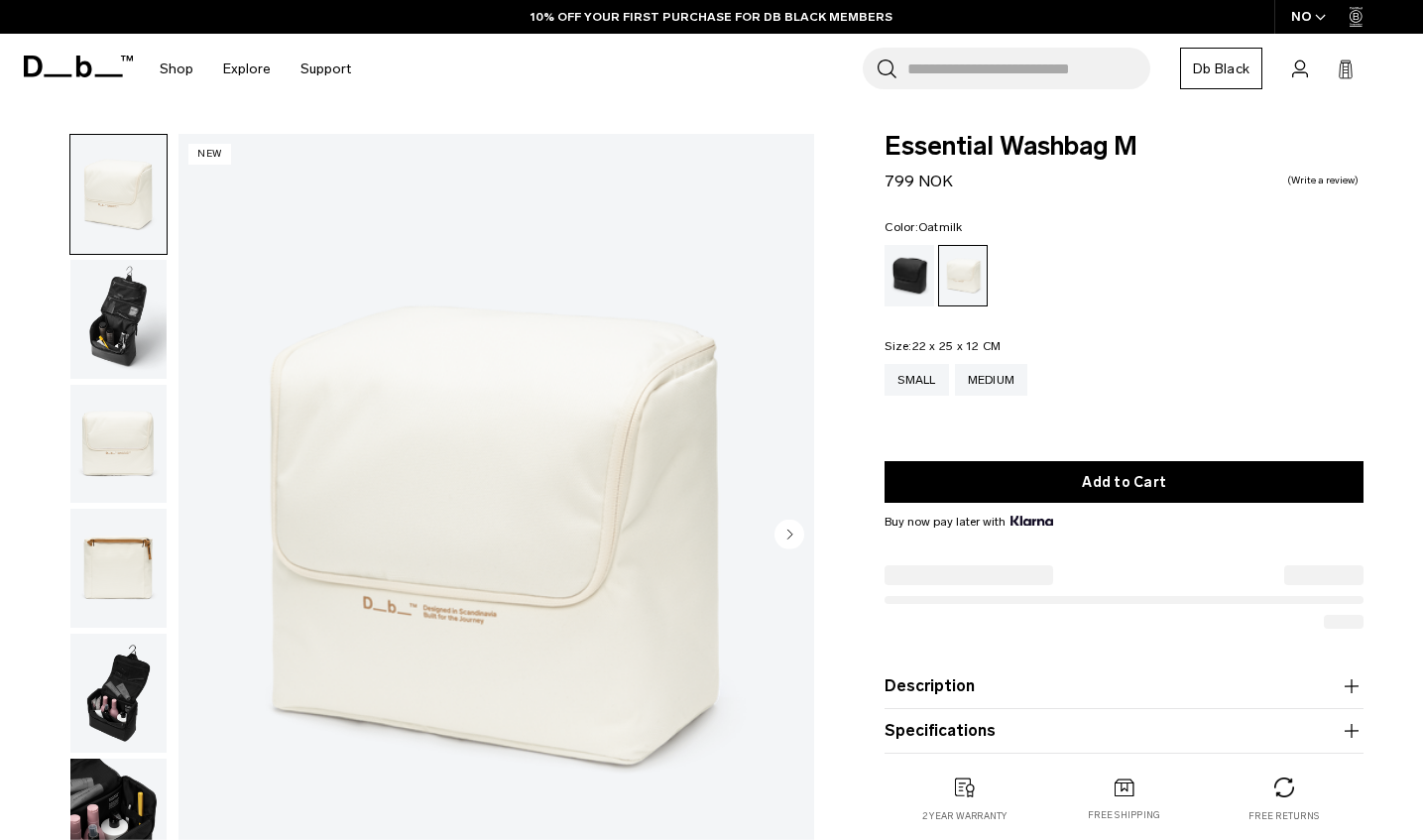scroll, scrollTop: 0, scrollLeft: 0, axis: both 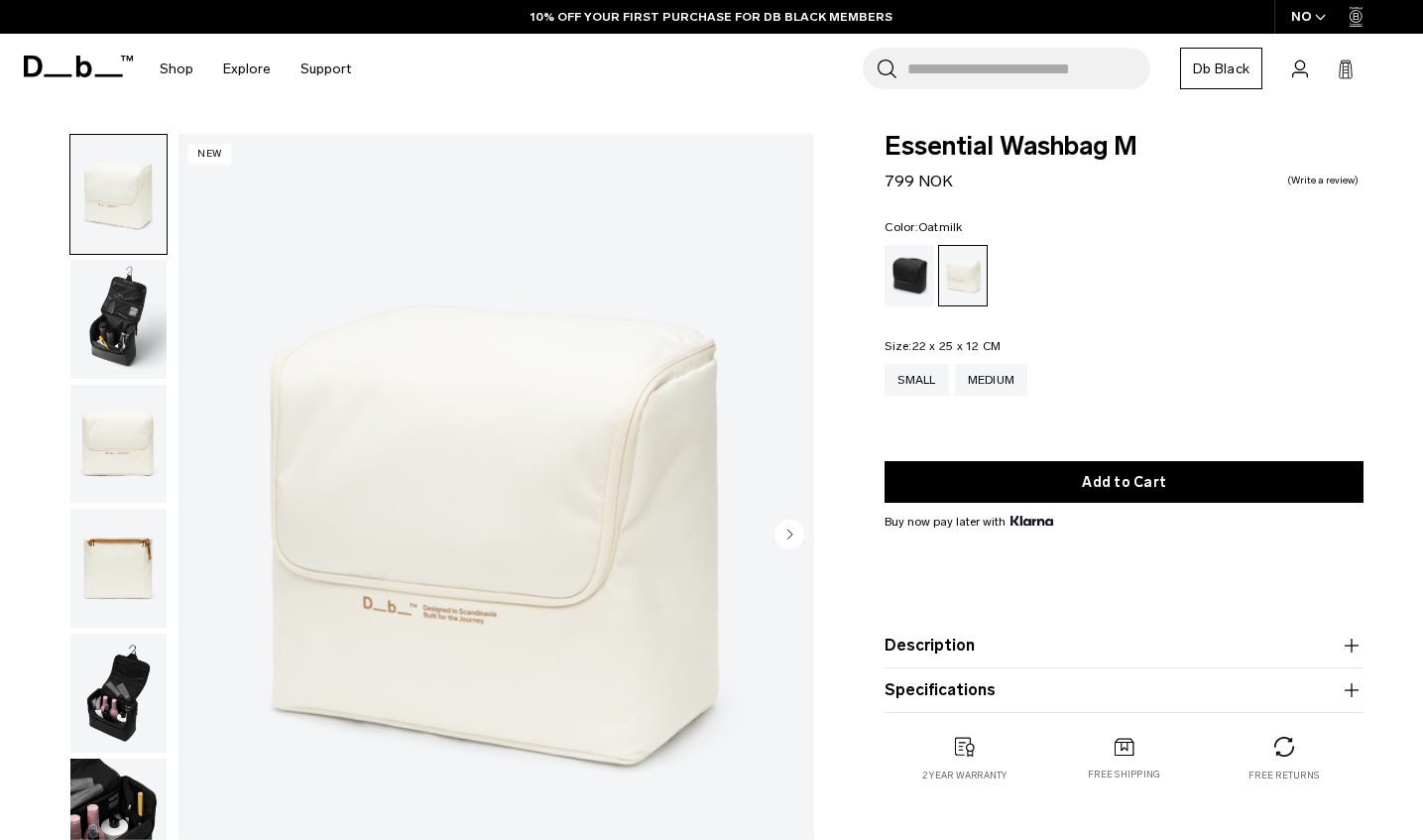 click at bounding box center (118, 444) 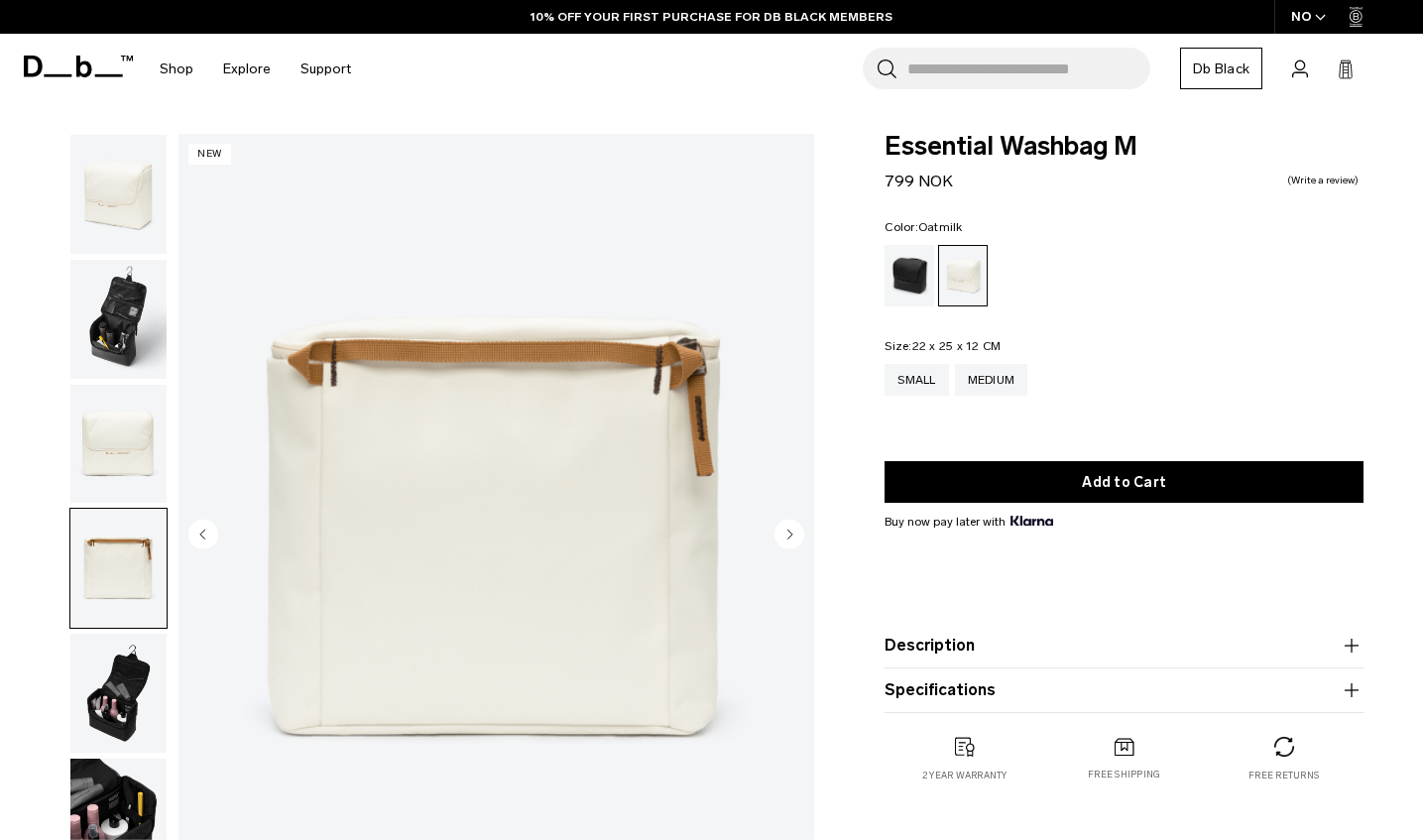 scroll, scrollTop: 0, scrollLeft: 0, axis: both 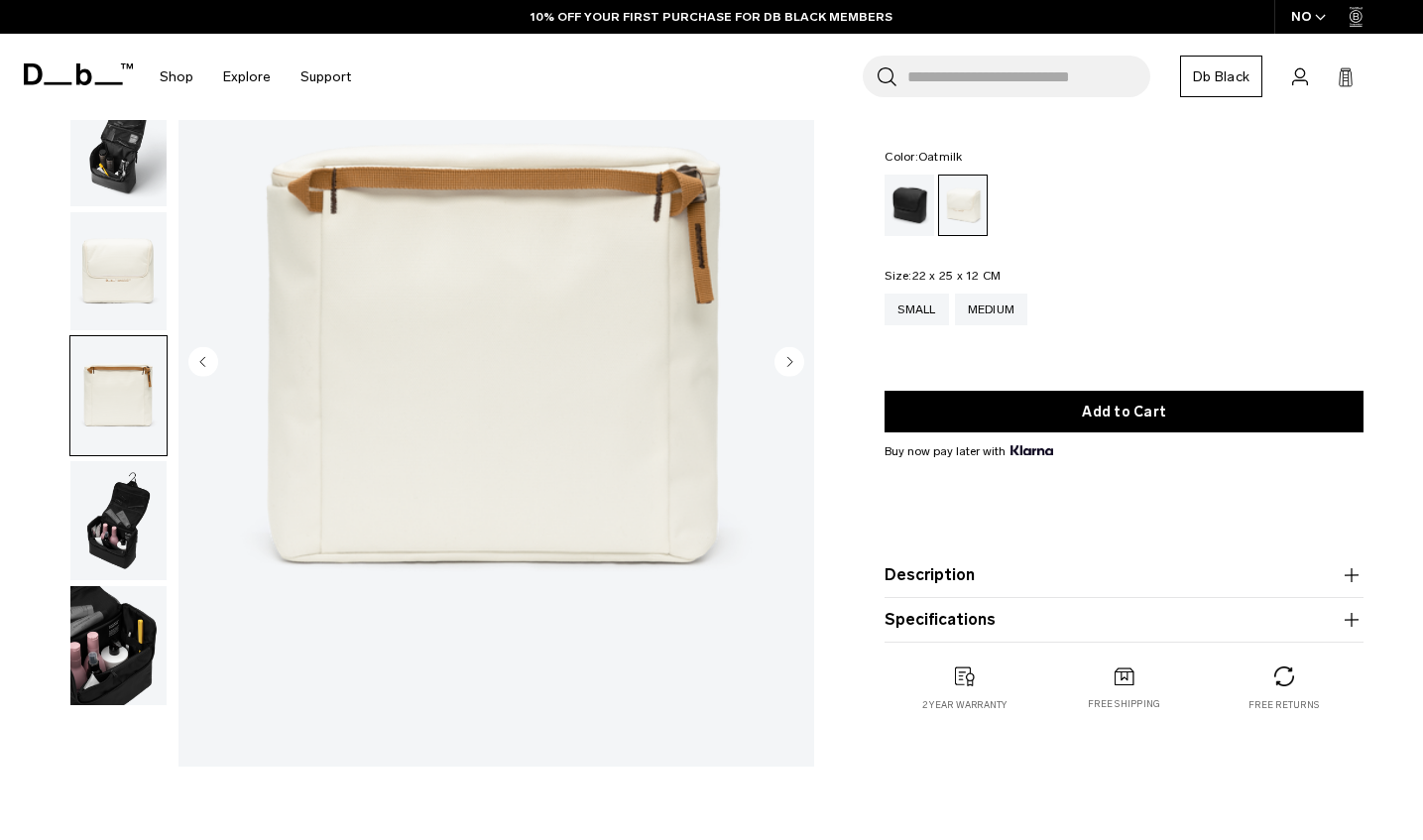 click at bounding box center [118, 521] 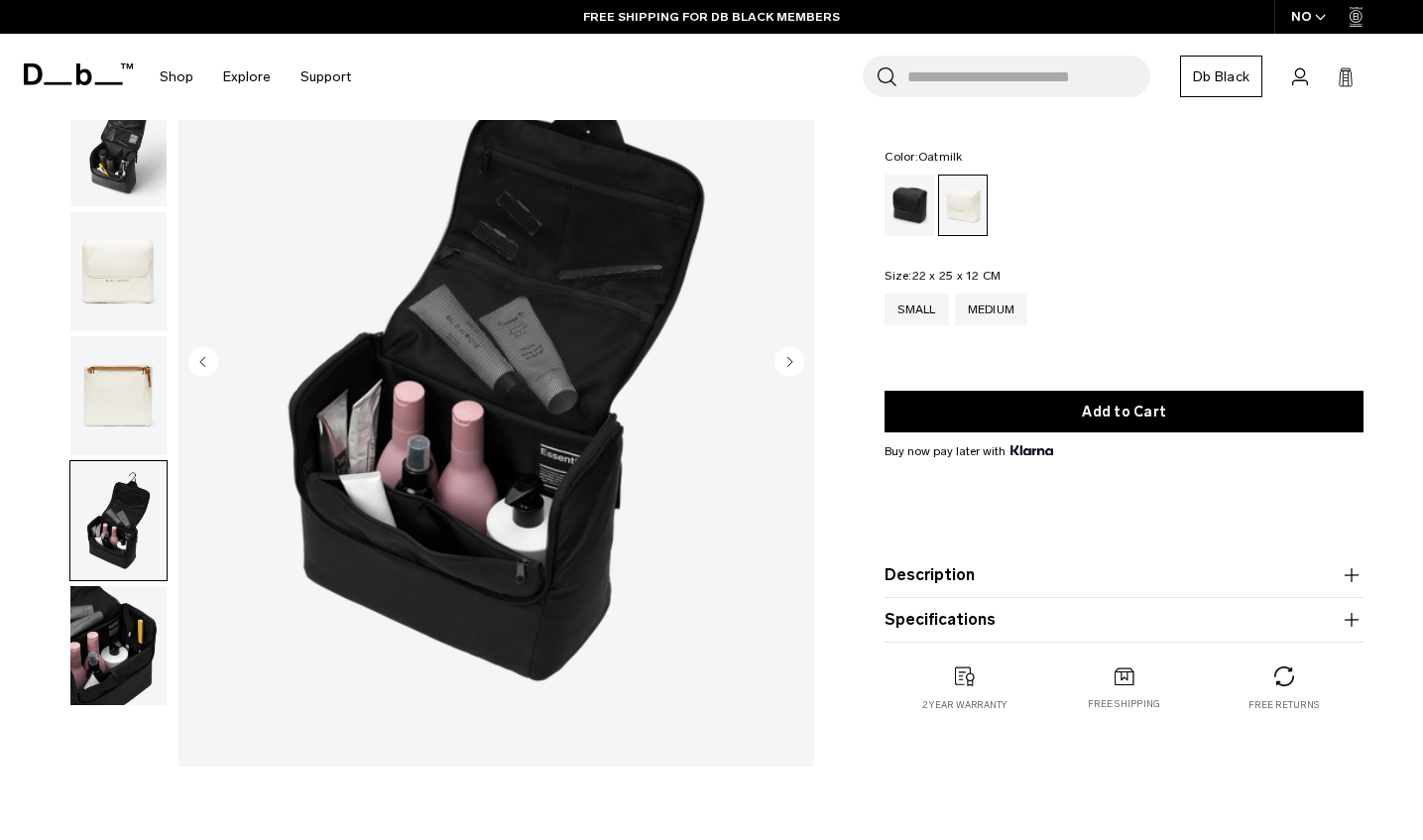click at bounding box center (496, 364) 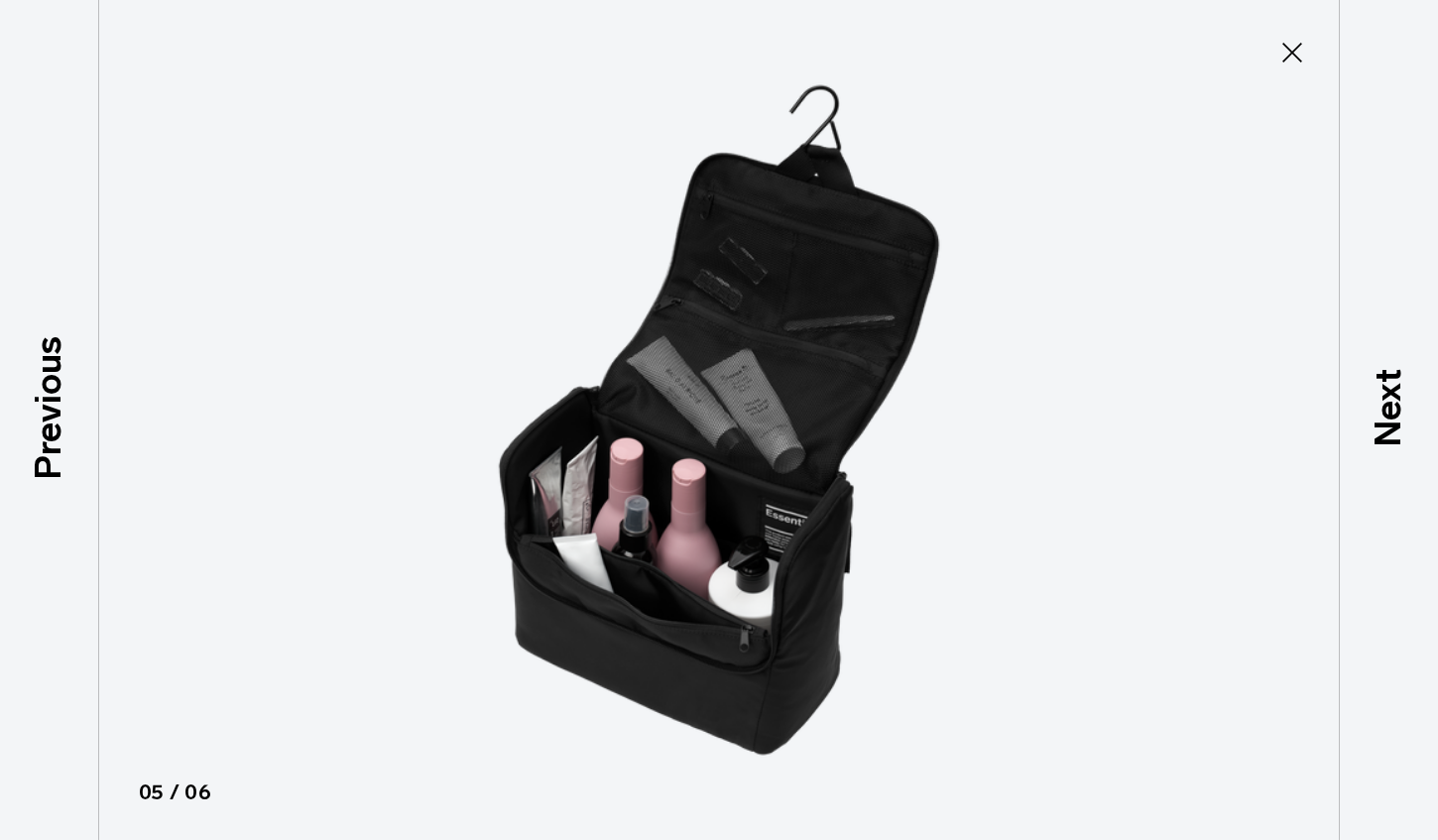 click at bounding box center (719, 420) 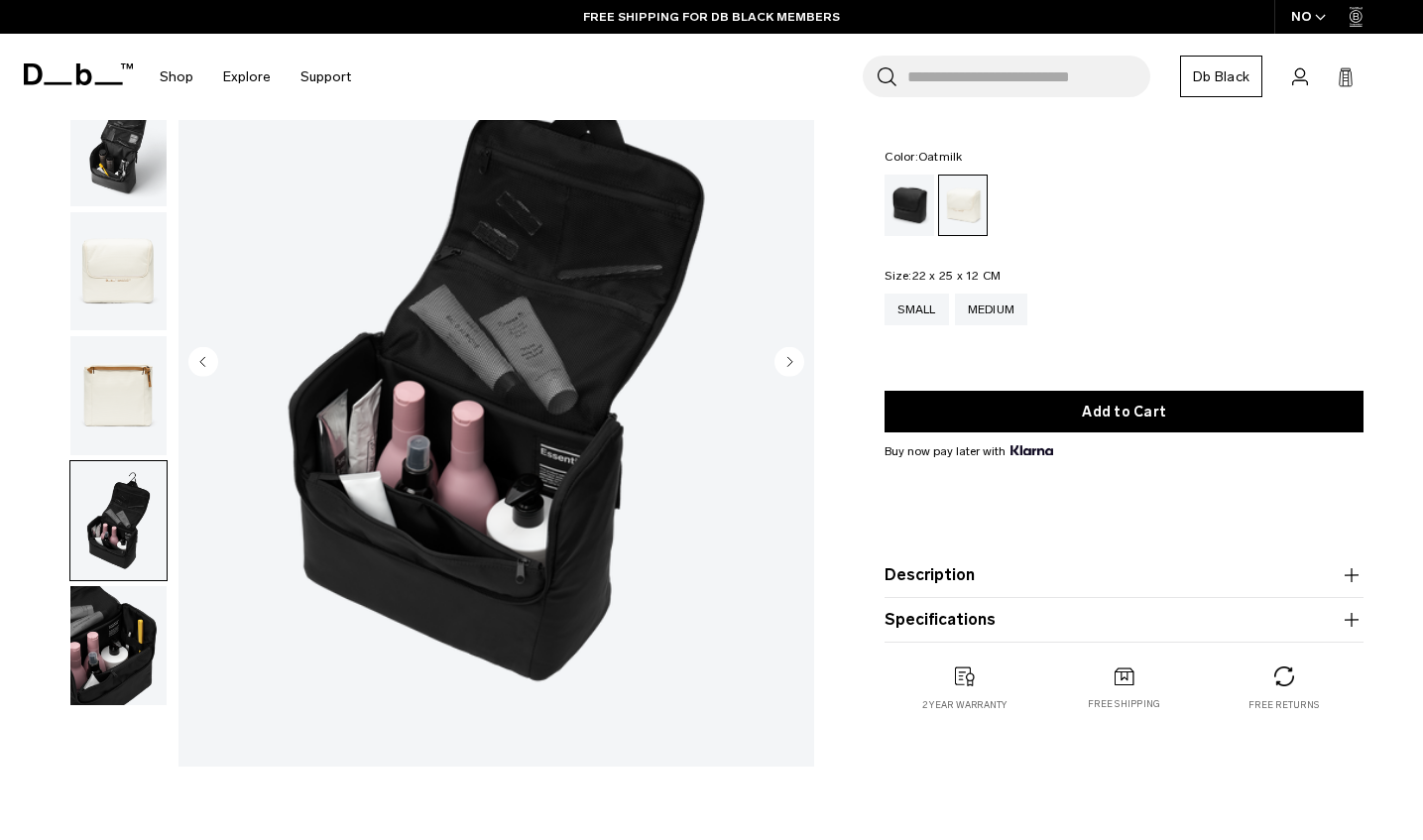 click on "Specifications" at bounding box center [1124, 620] 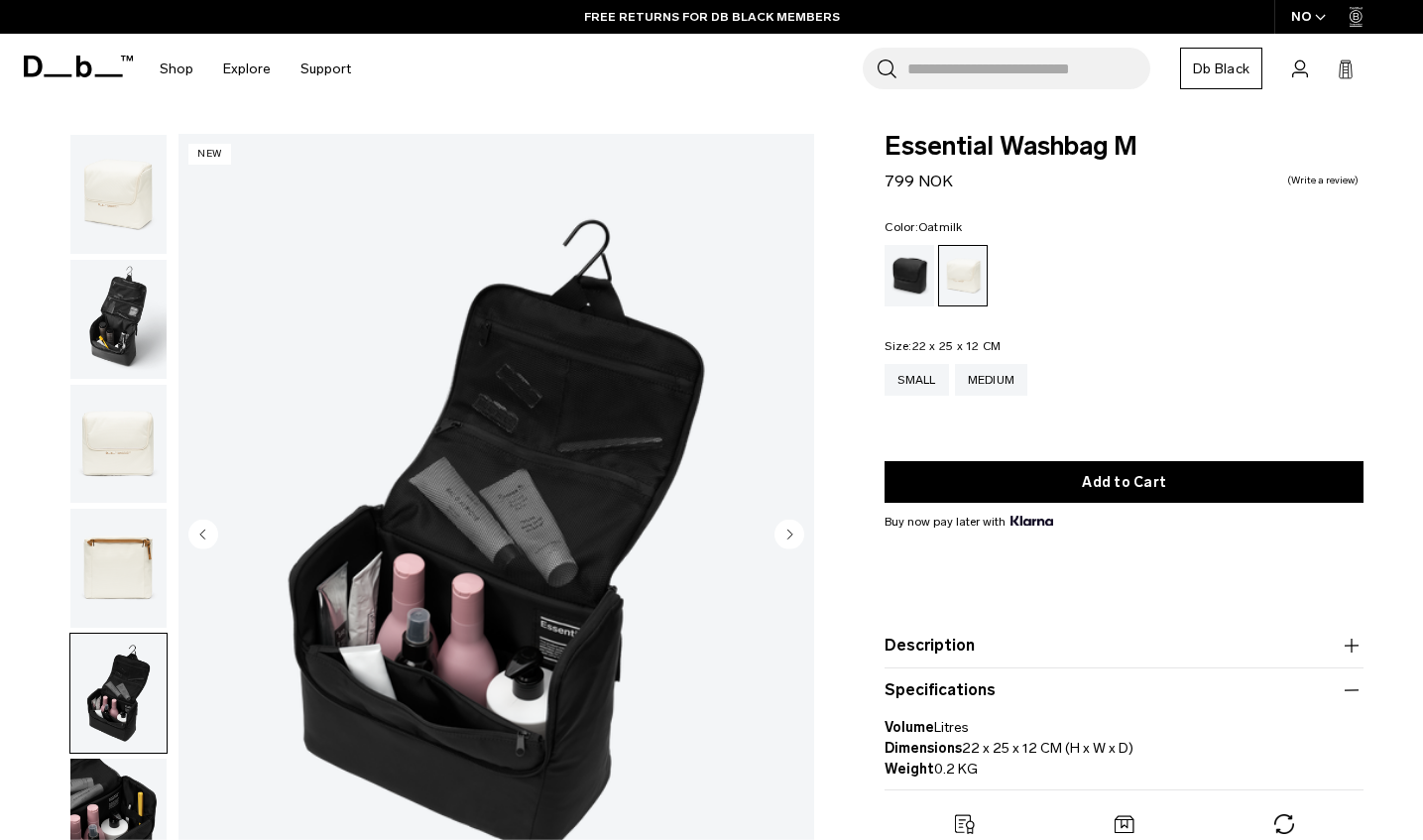 scroll, scrollTop: 0, scrollLeft: 0, axis: both 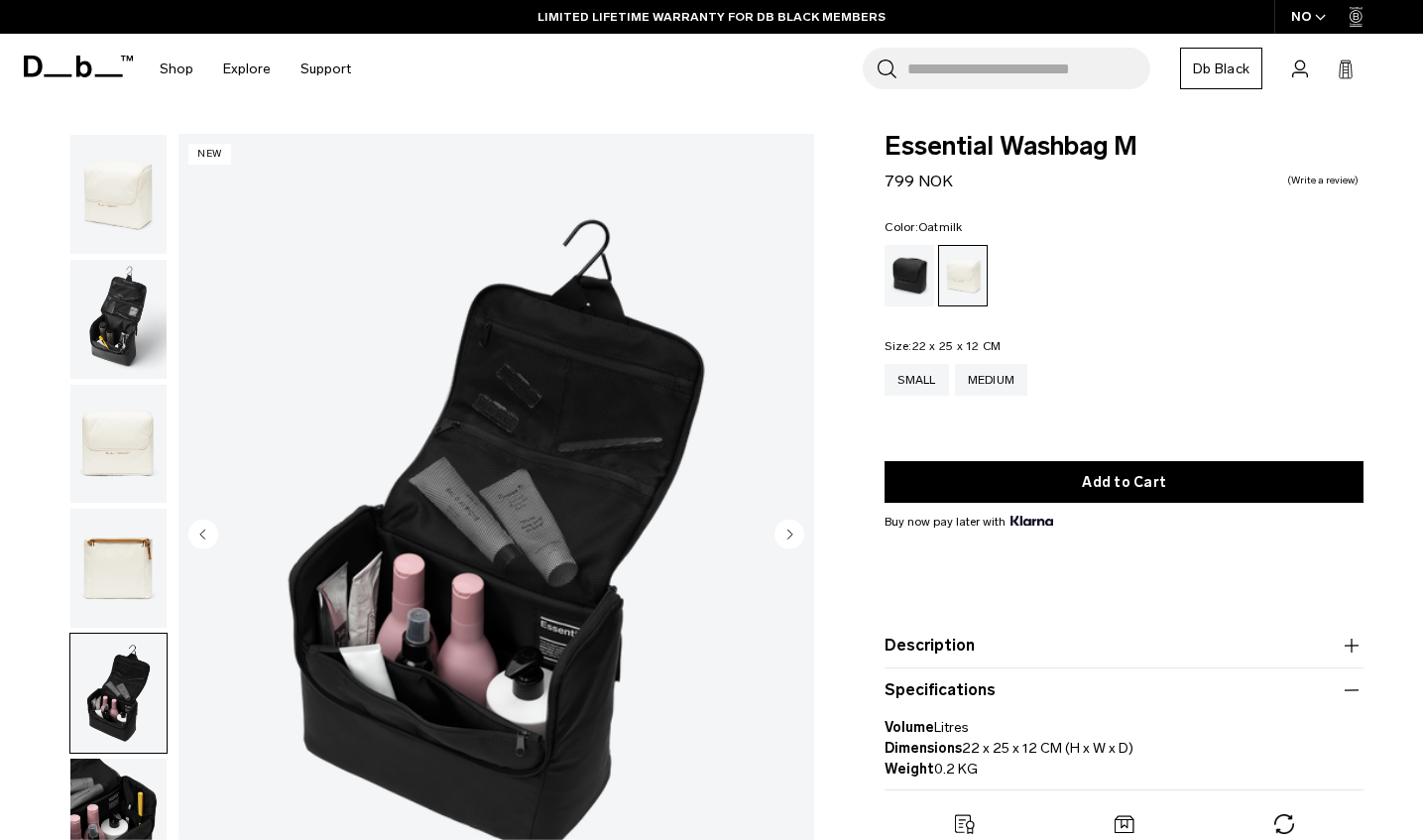 click at bounding box center [496, 537] 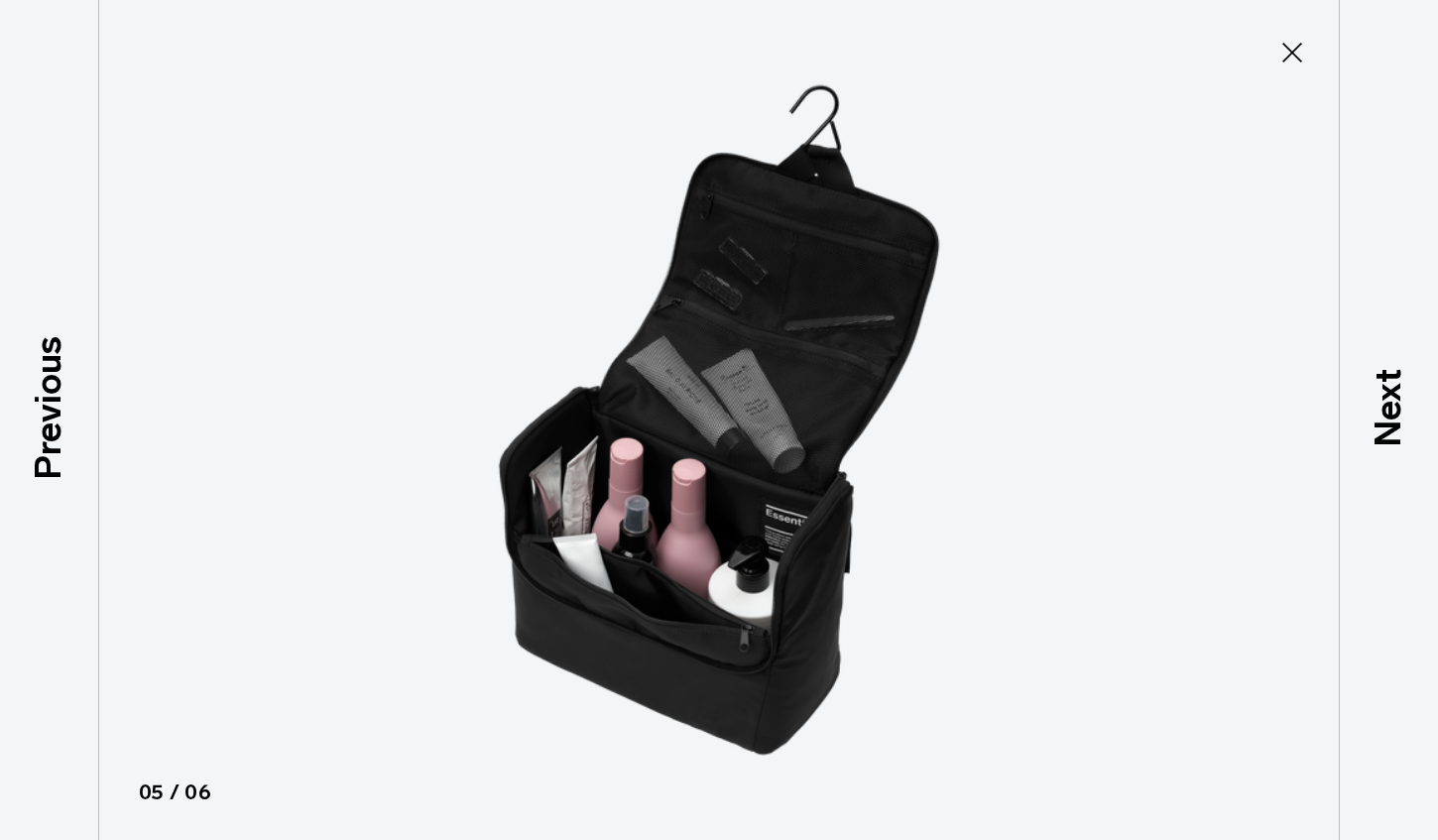 click at bounding box center [719, 420] 